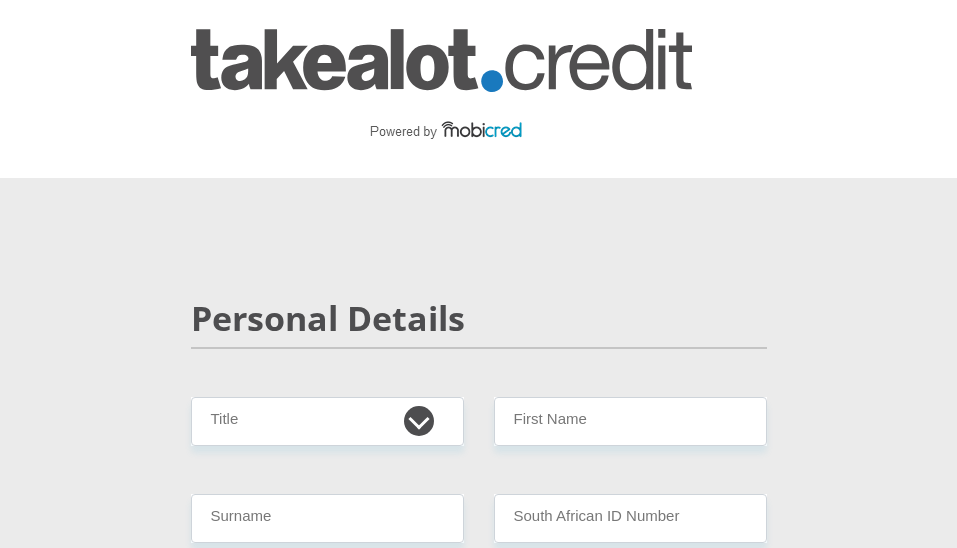 scroll, scrollTop: 0, scrollLeft: 0, axis: both 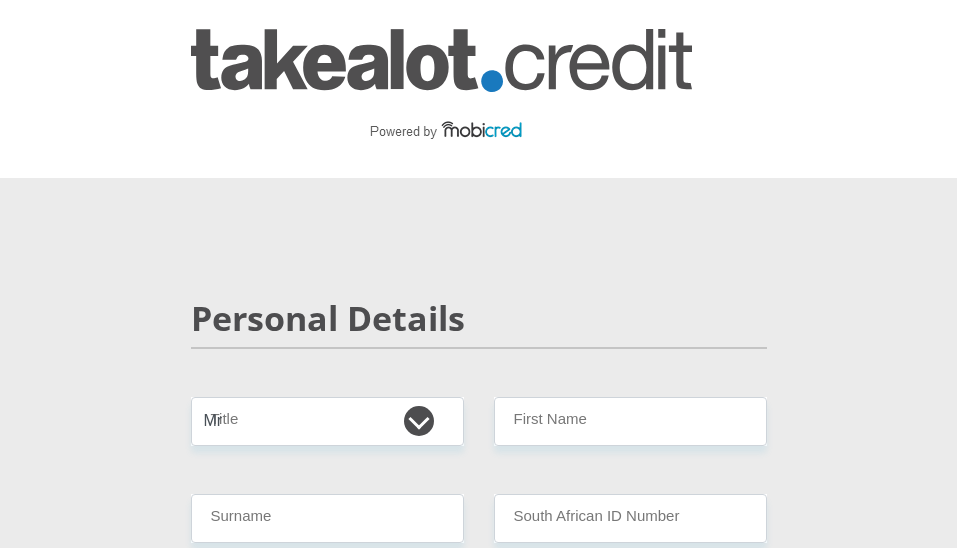 click on "Mr
Ms
Mrs
Dr
Other" at bounding box center [327, 421] 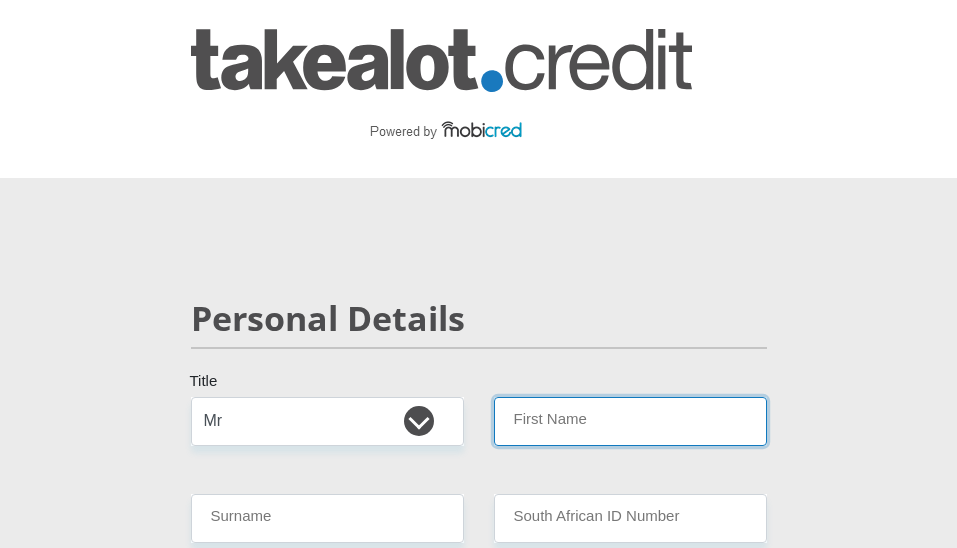 click on "First Name" at bounding box center [630, 421] 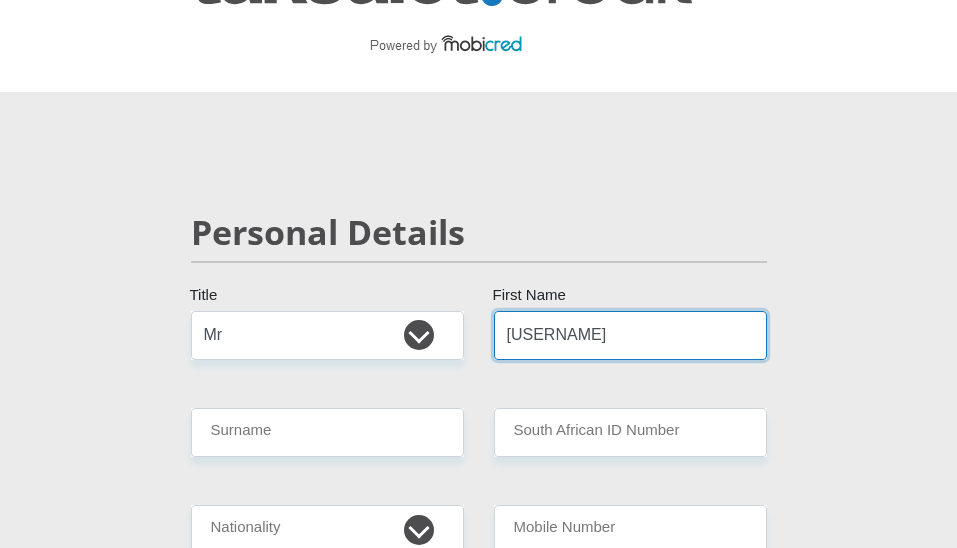 scroll, scrollTop: 200, scrollLeft: 0, axis: vertical 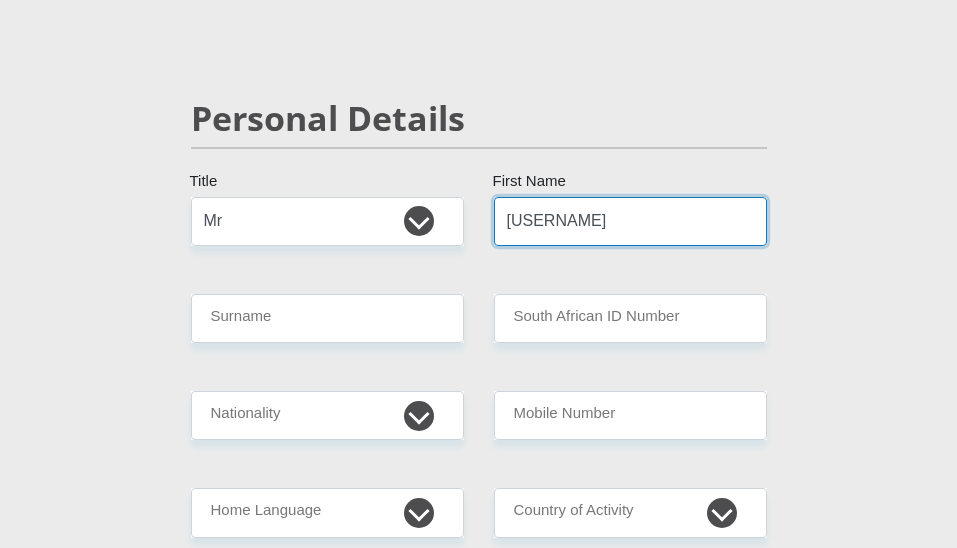 type on "Cole" 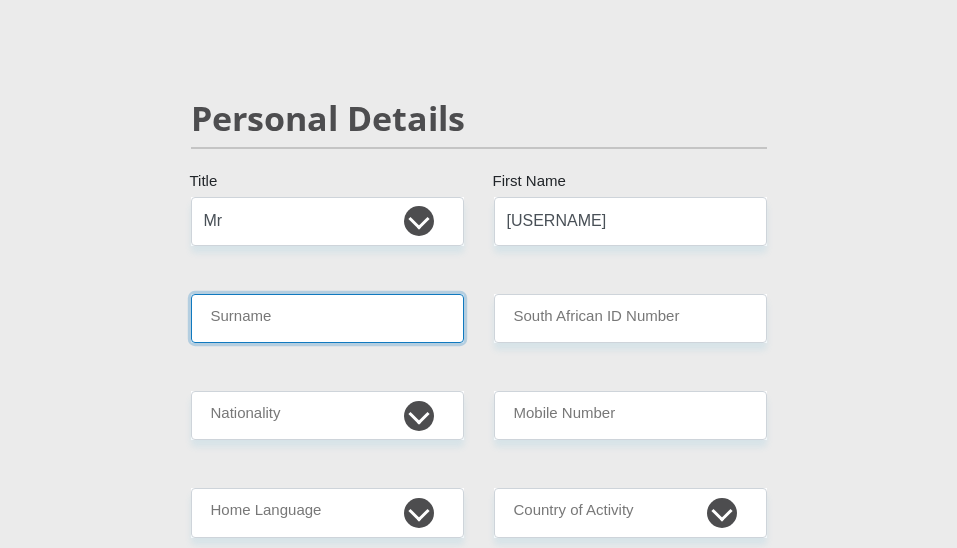 click on "Surname" at bounding box center (327, 318) 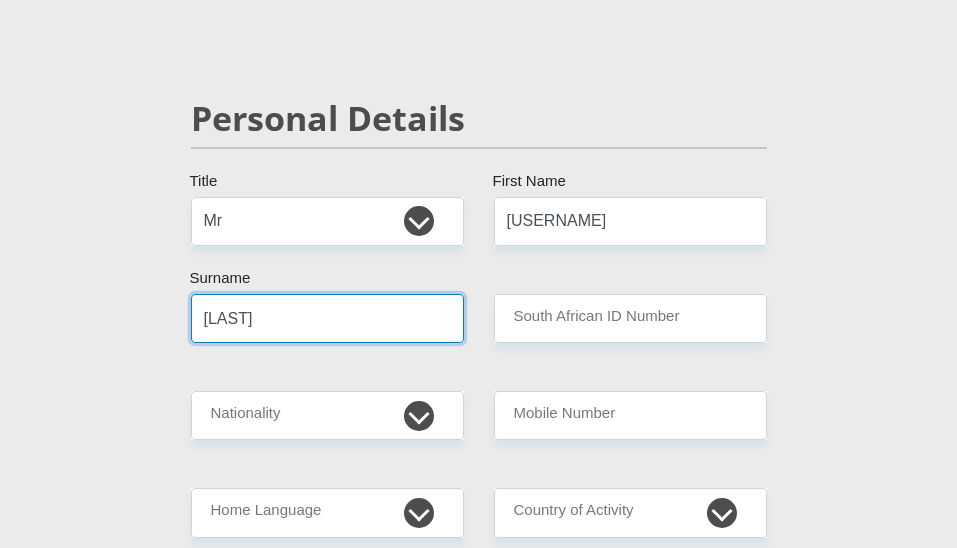 type on "[LAST]" 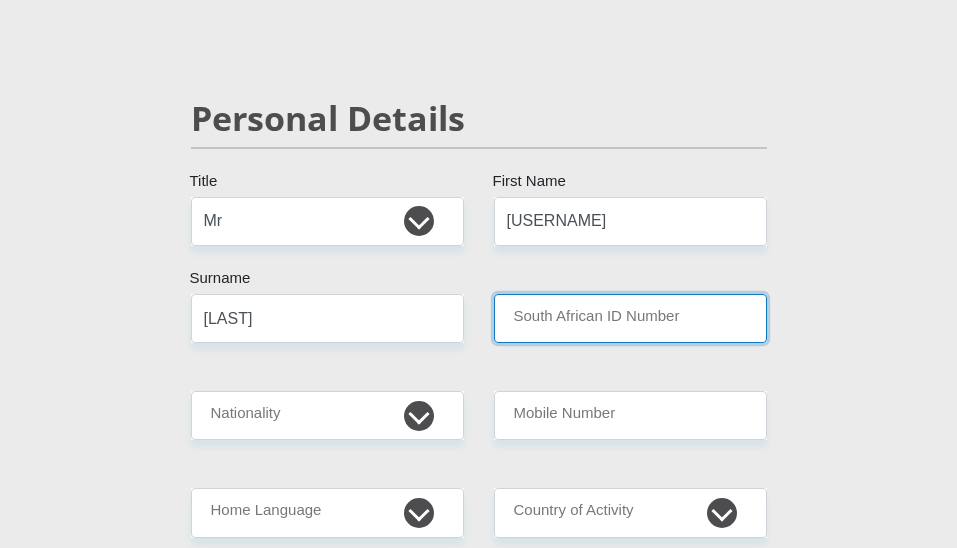 click on "South African ID Number" at bounding box center [630, 318] 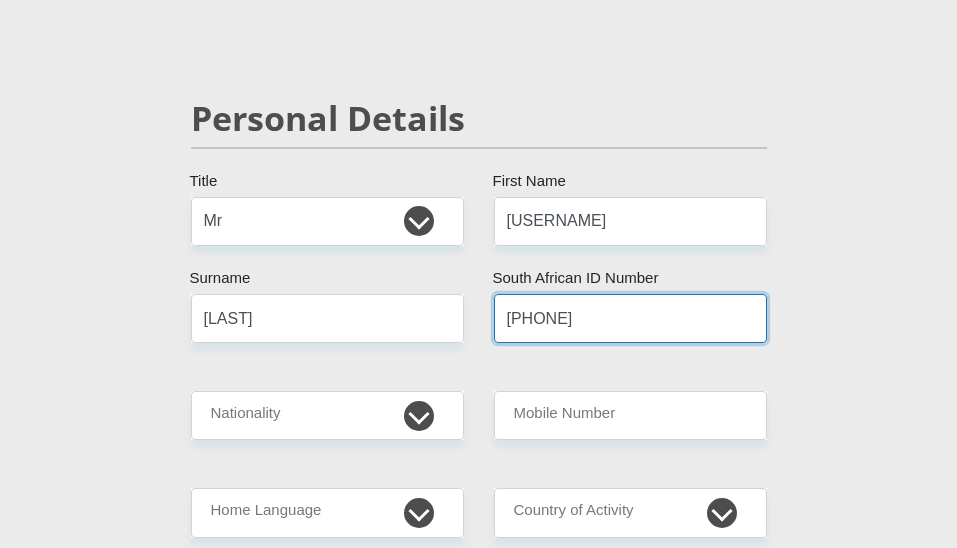 type on "[ID]" 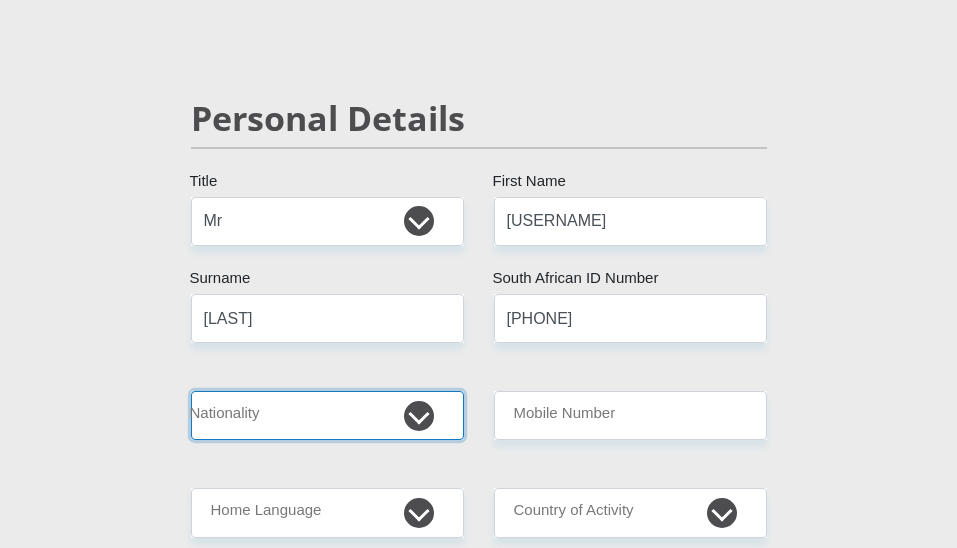 click on "South Africa
Afghanistan
Aland Islands
Albania
Algeria
America Samoa
American Virgin Islands
Andorra
Angola
Anguilla
Antarctica
Antigua and Barbuda
Argentina
Armenia
Aruba
Ascension Island
Australia
Austria
Azerbaijan
Bahamas
Bahrain
Bangladesh
Barbados
Chad" at bounding box center [327, 415] 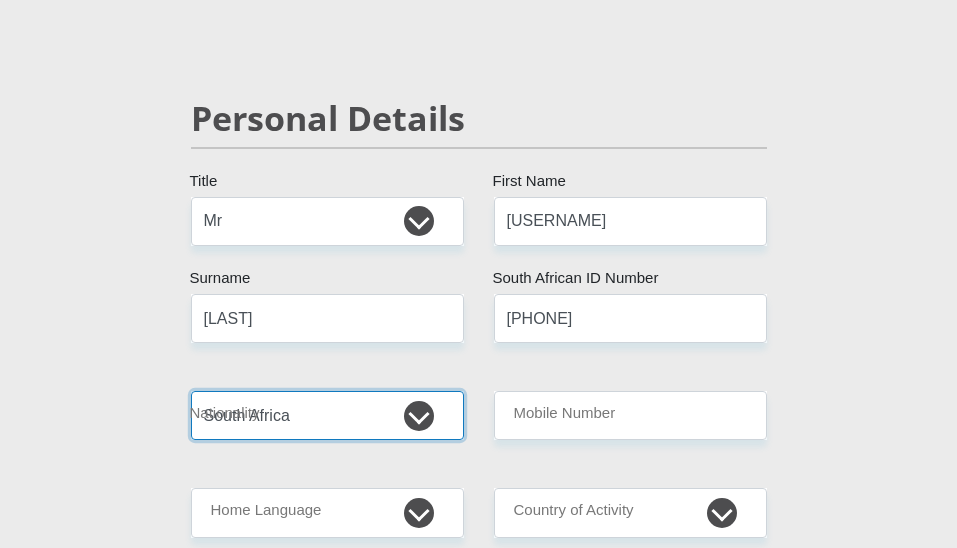click on "South Africa
Afghanistan
Aland Islands
Albania
Algeria
America Samoa
American Virgin Islands
Andorra
Angola
Anguilla
Antarctica
Antigua and Barbuda
Argentina
Armenia
Aruba
Ascension Island
Australia
Austria
Azerbaijan
Bahamas
Bahrain
Bangladesh
Barbados
Chad" at bounding box center [327, 415] 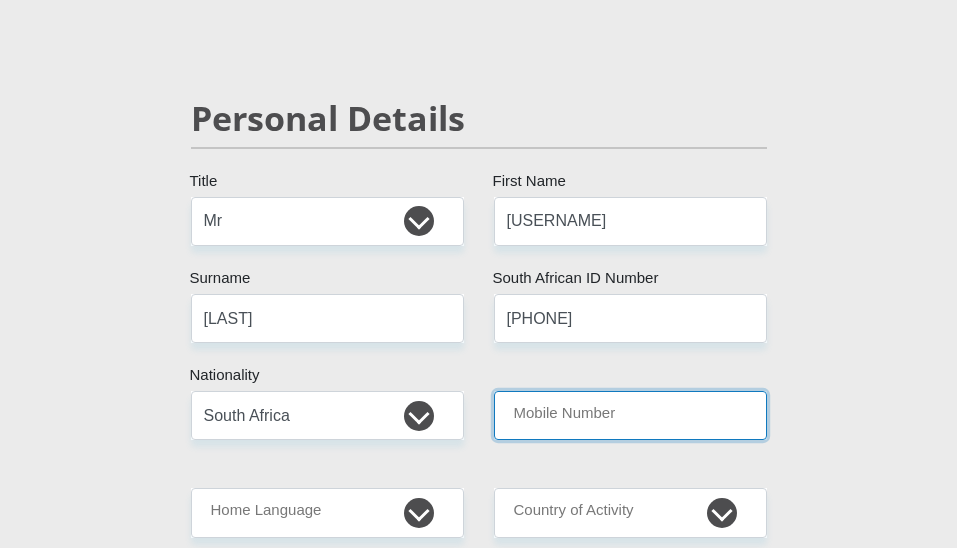 click on "Mobile Number" at bounding box center [630, 415] 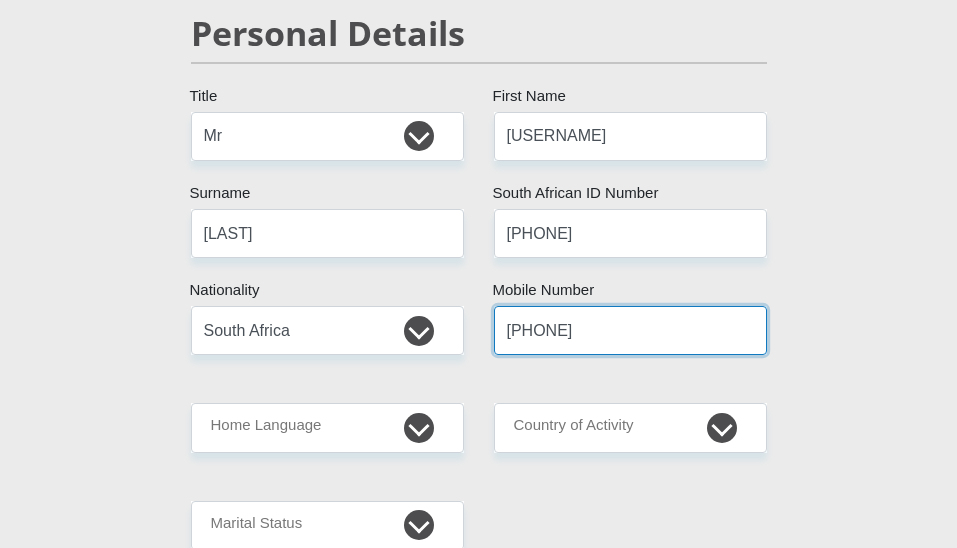 scroll, scrollTop: 400, scrollLeft: 0, axis: vertical 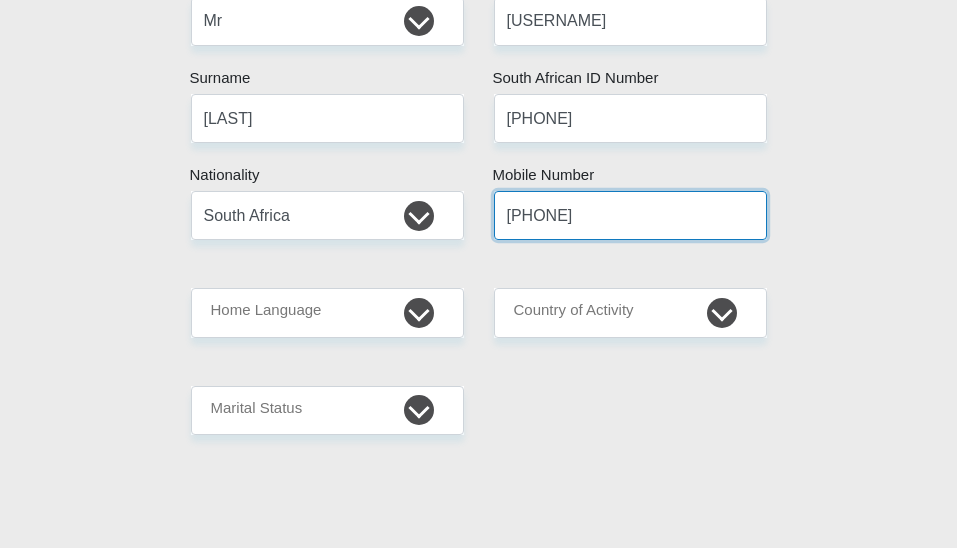 type on "[PHONE]" 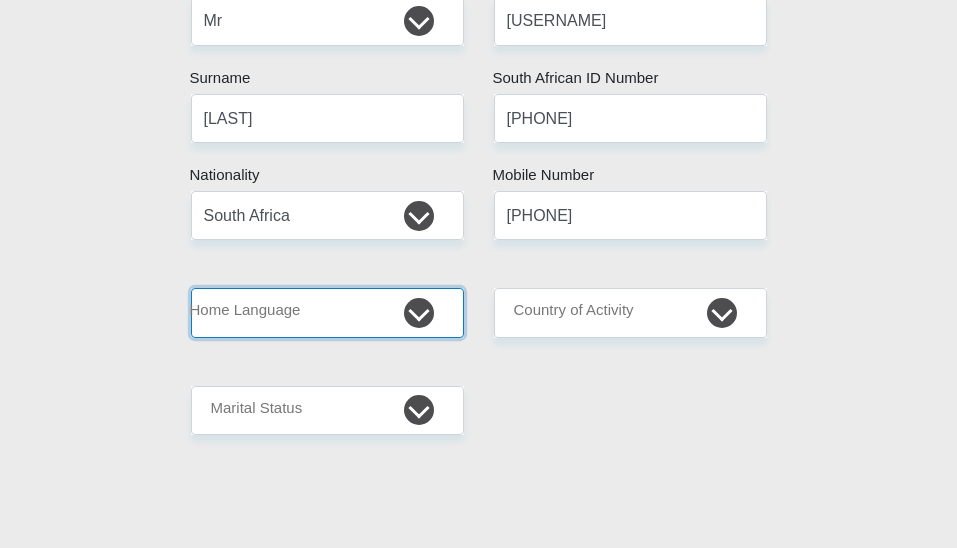 click on "Afrikaans
English
Sepedi
South Ndebele
Southern Sotho
Swati
Tsonga
Tswana
Venda
Xhosa
Zulu
Other" at bounding box center (327, 312) 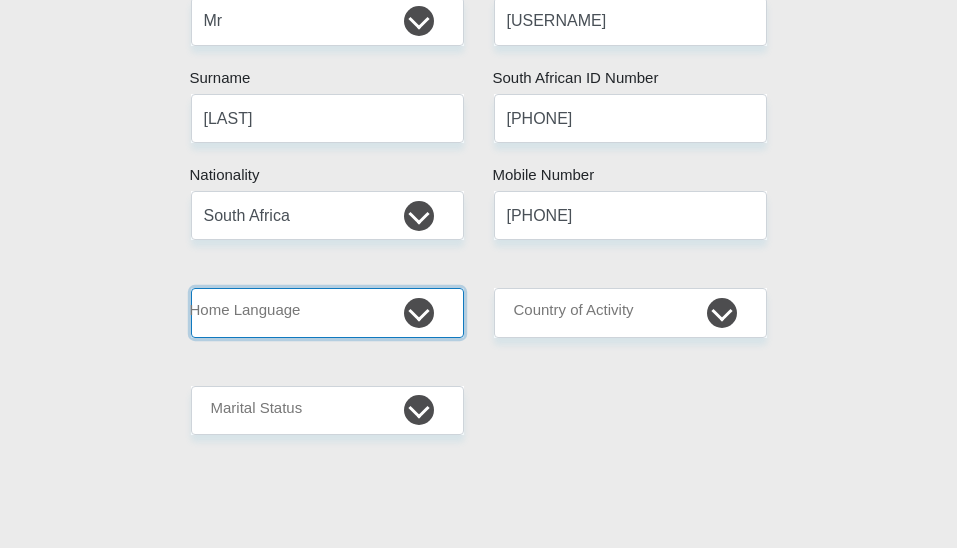 select on "eng" 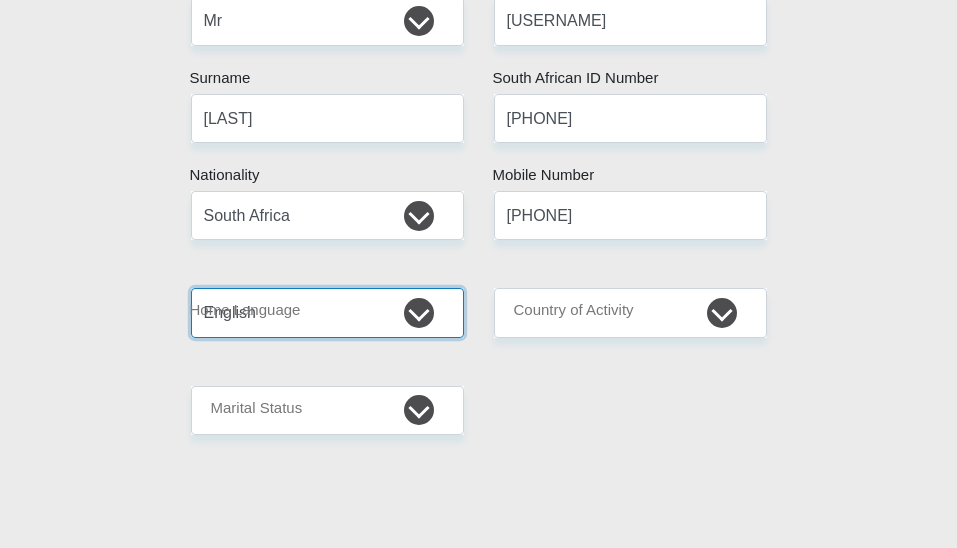 click on "Afrikaans
English
Sepedi
South Ndebele
Southern Sotho
Swati
Tsonga
Tswana
Venda
Xhosa
Zulu
Other" at bounding box center (327, 312) 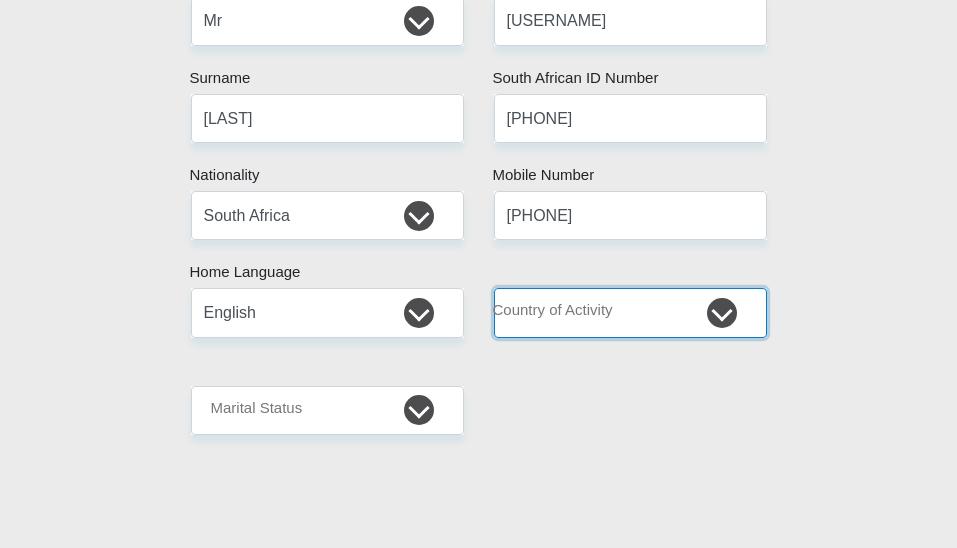 click on "South Africa
Afghanistan
Aland Islands
Albania
Algeria
America Samoa
American Virgin Islands
Andorra
Angola
Anguilla
Antarctica
Antigua and Barbuda
Argentina
Armenia
Aruba
Ascension Island
Australia
Austria
Azerbaijan
Chad" at bounding box center [630, 312] 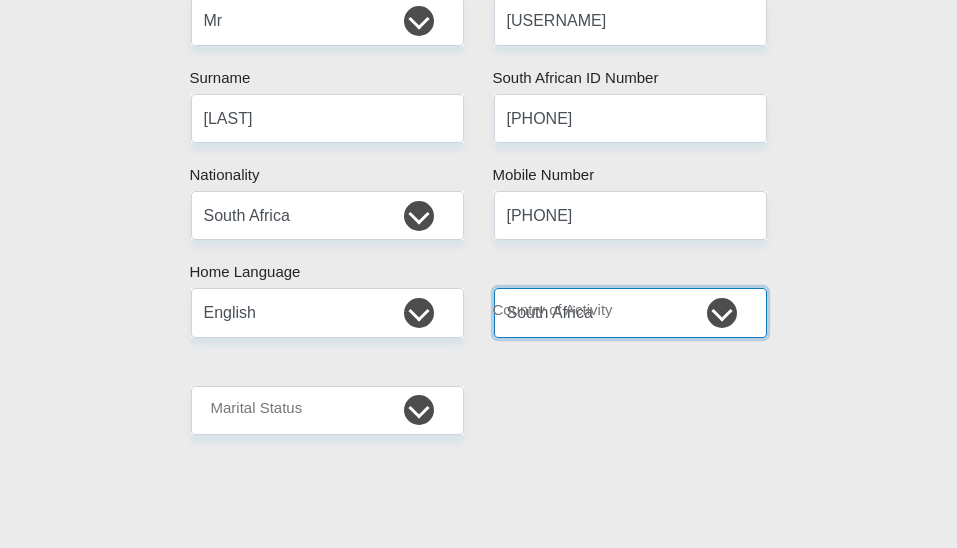 click on "South Africa
Afghanistan
Aland Islands
Albania
Algeria
America Samoa
American Virgin Islands
Andorra
Angola
Anguilla
Antarctica
Antigua and Barbuda
Argentina
Armenia
Aruba
Ascension Island
Australia
Austria
Azerbaijan
Chad" at bounding box center (630, 312) 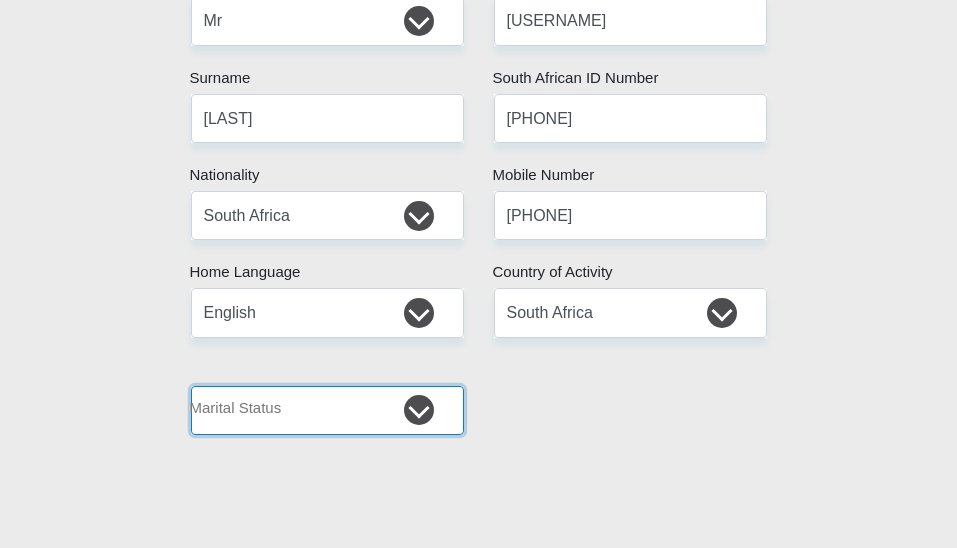 click on "Married ANC
Single
Divorced
Widowed
Married COP or Customary Law" at bounding box center [327, 410] 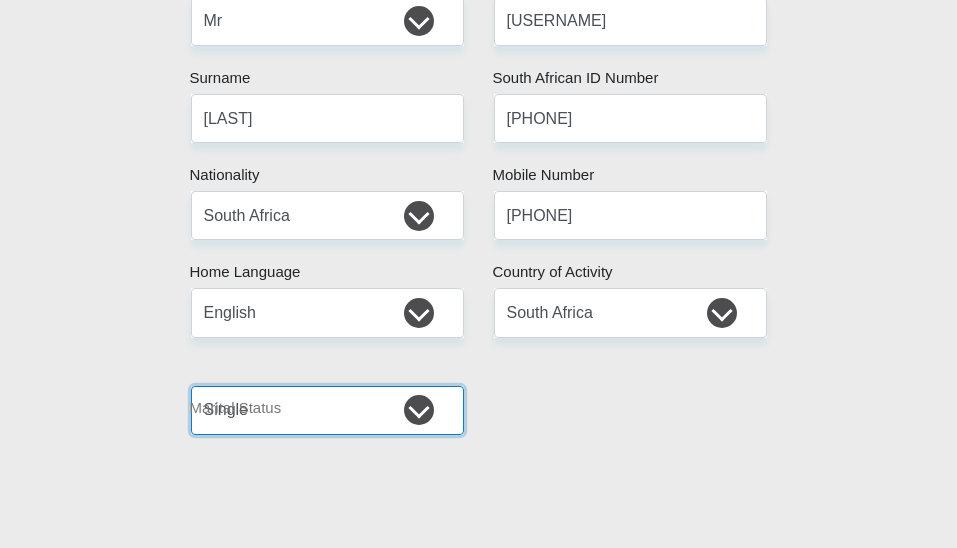 click on "Married ANC
Single
Divorced
Widowed
Married COP or Customary Law" at bounding box center [327, 410] 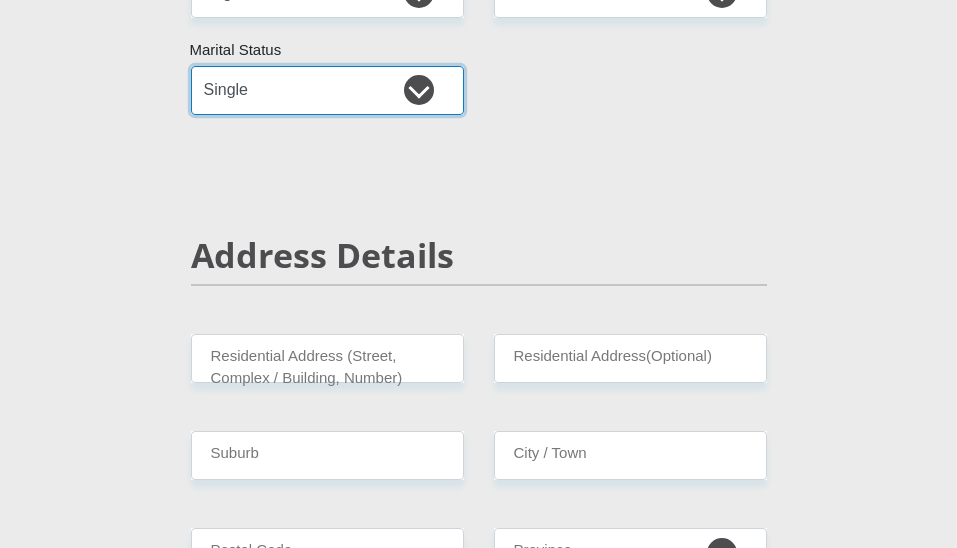 scroll, scrollTop: 800, scrollLeft: 0, axis: vertical 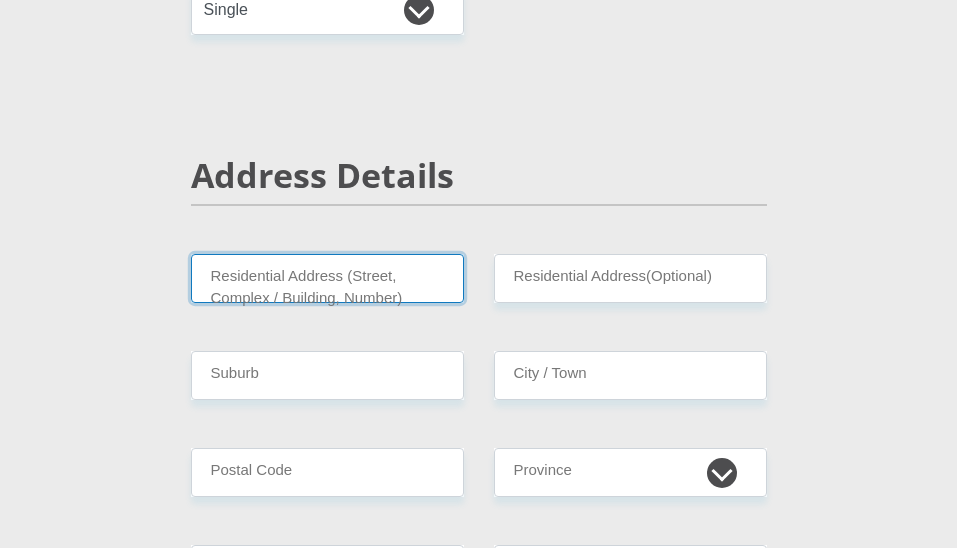 click on "Residential Address (Street, Complex / Building, Number)" at bounding box center (327, 278) 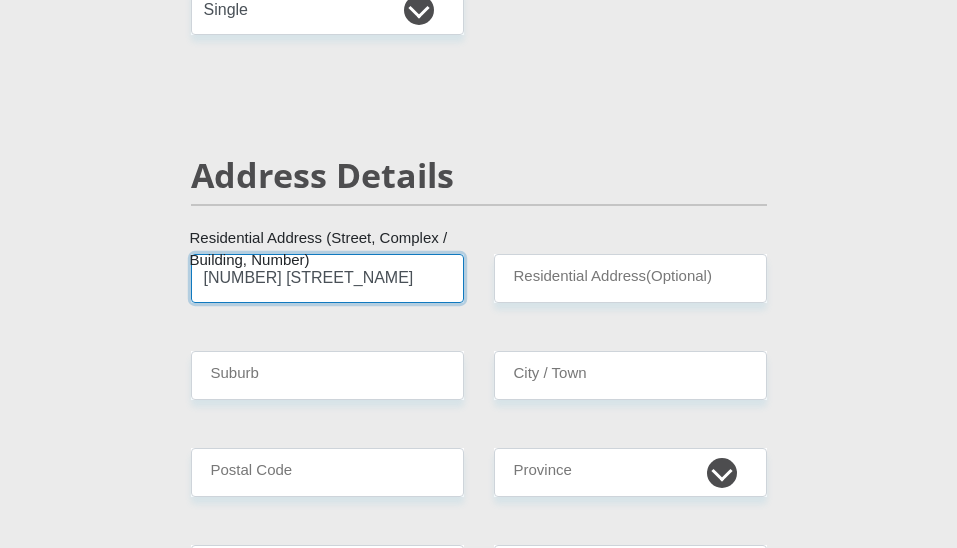 type on "20 perth road" 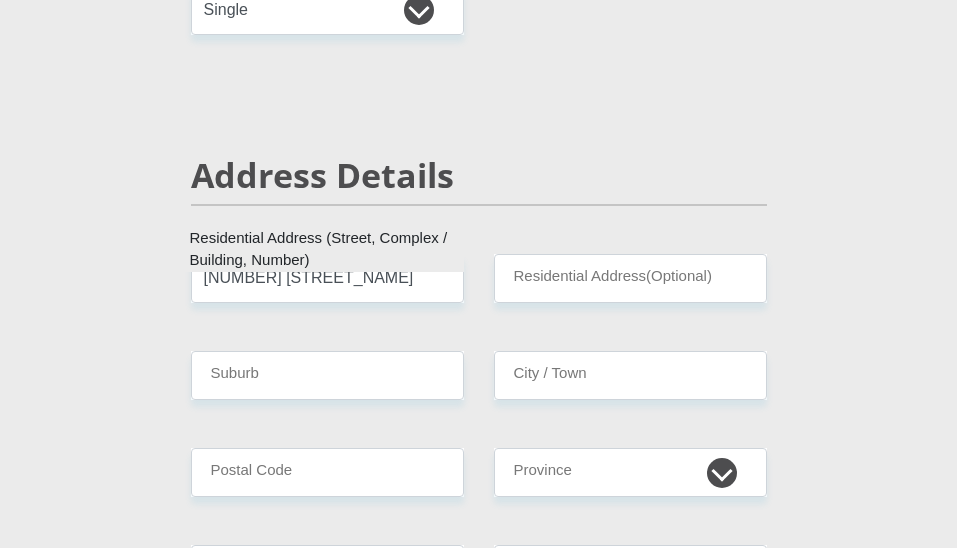 click on "Mr
Ms
Mrs
Dr
Other
Title
Cole
First Name
Legrange
Surname
9708115200080
South African ID Number
Please input valid ID number
South Africa
Afghanistan
Aland Islands
Albania
Algeria
America Samoa
American Virgin Islands
Andorra
Angola
Anguilla
Antarctica
Antigua and Barbuda
Argentina" at bounding box center [479, 2777] 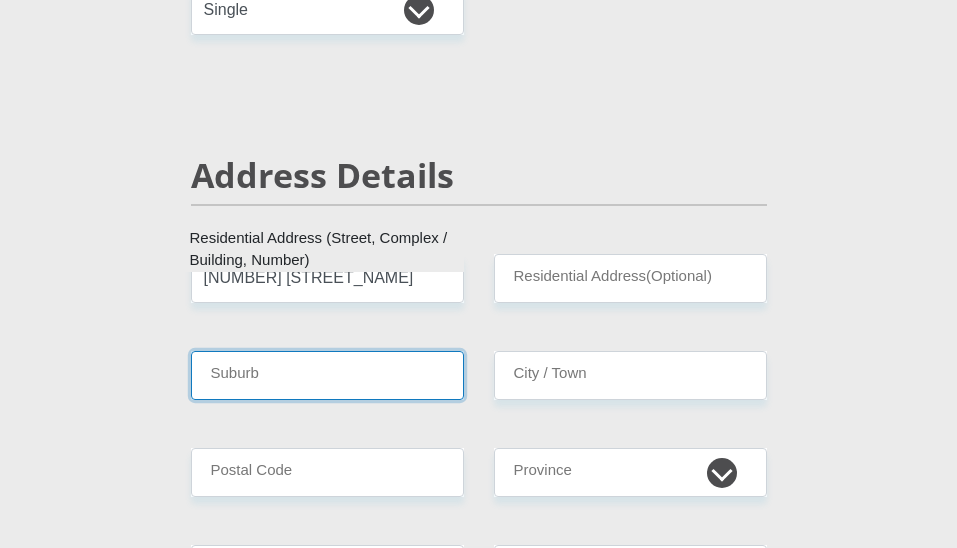 click on "Suburb" at bounding box center [327, 375] 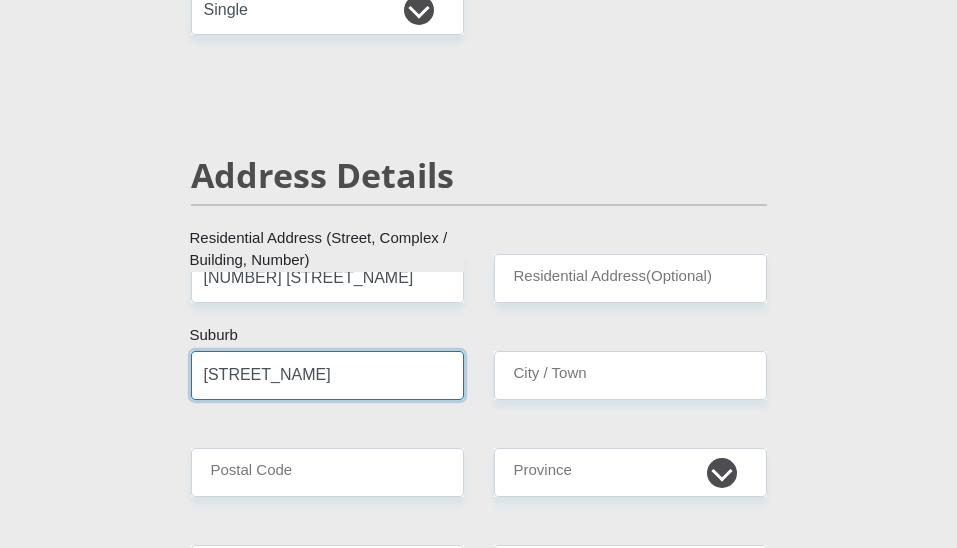 type on "Grassy Park" 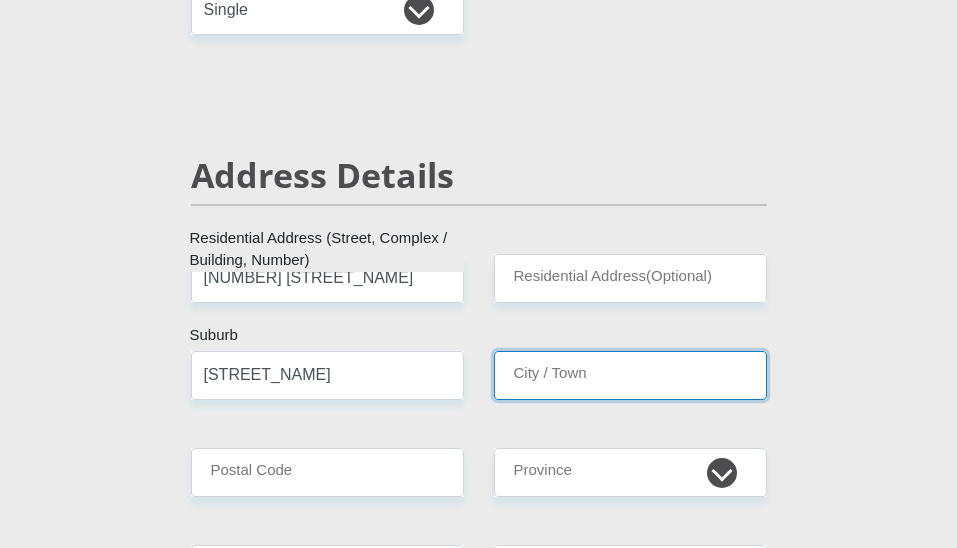click on "City / Town" at bounding box center [630, 375] 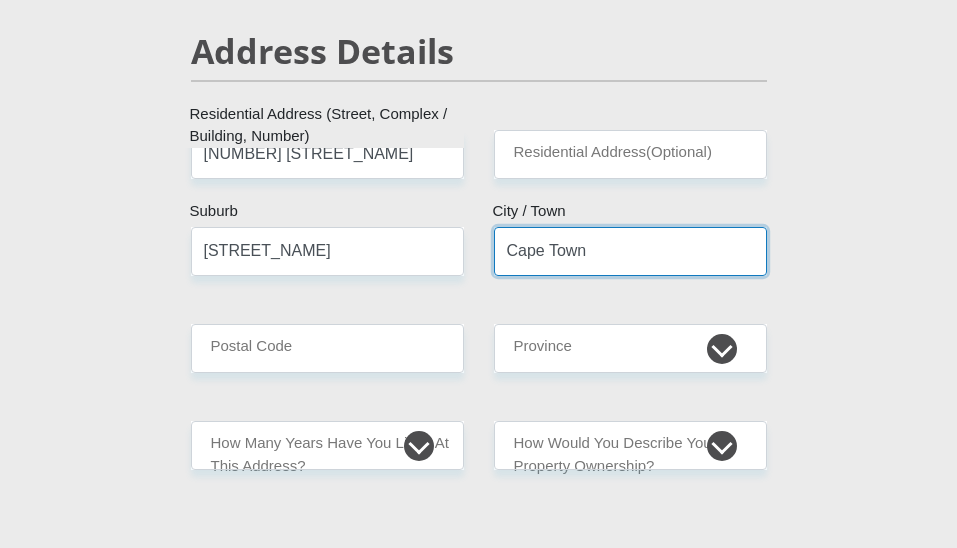 scroll, scrollTop: 1100, scrollLeft: 0, axis: vertical 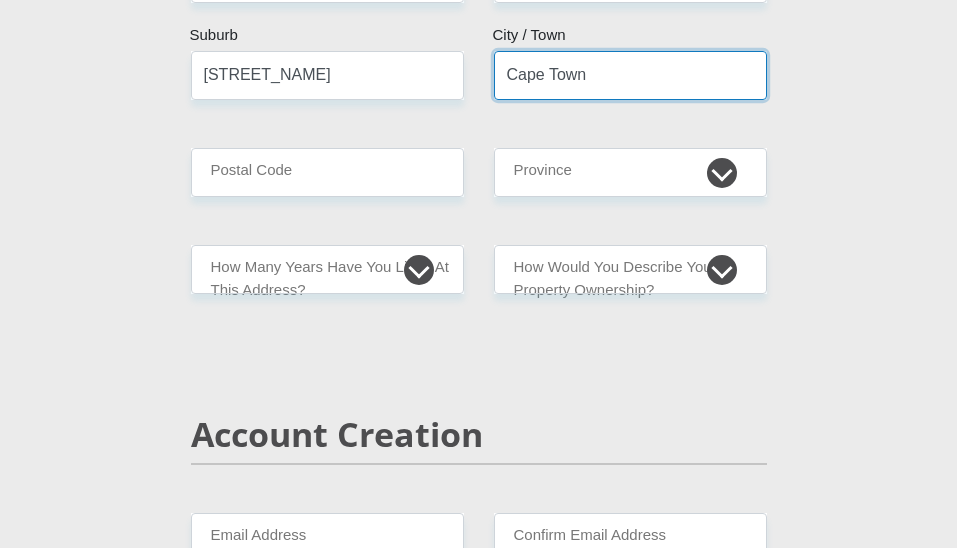 type on "Cape Town" 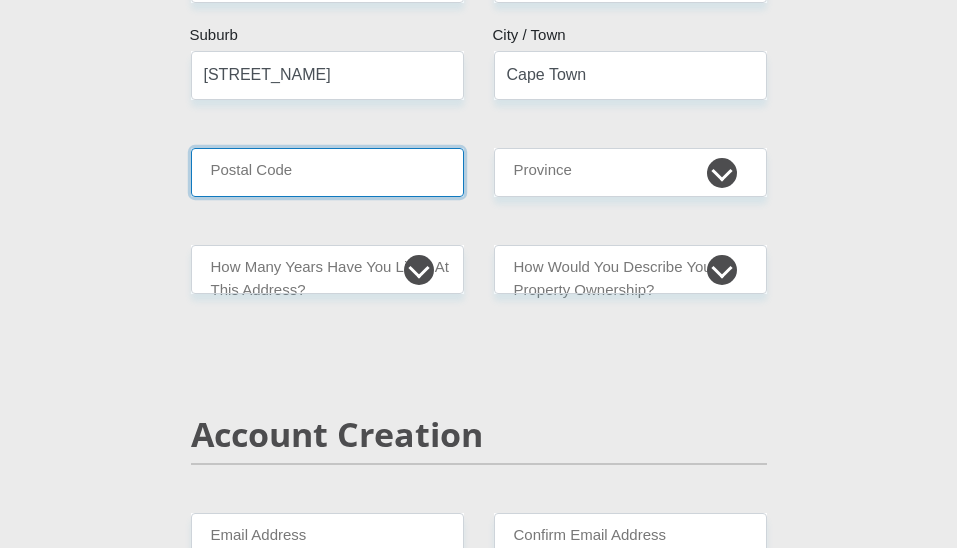 click on "Postal Code" at bounding box center [327, 172] 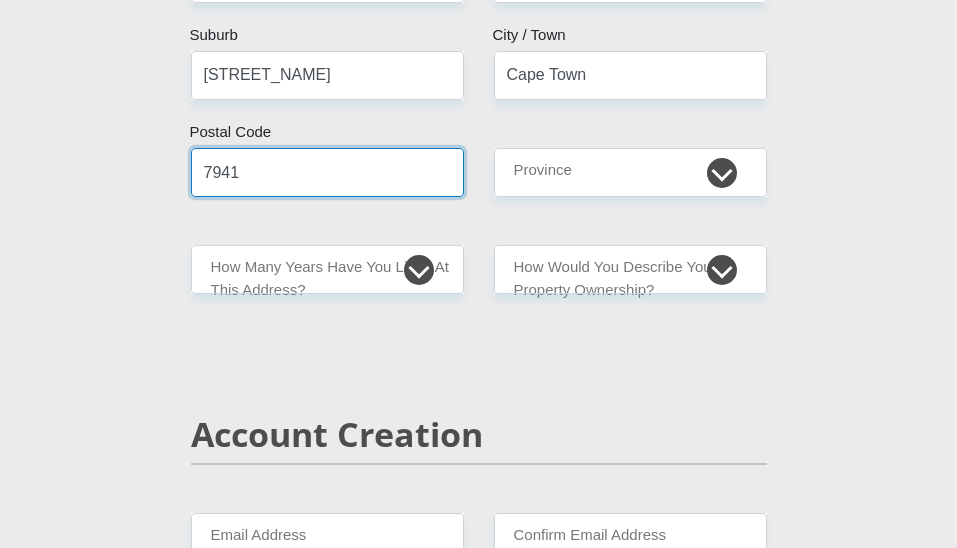 type on "7941" 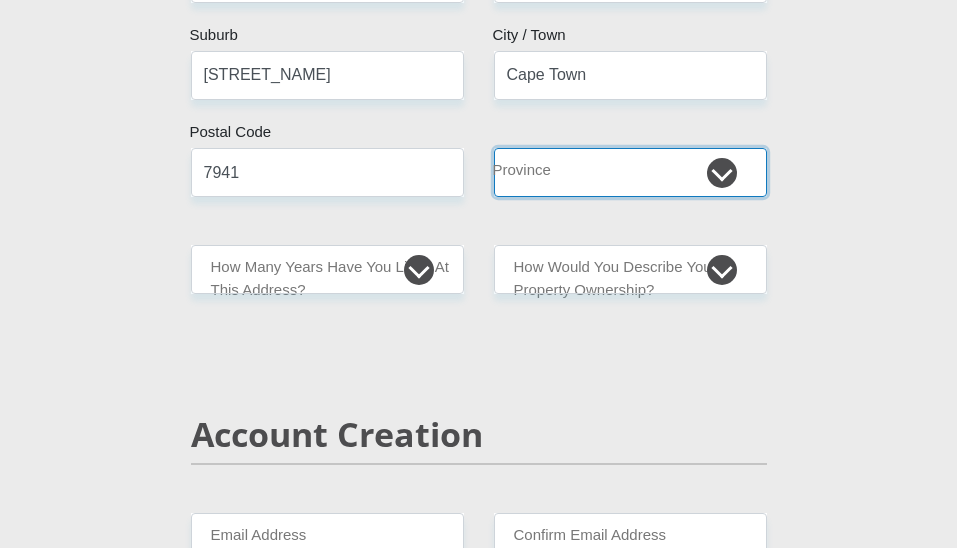 click on "Eastern Cape
Free State
Gauteng
KwaZulu-Natal
Limpopo
Mpumalanga
Northern Cape
North West
Western Cape" at bounding box center (630, 172) 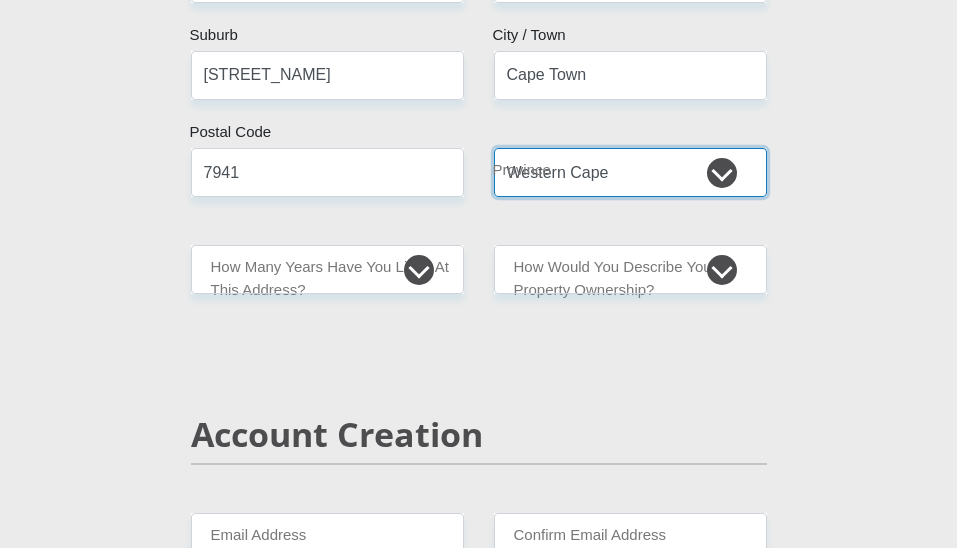 click on "Eastern Cape
Free State
Gauteng
KwaZulu-Natal
Limpopo
Mpumalanga
Northern Cape
North West
Western Cape" at bounding box center (630, 172) 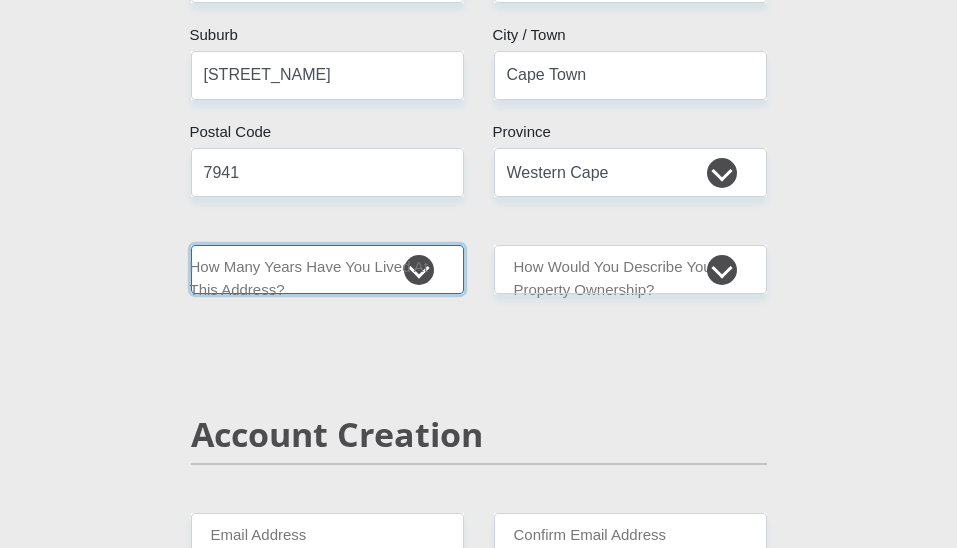 click on "less than 1 year
1-3 years
3-5 years
5+ years" at bounding box center (327, 269) 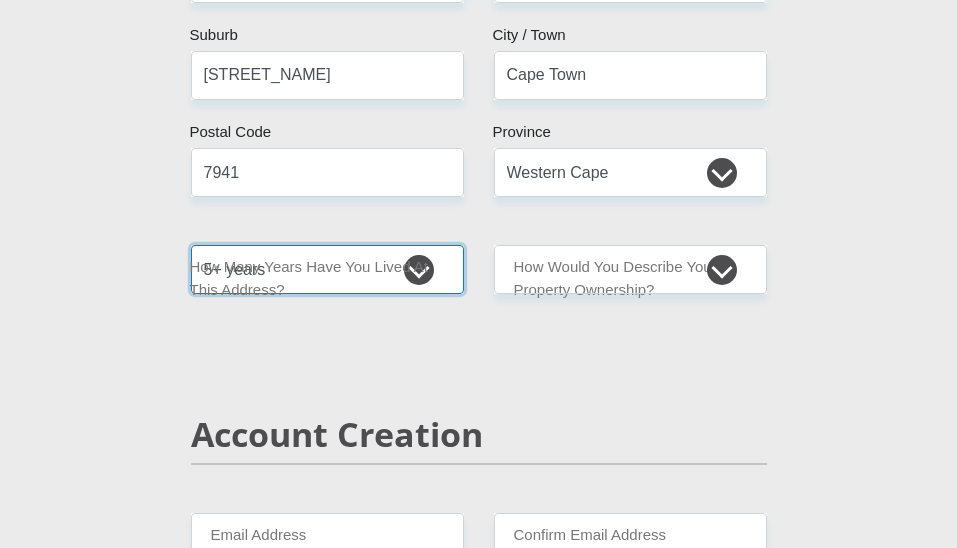click on "less than 1 year
1-3 years
3-5 years
5+ years" at bounding box center [327, 269] 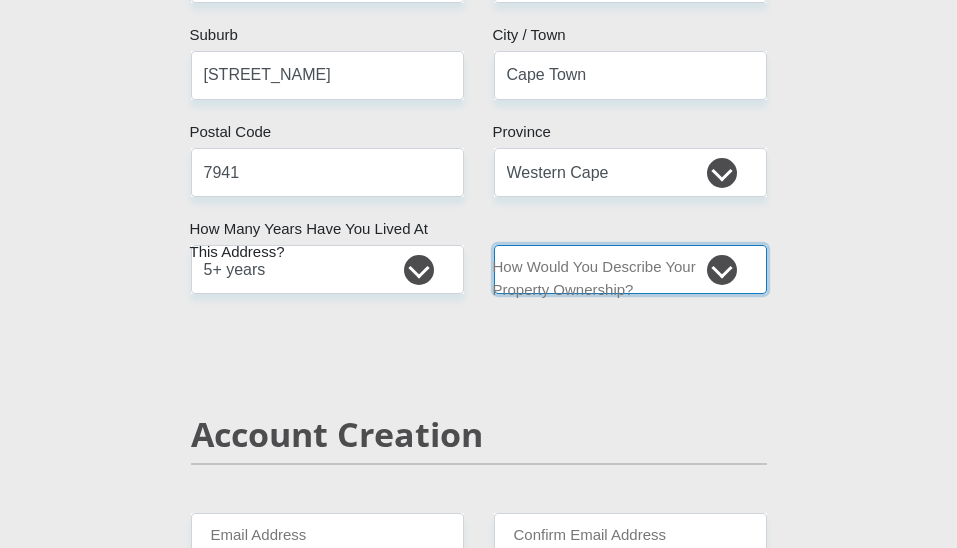 click on "Owned
Rented
Family Owned
Company Dwelling" at bounding box center [630, 269] 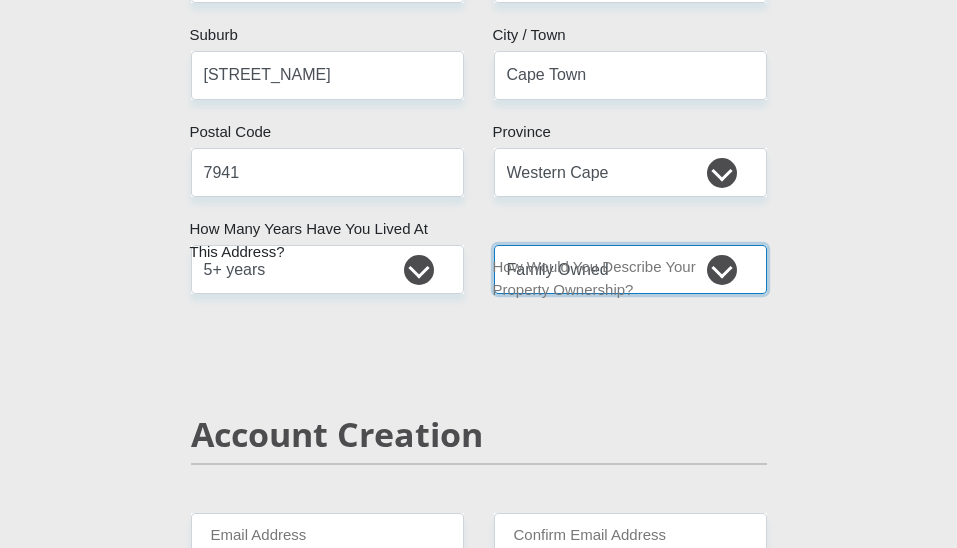 click on "Owned
Rented
Family Owned
Company Dwelling" at bounding box center [630, 269] 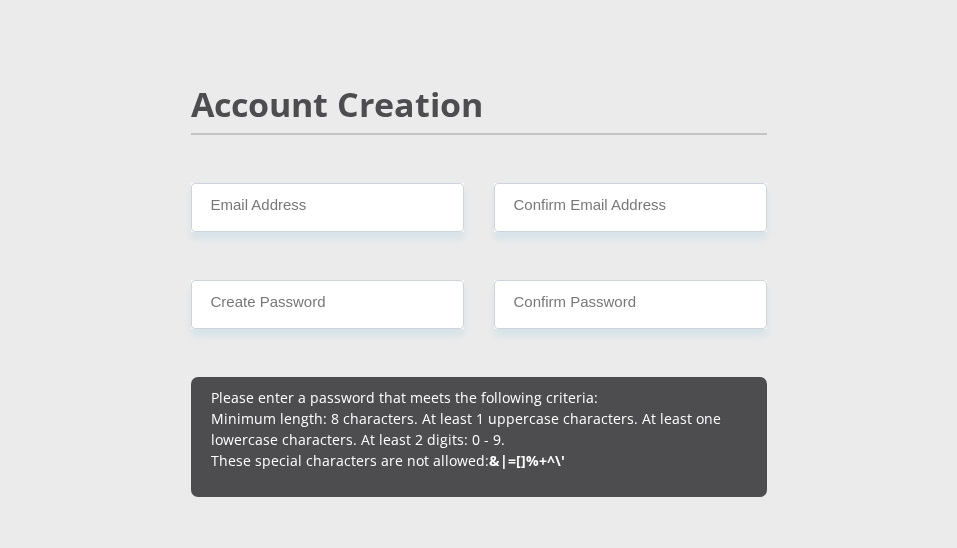 scroll, scrollTop: 1500, scrollLeft: 0, axis: vertical 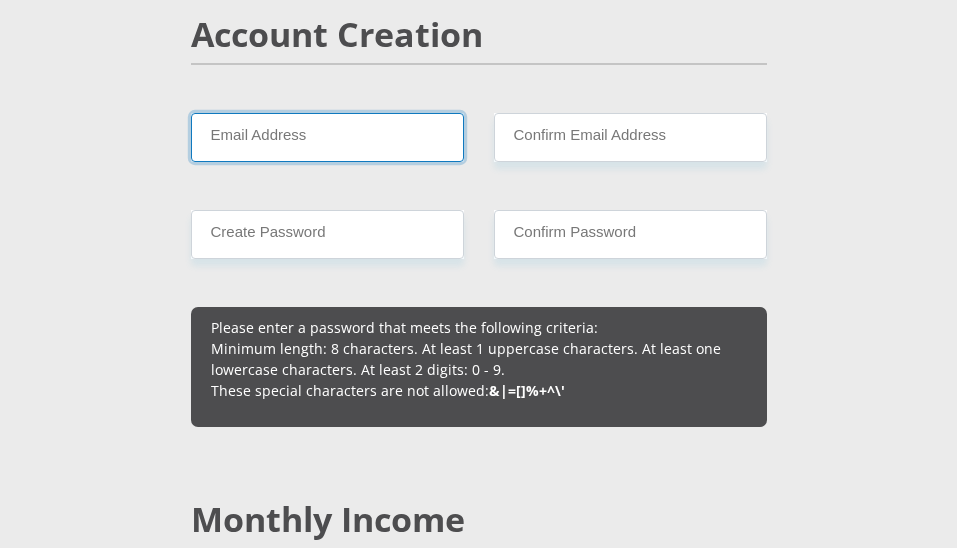click on "Email Address" at bounding box center [327, 137] 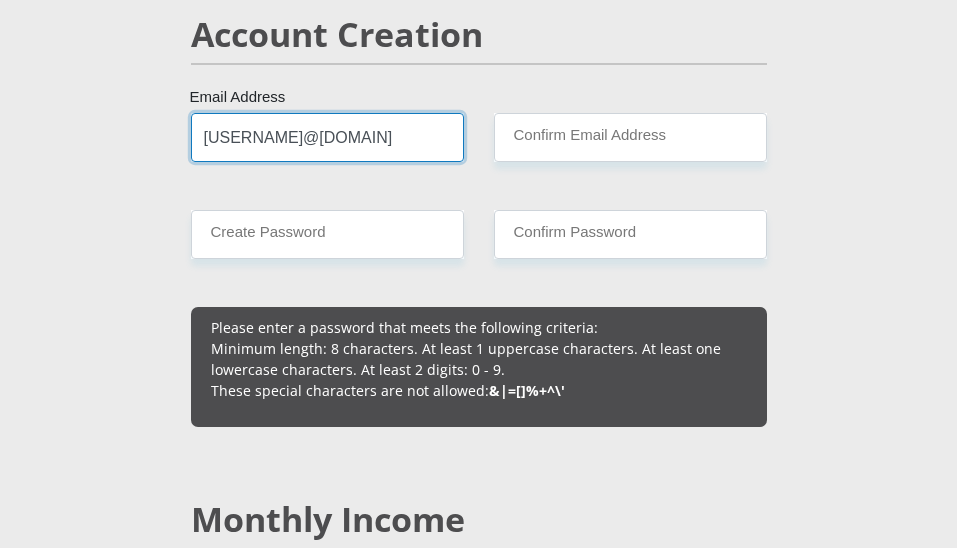 type on "coledeath71@gmail.com" 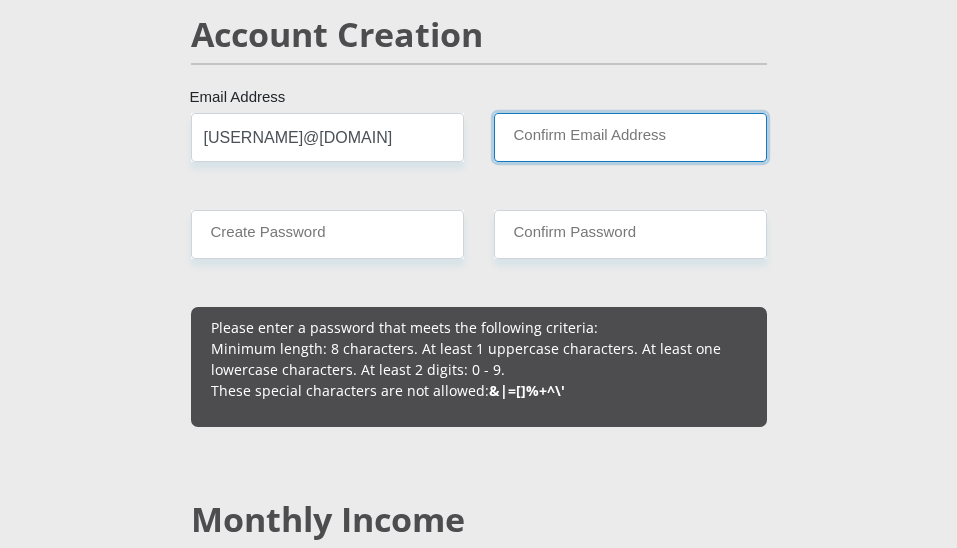 click on "Confirm Email Address" at bounding box center (630, 137) 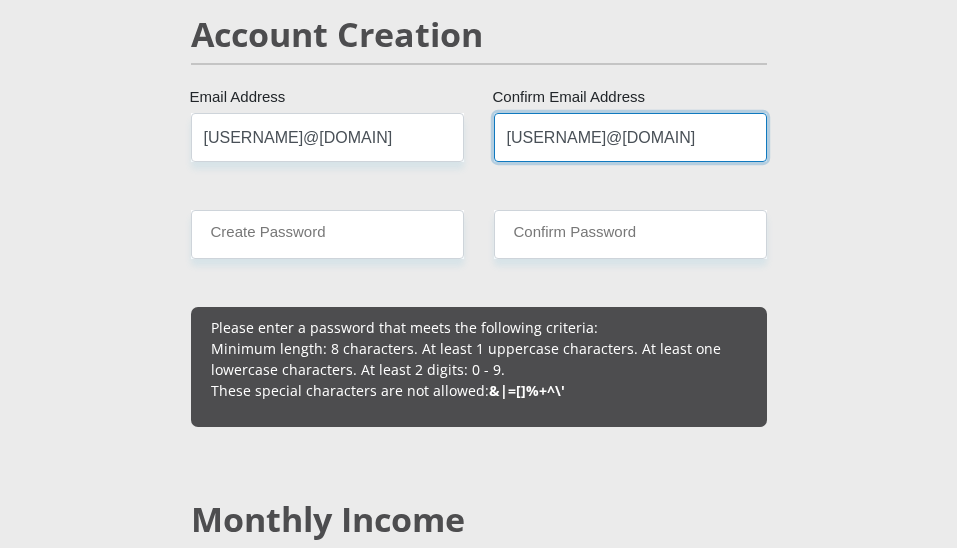 type on "coledeath71@gmail.com" 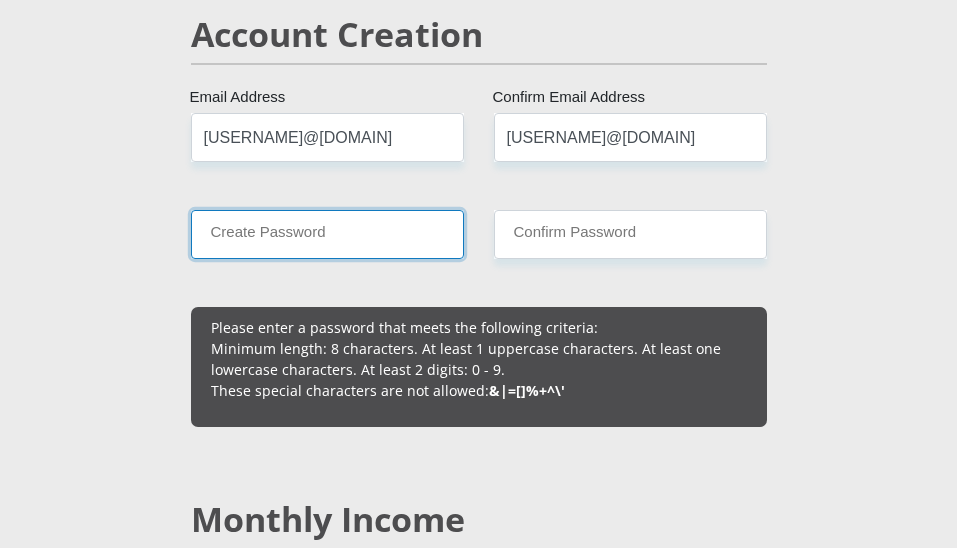 click on "Create Password" at bounding box center (327, 234) 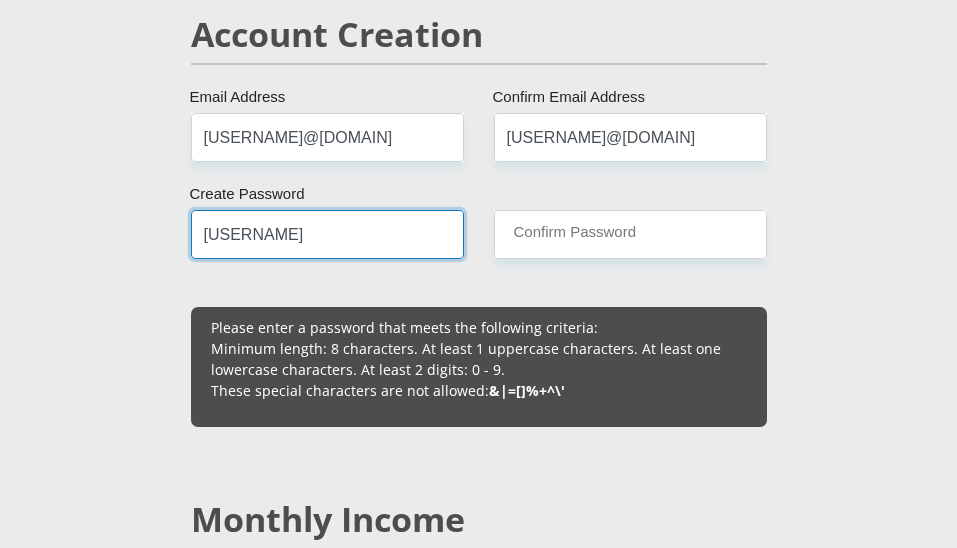 drag, startPoint x: 374, startPoint y: 258, endPoint x: -63, endPoint y: 170, distance: 445.77237 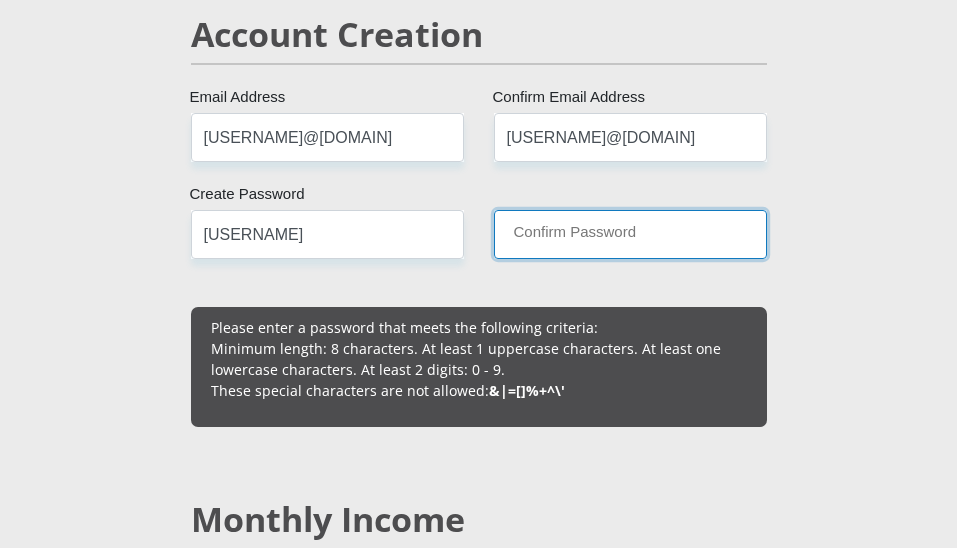 click on "Confirm Password" at bounding box center [630, 234] 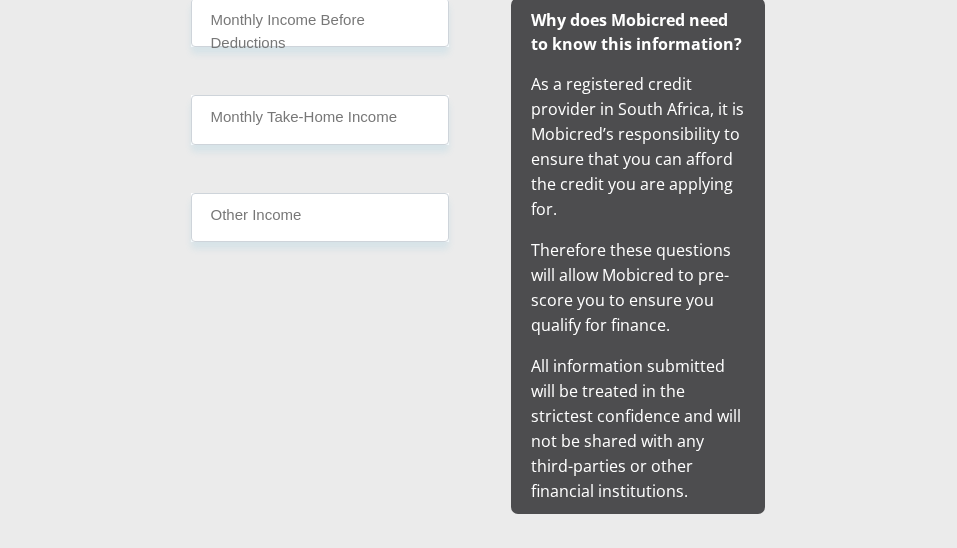 scroll, scrollTop: 2000, scrollLeft: 0, axis: vertical 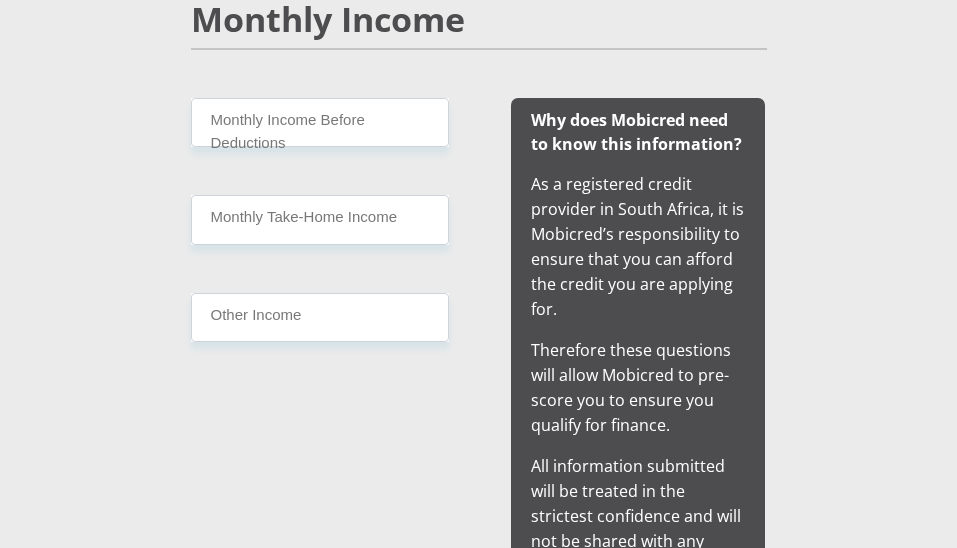 type on "Colelegrange1" 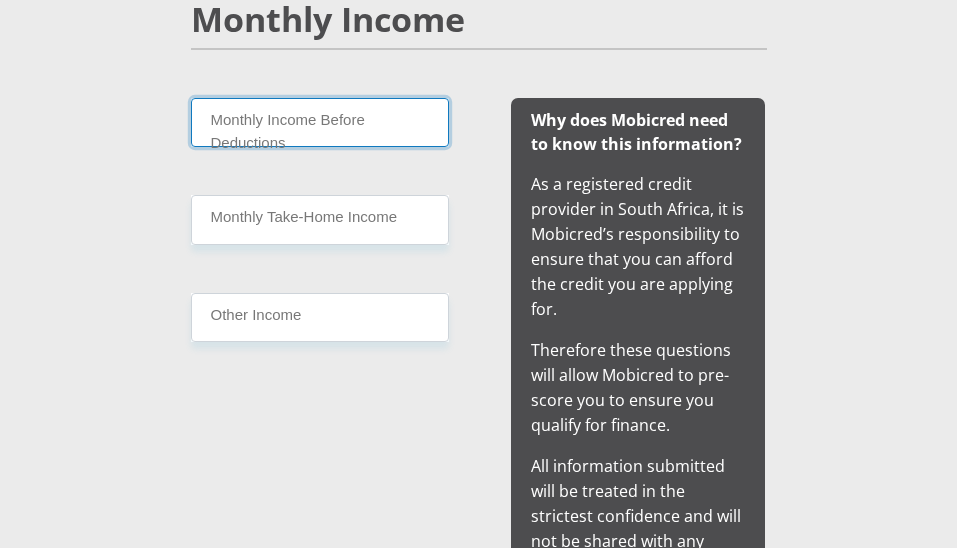 click on "Monthly Income Before Deductions" at bounding box center (320, 122) 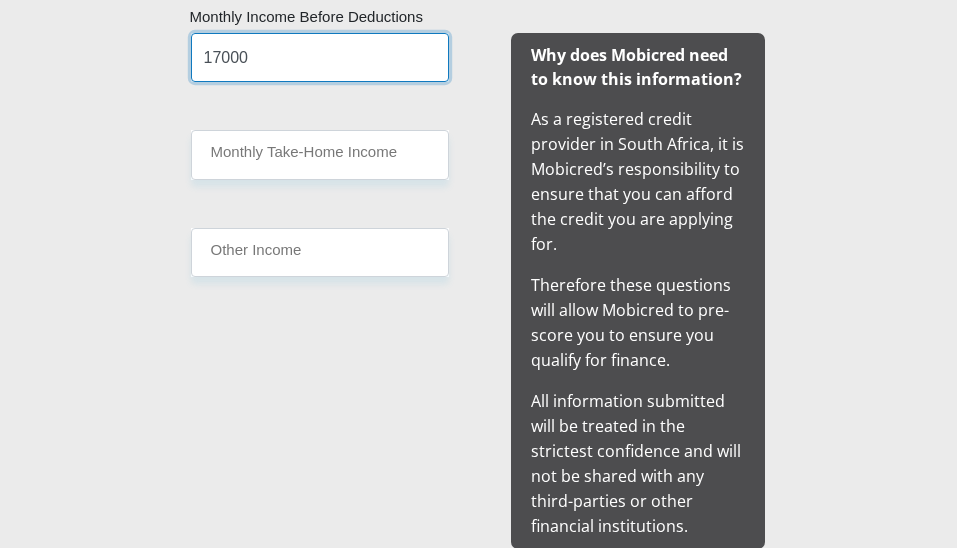 scroll, scrollTop: 2100, scrollLeft: 0, axis: vertical 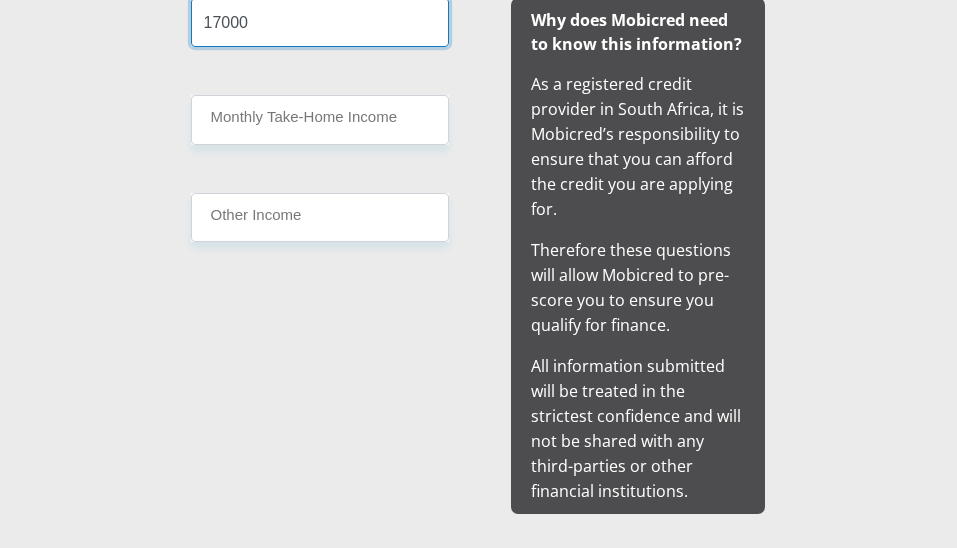type on "17000" 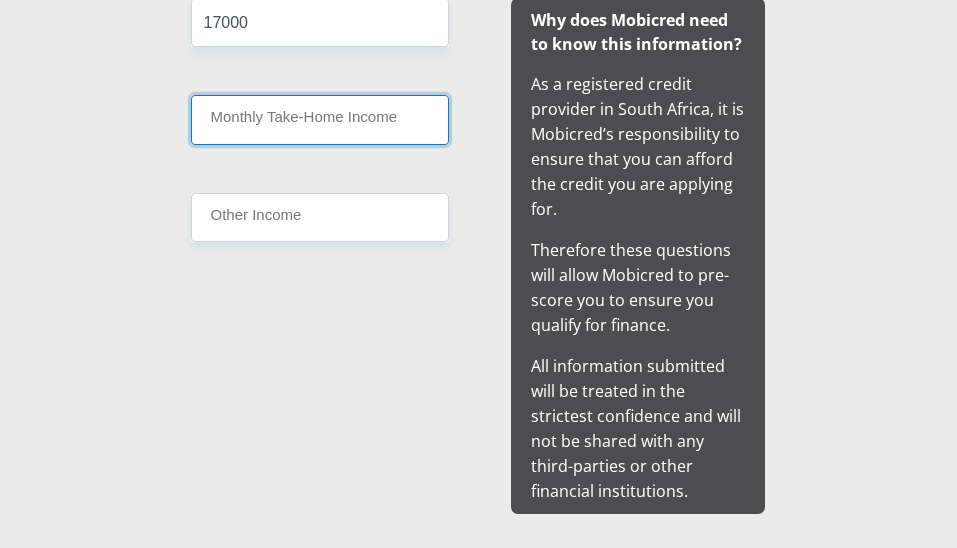 click on "Monthly Take-Home Income" at bounding box center [320, 119] 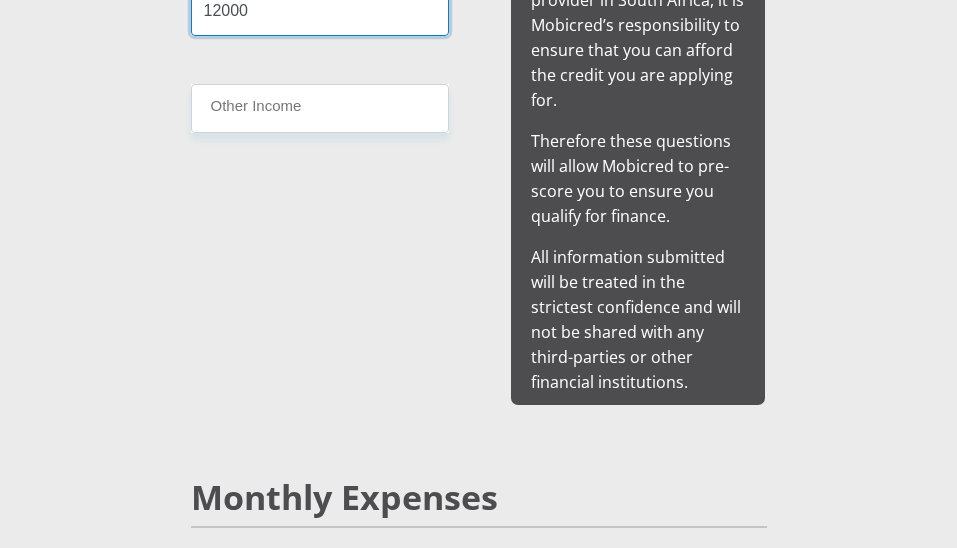scroll, scrollTop: 2200, scrollLeft: 0, axis: vertical 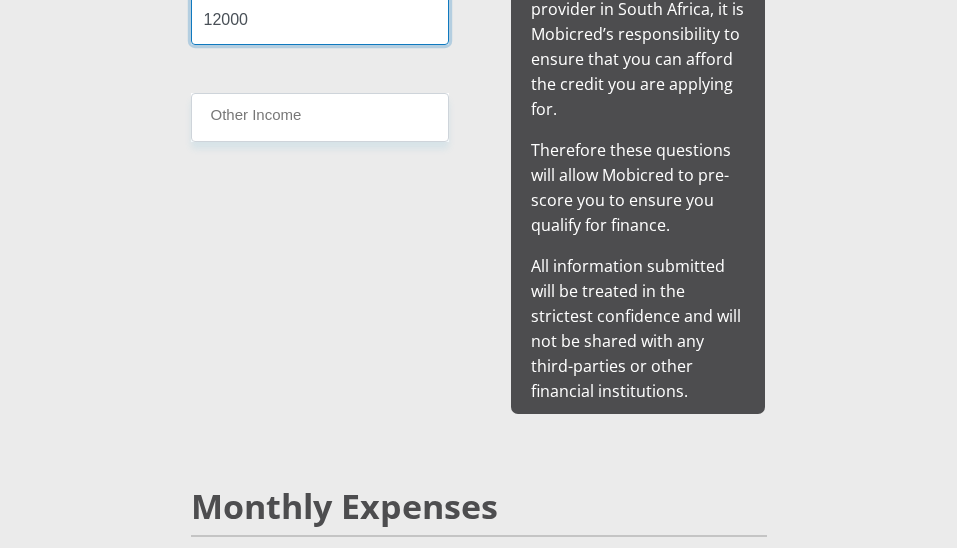 type on "12000" 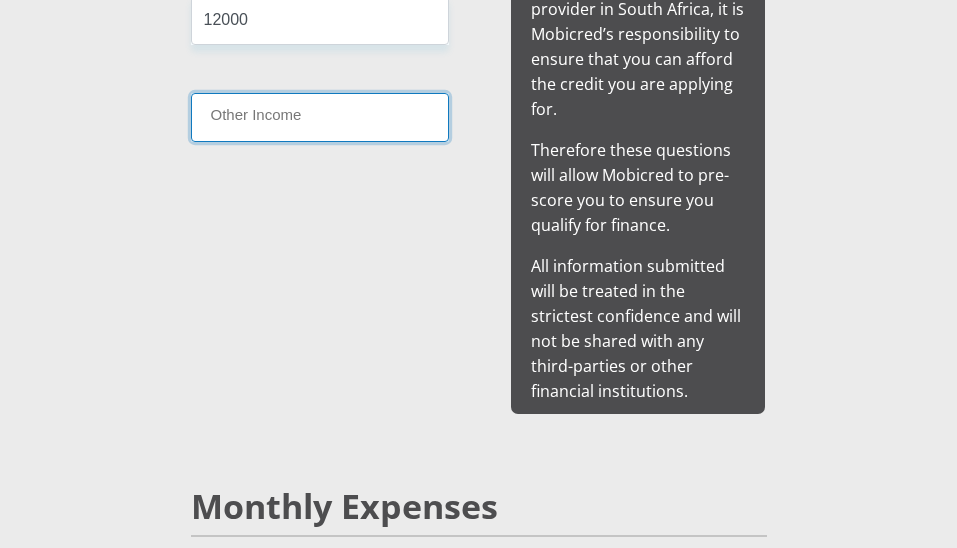 click on "Other Income" at bounding box center [320, 117] 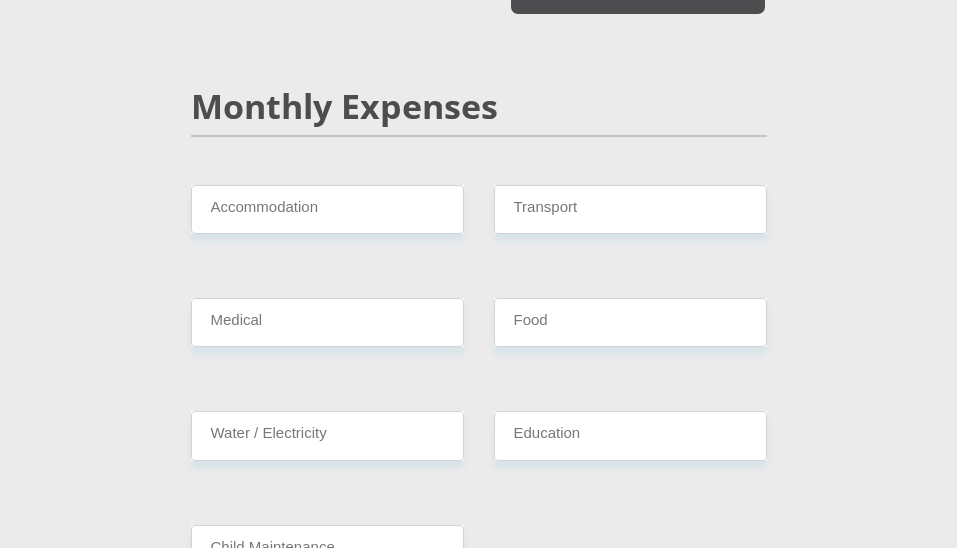 scroll, scrollTop: 2700, scrollLeft: 0, axis: vertical 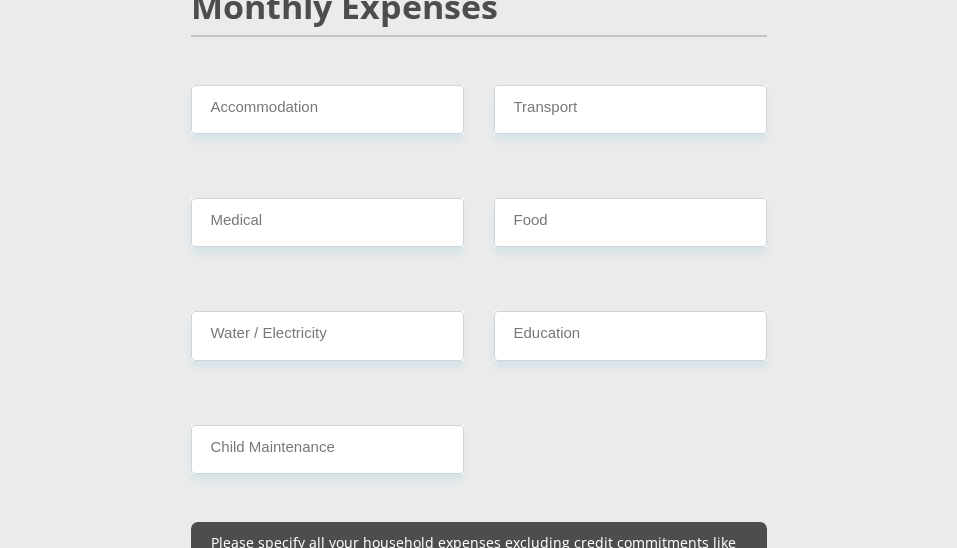 type on "0" 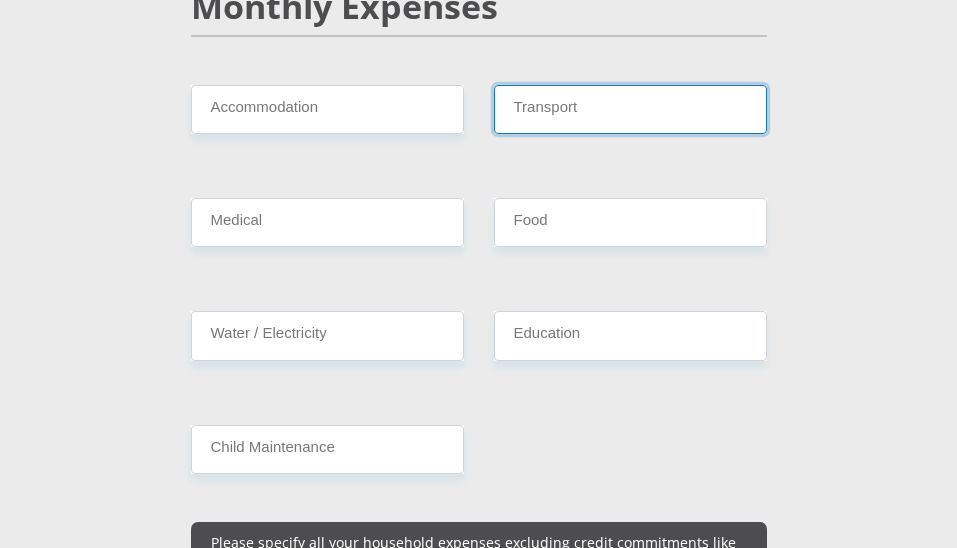 click on "Transport" at bounding box center (630, 109) 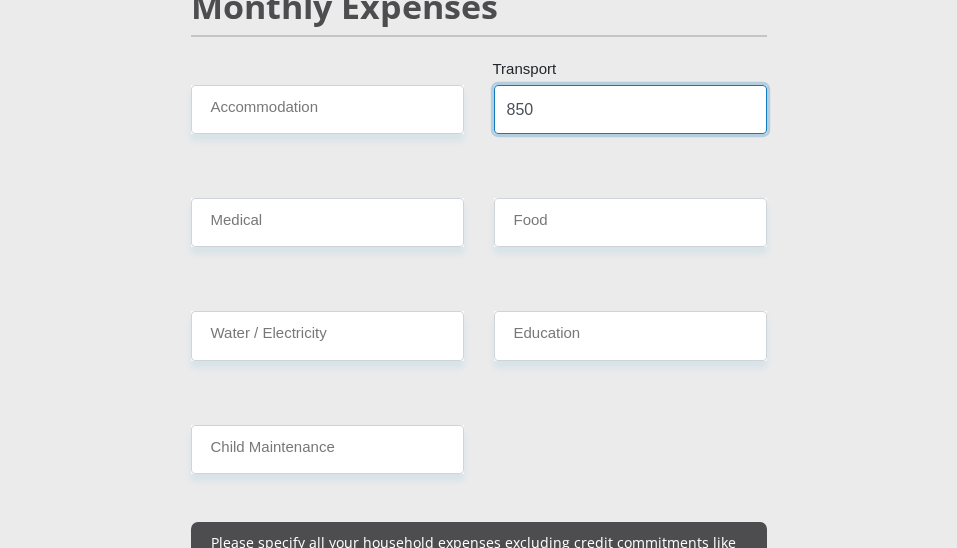type on "850" 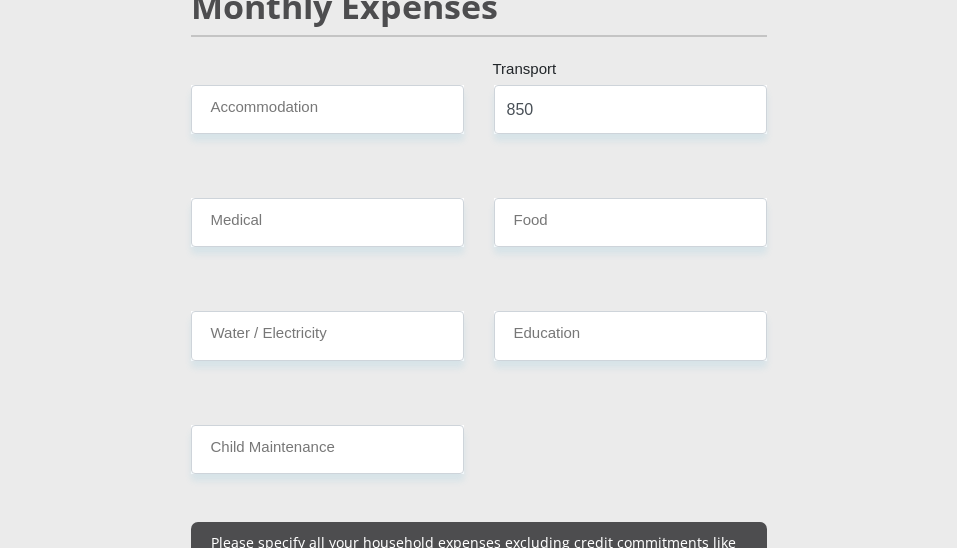 click on "Accommodation" at bounding box center [327, 117] 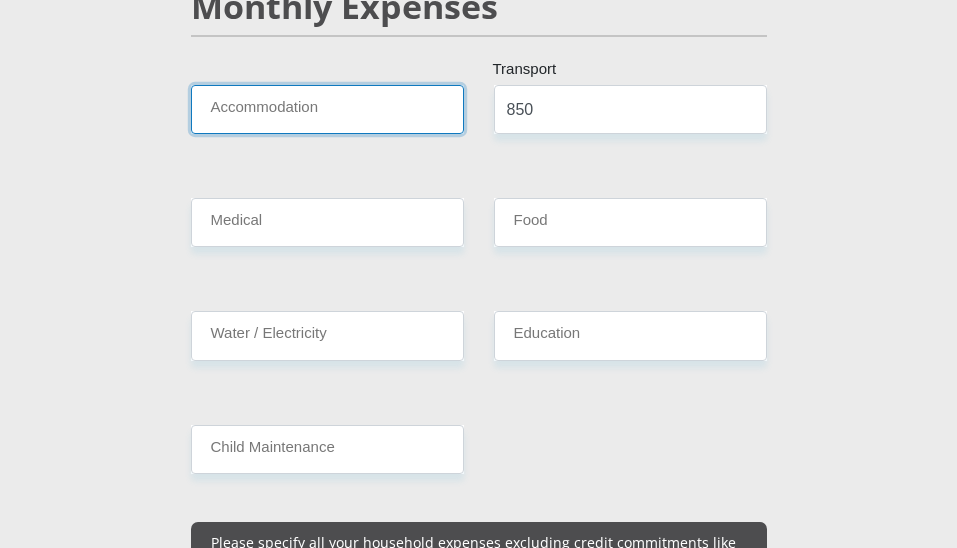 click on "Accommodation" at bounding box center [327, 109] 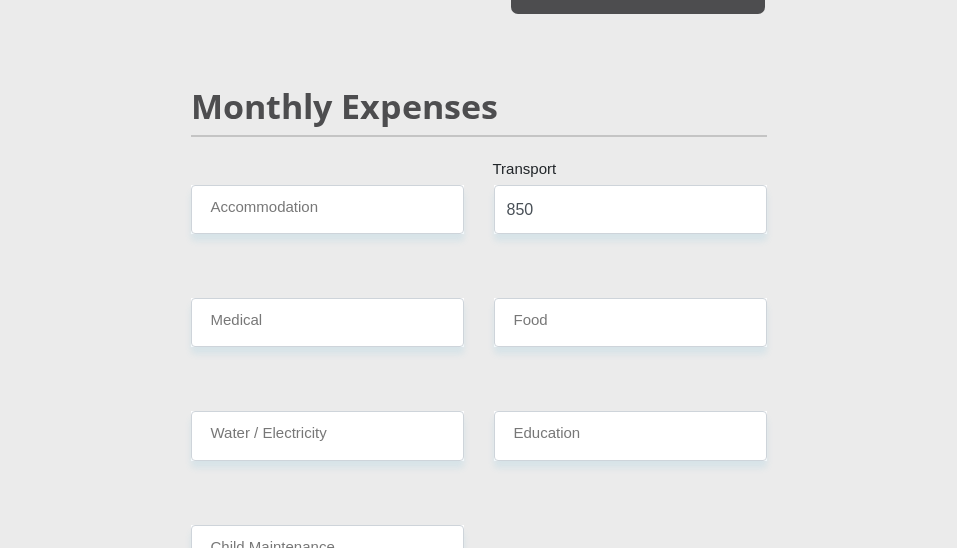 drag, startPoint x: 364, startPoint y: 95, endPoint x: 273, endPoint y: 96, distance: 91.00549 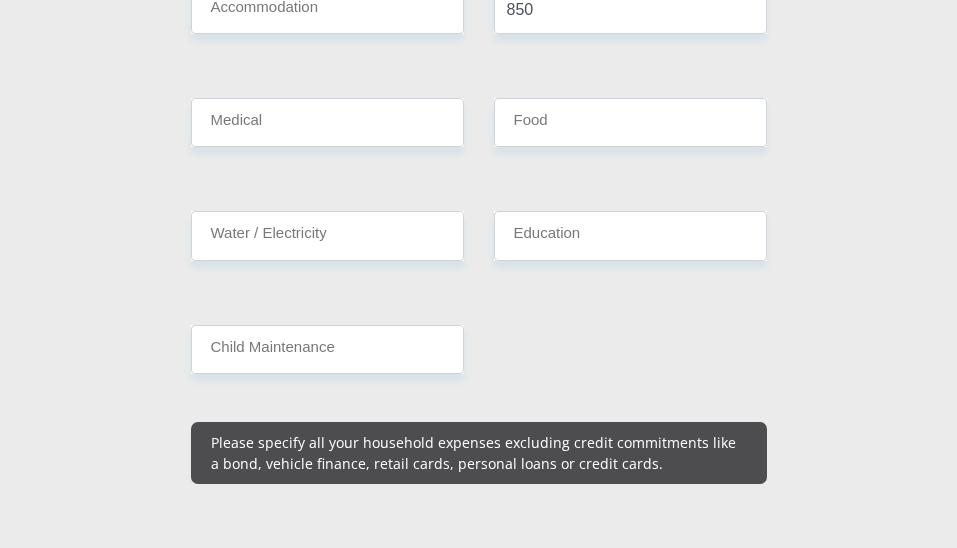 scroll, scrollTop: 2700, scrollLeft: 0, axis: vertical 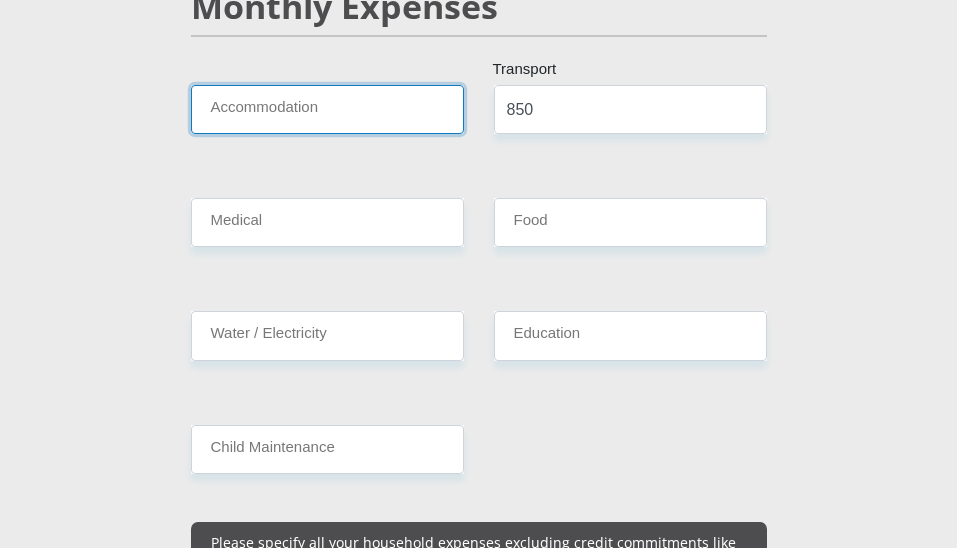 click on "Accommodation" at bounding box center (327, 109) 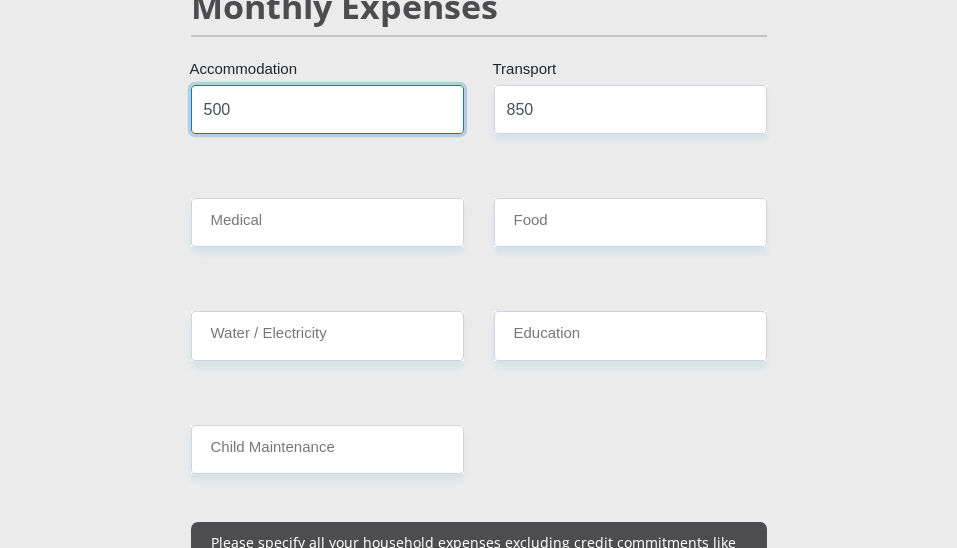 type on "500" 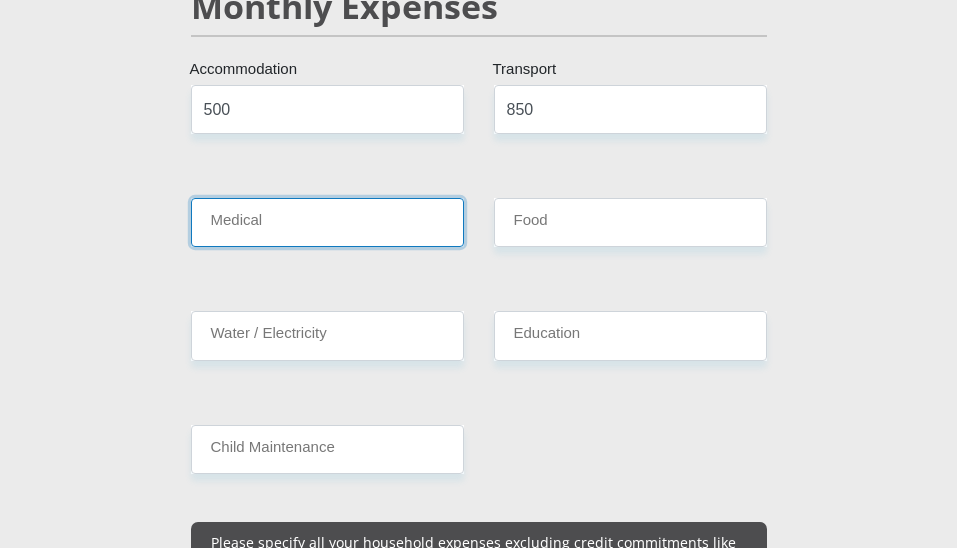 click on "Medical" at bounding box center (327, 222) 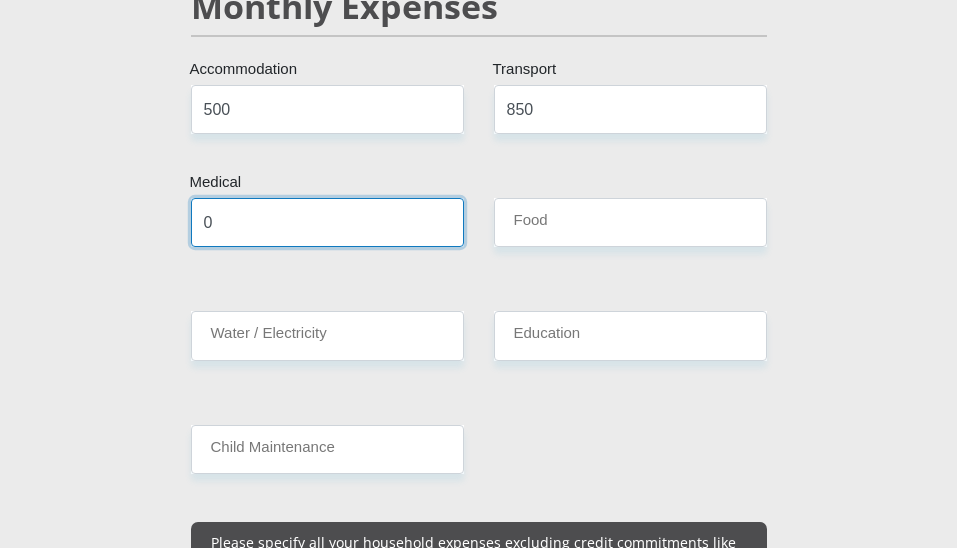 type on "0" 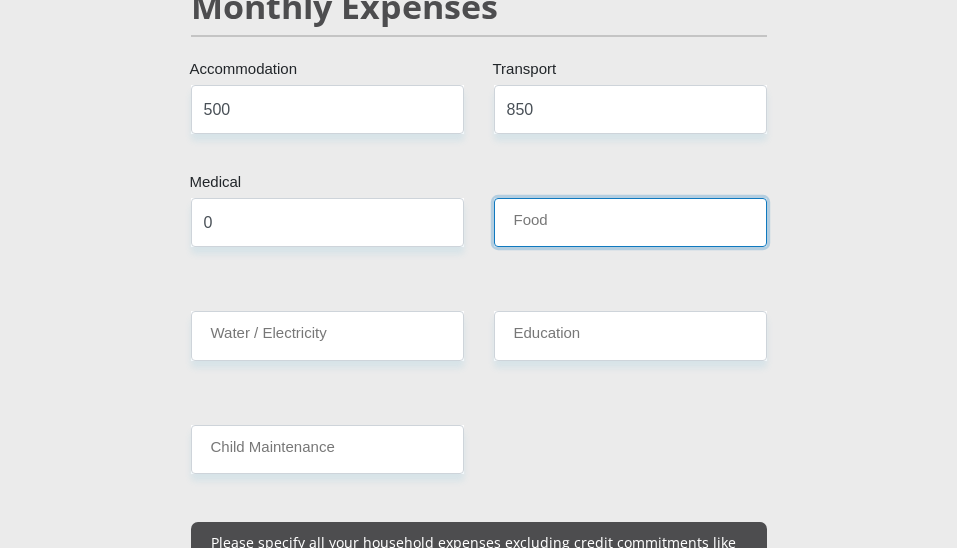 click on "Food" at bounding box center [630, 222] 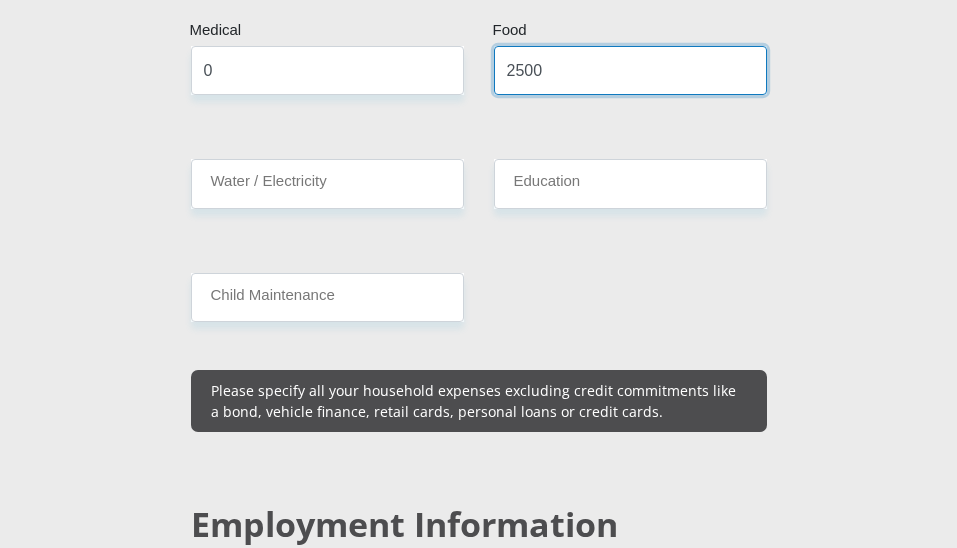 scroll, scrollTop: 2900, scrollLeft: 0, axis: vertical 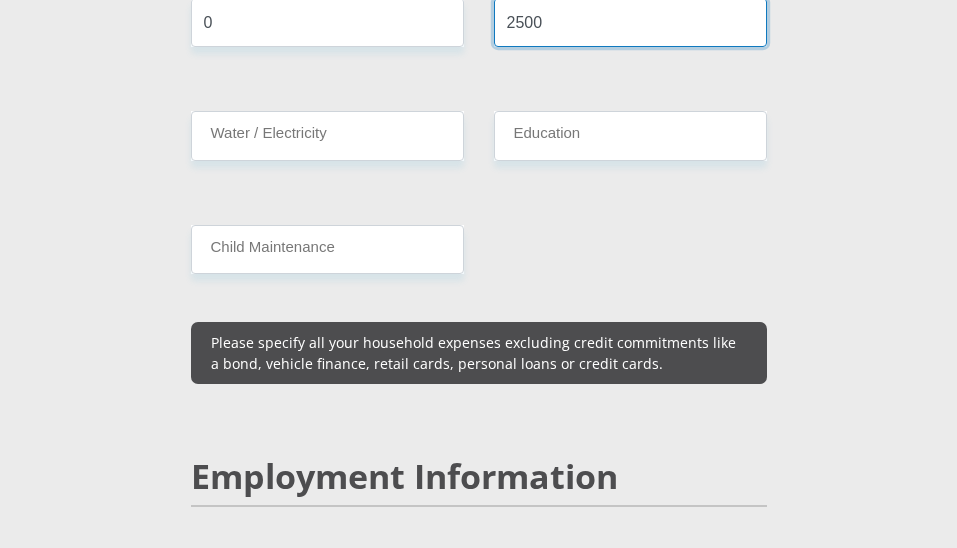 type on "2500" 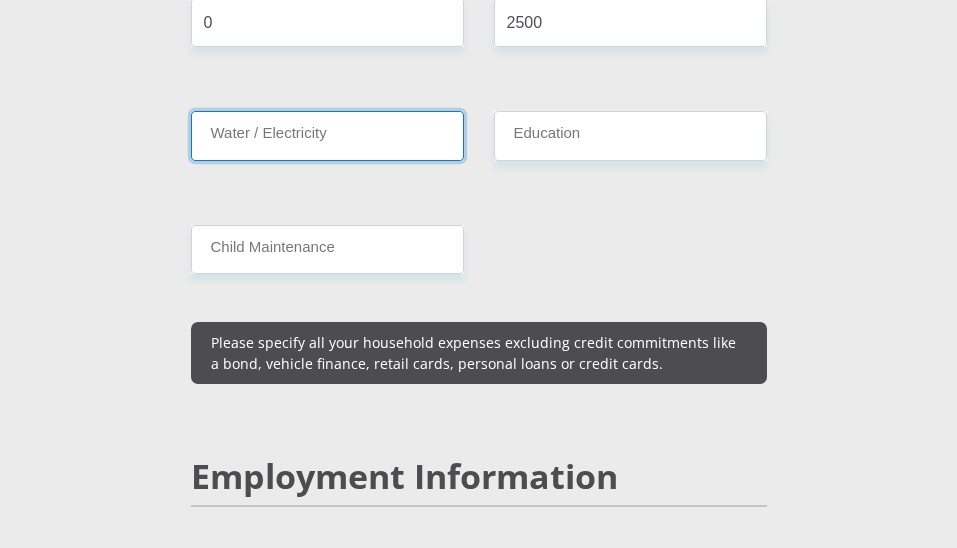 click on "Water / Electricity" at bounding box center [327, 135] 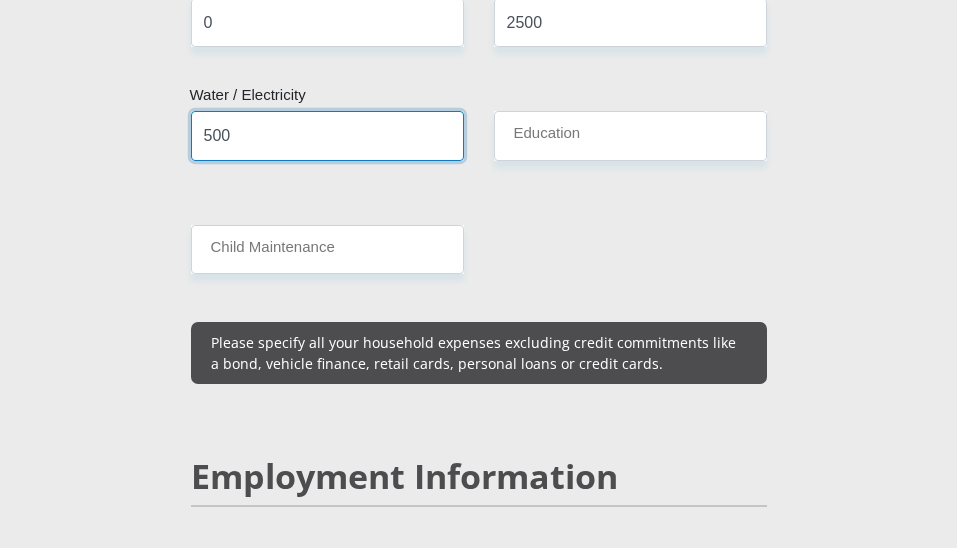 type on "500" 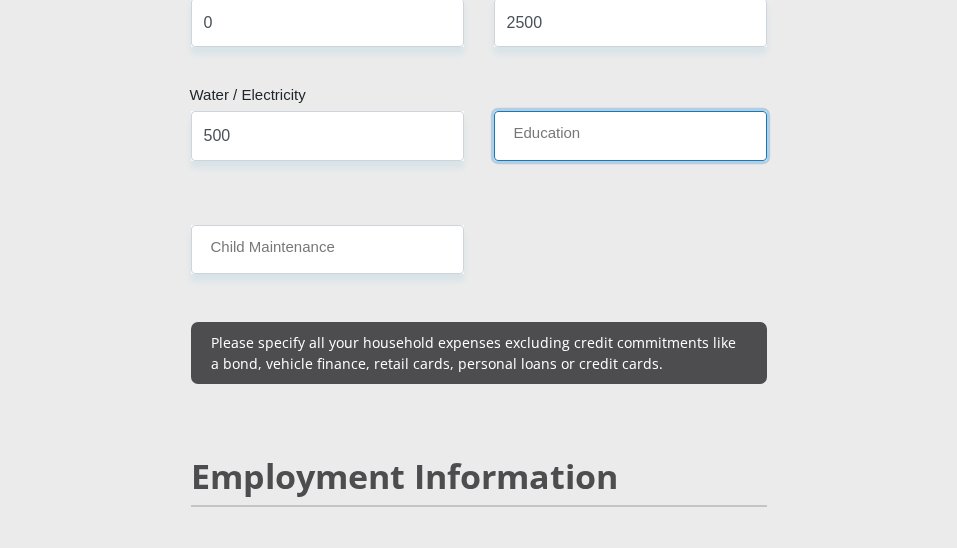 click on "Education" at bounding box center (630, 135) 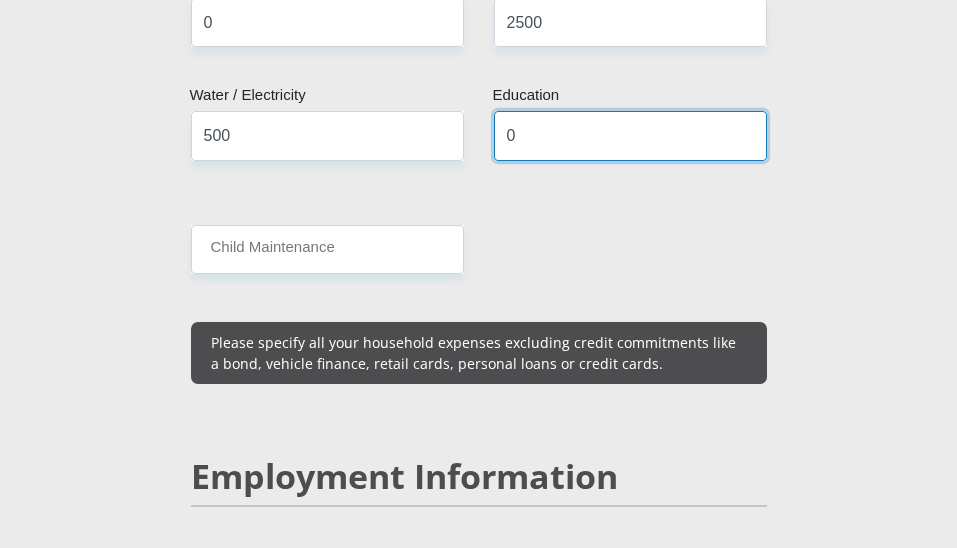 type on "0" 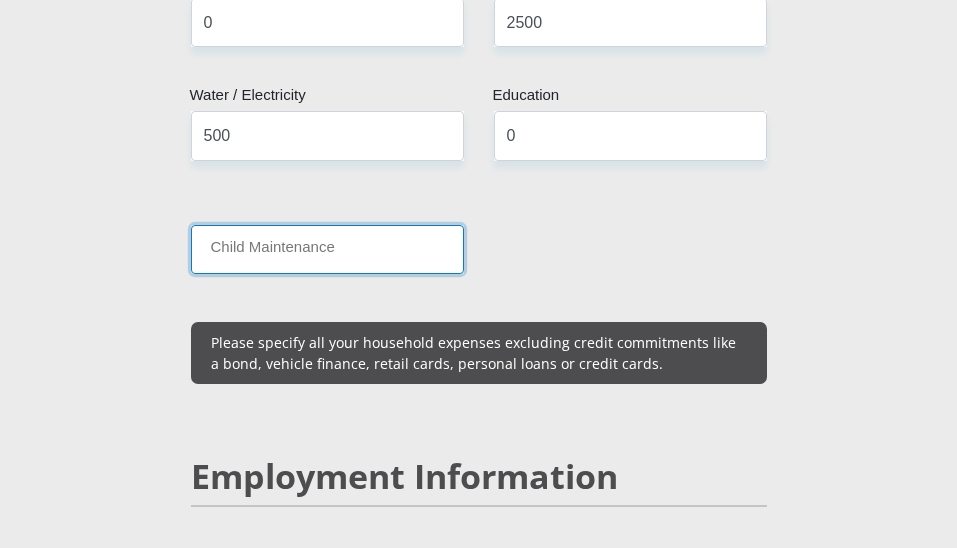 click on "Child Maintenance" at bounding box center (327, 249) 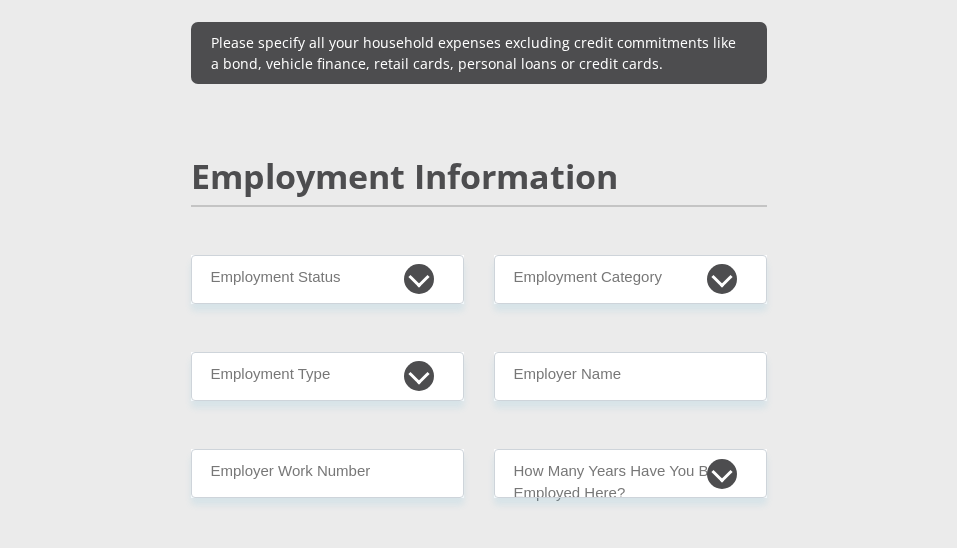scroll, scrollTop: 3300, scrollLeft: 0, axis: vertical 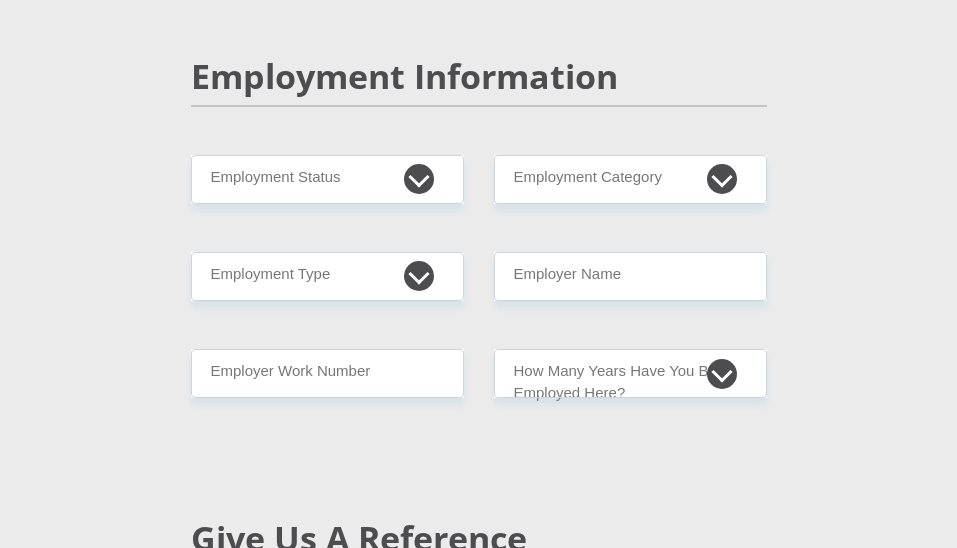 type on "0" 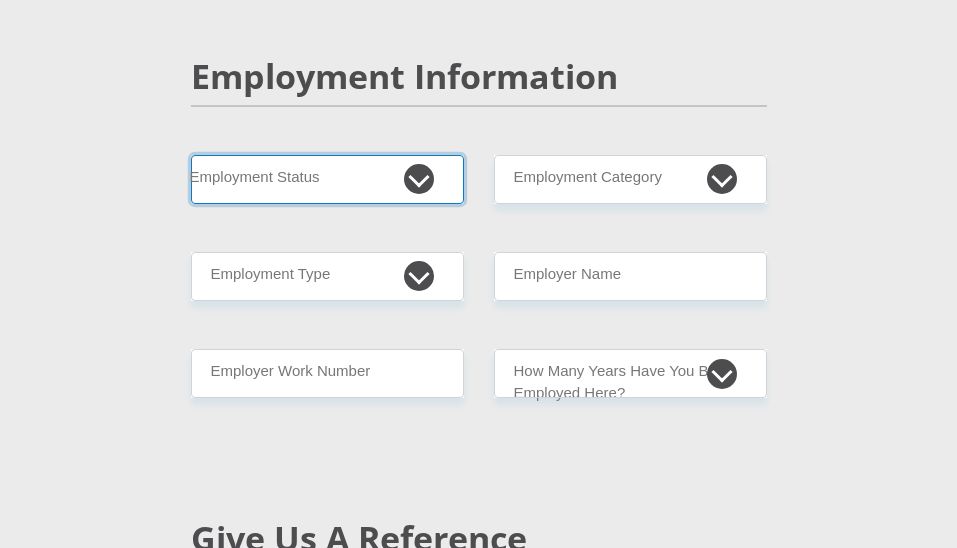 click on "Permanent/Full-time
Part-time/Casual
Contract Worker
Self-Employed
Housewife
Retired
Student
Medically Boarded
Disability
Unemployed" at bounding box center (327, 179) 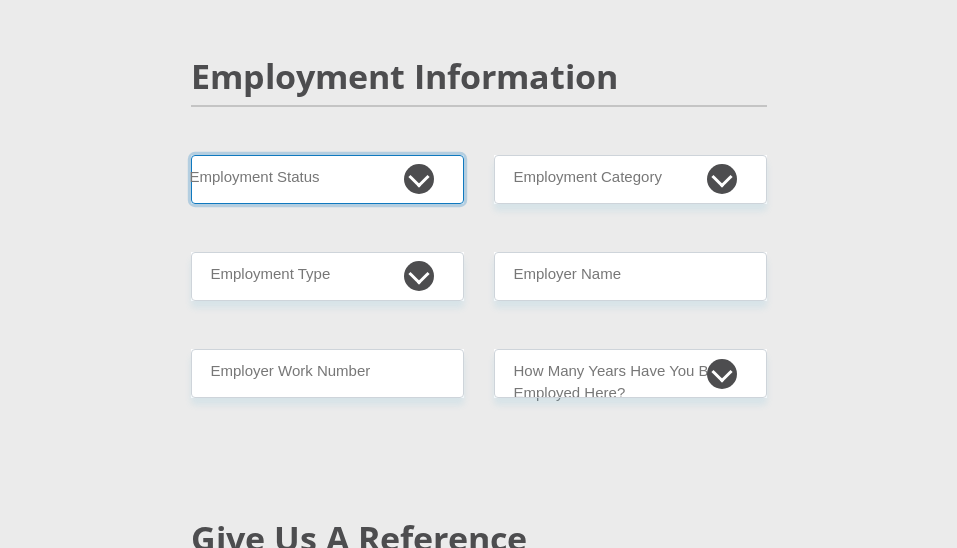 select on "1" 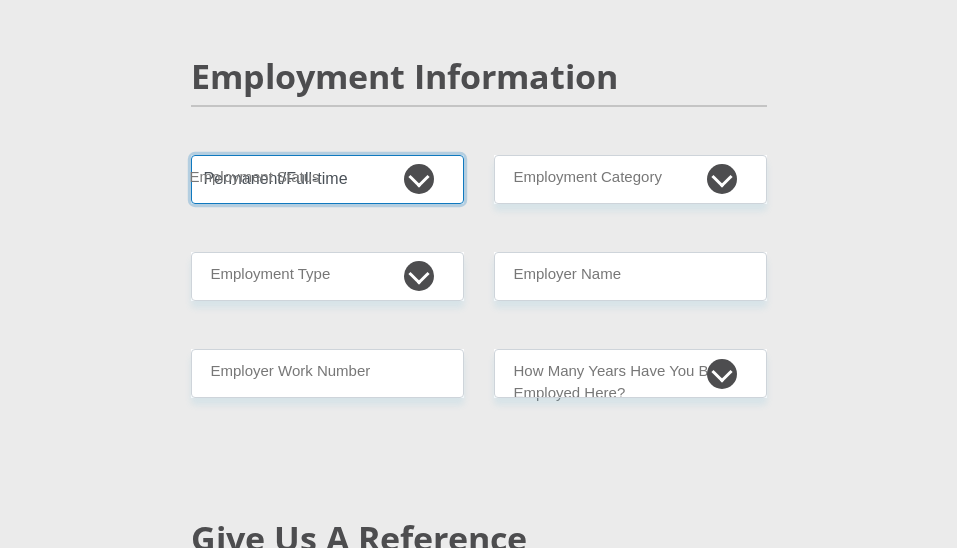 click on "Permanent/Full-time
Part-time/Casual
Contract Worker
Self-Employed
Housewife
Retired
Student
Medically Boarded
Disability
Unemployed" at bounding box center (327, 179) 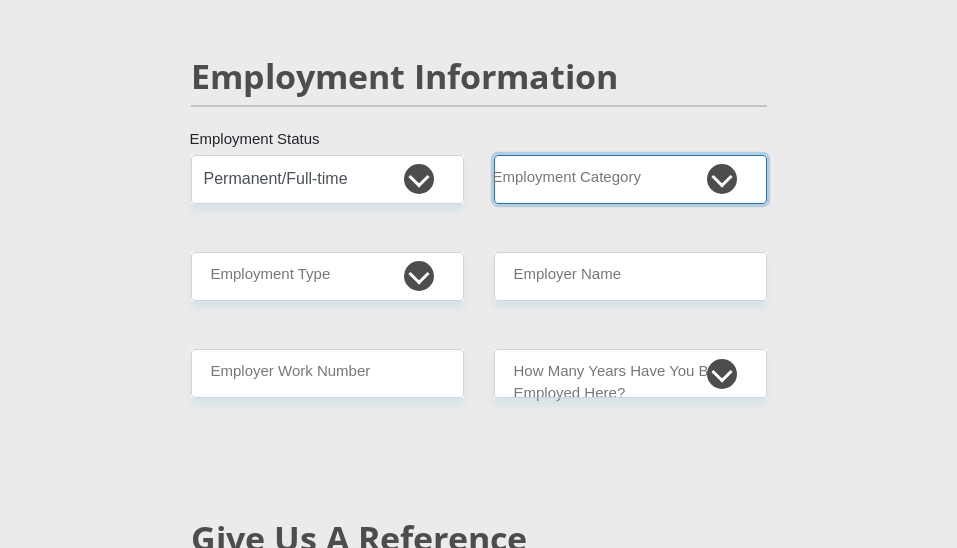 click on "AGRICULTURE
ALCOHOL & TOBACCO
CONSTRUCTION MATERIALS
METALLURGY
EQUIPMENT FOR RENEWABLE ENERGY
SPECIALIZED CONTRACTORS
CAR
GAMING (INCL. INTERNET
OTHER WHOLESALE
UNLICENSED PHARMACEUTICALS
CURRENCY EXCHANGE HOUSES
OTHER FINANCIAL INSTITUTIONS & INSURANCE
REAL ESTATE AGENTS
OIL & GAS
OTHER MATERIALS (E.G. IRON ORE)
PRECIOUS STONES & PRECIOUS METALS
POLITICAL ORGANIZATIONS
RELIGIOUS ORGANIZATIONS(NOT SECTS)
ACTI. HAVING BUSINESS DEAL WITH PUBLIC ADMINISTRATION
LAUNDROMATS" at bounding box center [630, 179] 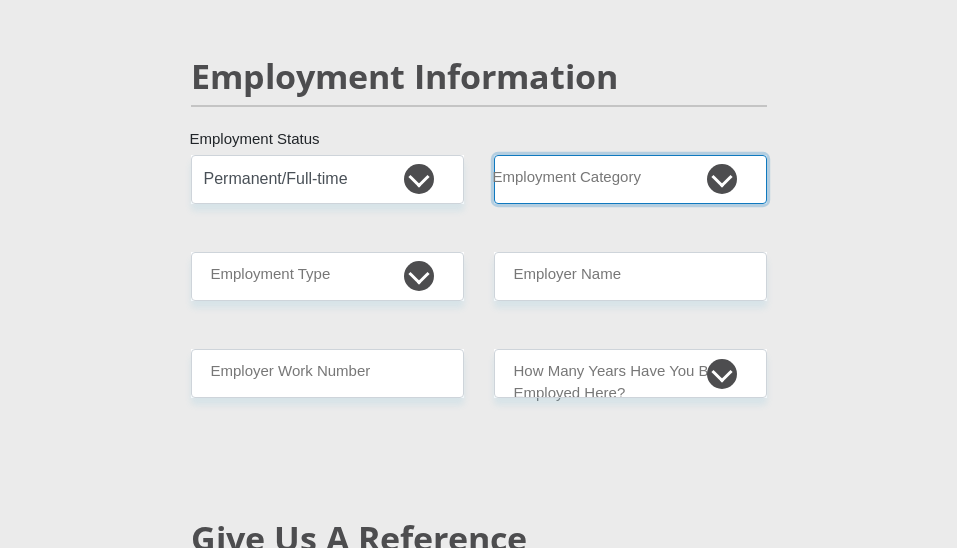 select on "17" 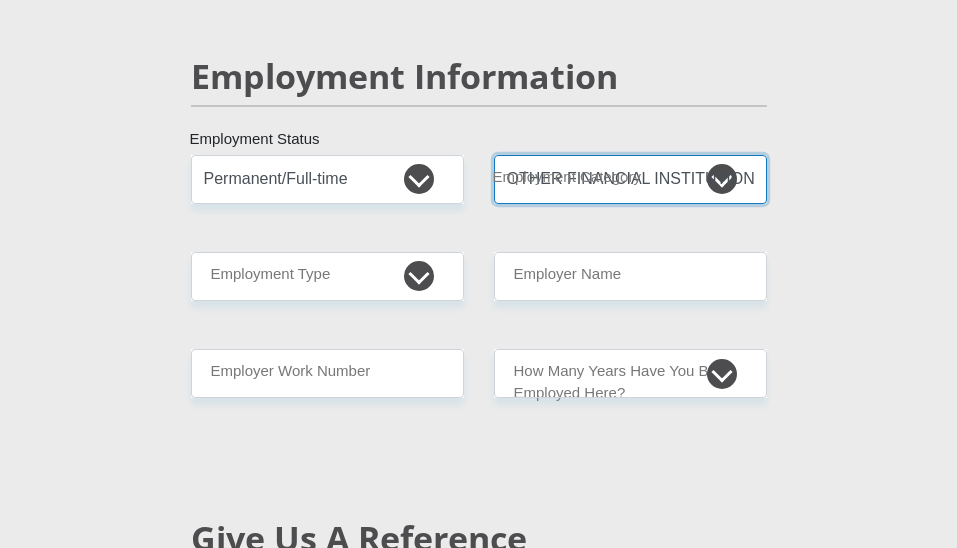 click on "AGRICULTURE
ALCOHOL & TOBACCO
CONSTRUCTION MATERIALS
METALLURGY
EQUIPMENT FOR RENEWABLE ENERGY
SPECIALIZED CONTRACTORS
CAR
GAMING (INCL. INTERNET
OTHER WHOLESALE
UNLICENSED PHARMACEUTICALS
CURRENCY EXCHANGE HOUSES
OTHER FINANCIAL INSTITUTIONS & INSURANCE
REAL ESTATE AGENTS
OIL & GAS
OTHER MATERIALS (E.G. IRON ORE)
PRECIOUS STONES & PRECIOUS METALS
POLITICAL ORGANIZATIONS
RELIGIOUS ORGANIZATIONS(NOT SECTS)
ACTI. HAVING BUSINESS DEAL WITH PUBLIC ADMINISTRATION
LAUNDROMATS" at bounding box center [630, 179] 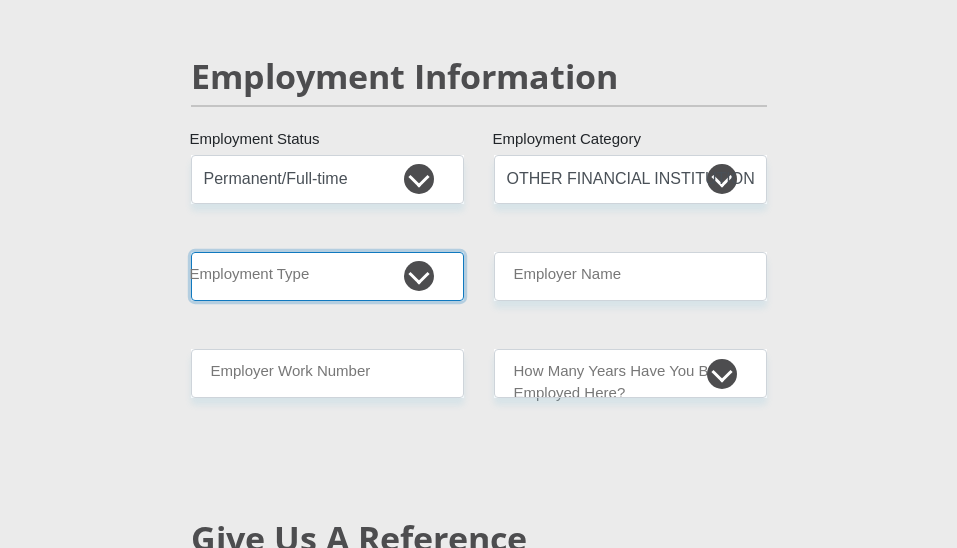 click on "College/Lecturer
Craft Seller
Creative
Driver
Executive
Farmer
Forces - Non Commissioned
Forces - Officer
Hawker
Housewife
Labourer
Licenced Professional
Manager
Miner
Non Licenced Professional
Office Staff/Clerk
Outside Worker
Pensioner
Permanent Teacher
Production/Manufacturing
Sales
Self-Employed
Semi-Professional Worker
Service Industry  Social Worker  Student" at bounding box center (327, 276) 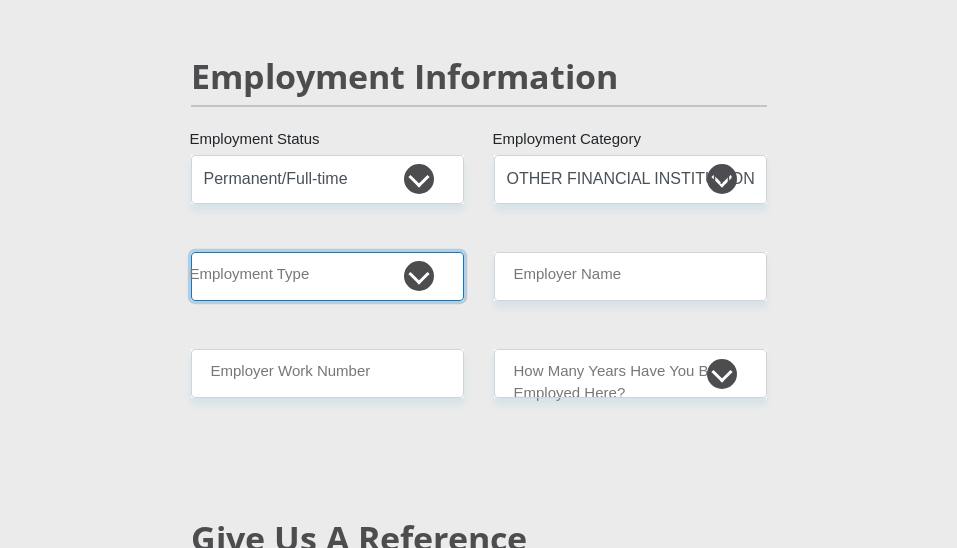 select on "Licenced Professional" 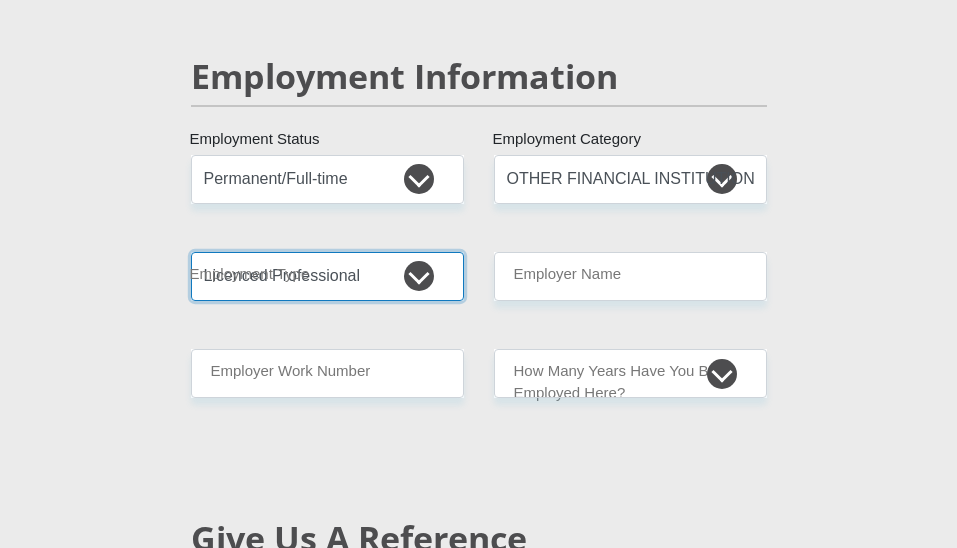 click on "College/Lecturer
Craft Seller
Creative
Driver
Executive
Farmer
Forces - Non Commissioned
Forces - Officer
Hawker
Housewife
Labourer
Licenced Professional
Manager
Miner
Non Licenced Professional
Office Staff/Clerk
Outside Worker
Pensioner
Permanent Teacher
Production/Manufacturing
Sales
Self-Employed
Semi-Professional Worker
Service Industry  Social Worker  Student" at bounding box center (327, 276) 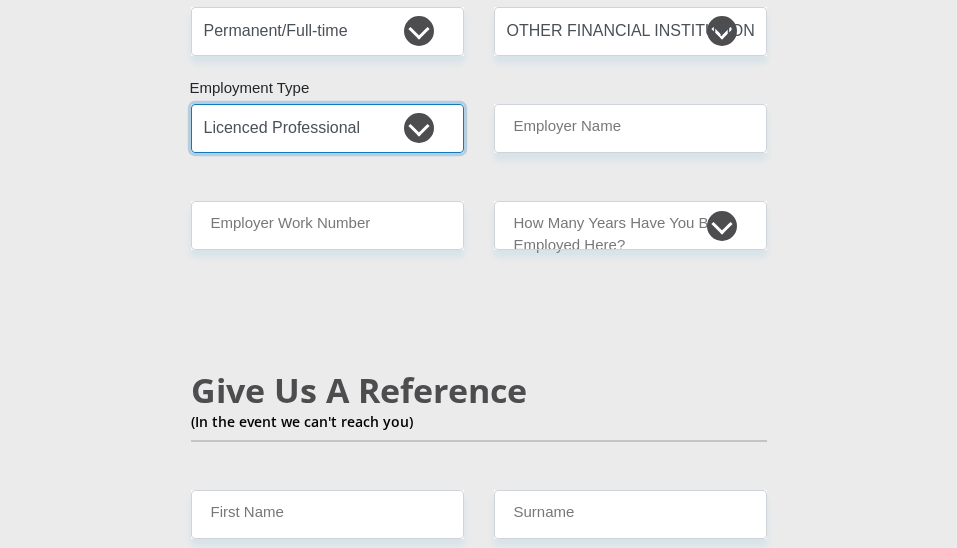 scroll, scrollTop: 3500, scrollLeft: 0, axis: vertical 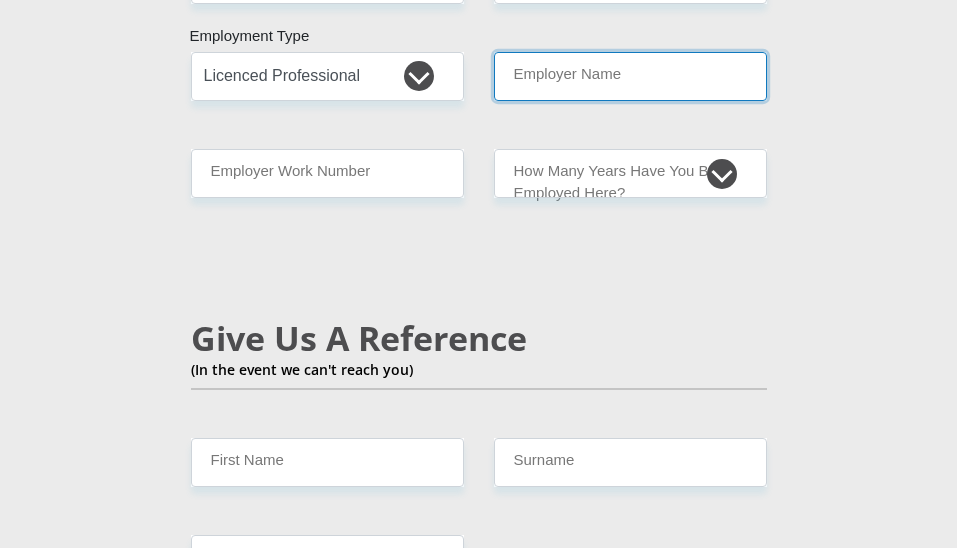 click on "Employer Name" at bounding box center [630, 76] 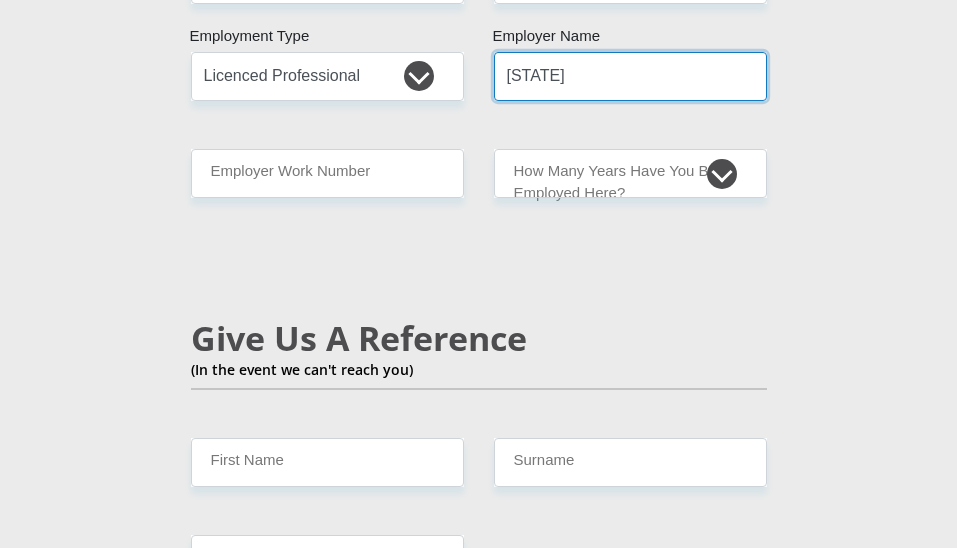 type on "WNS" 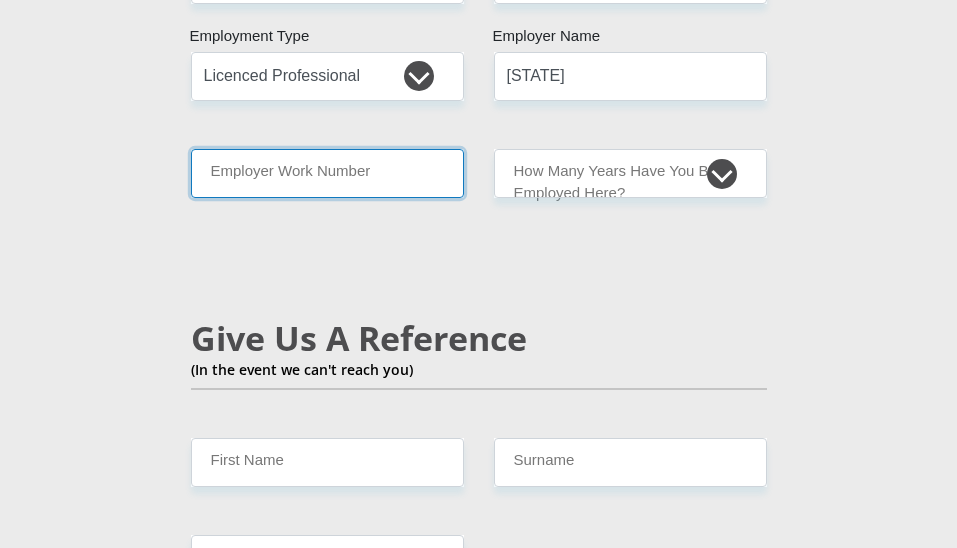click on "Employer Work Number" at bounding box center (327, 173) 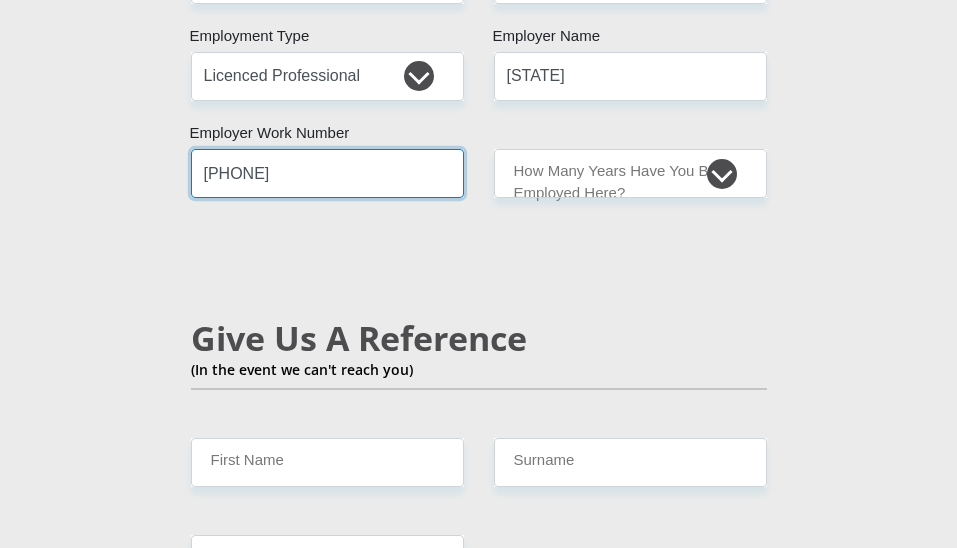 type on "0721589659" 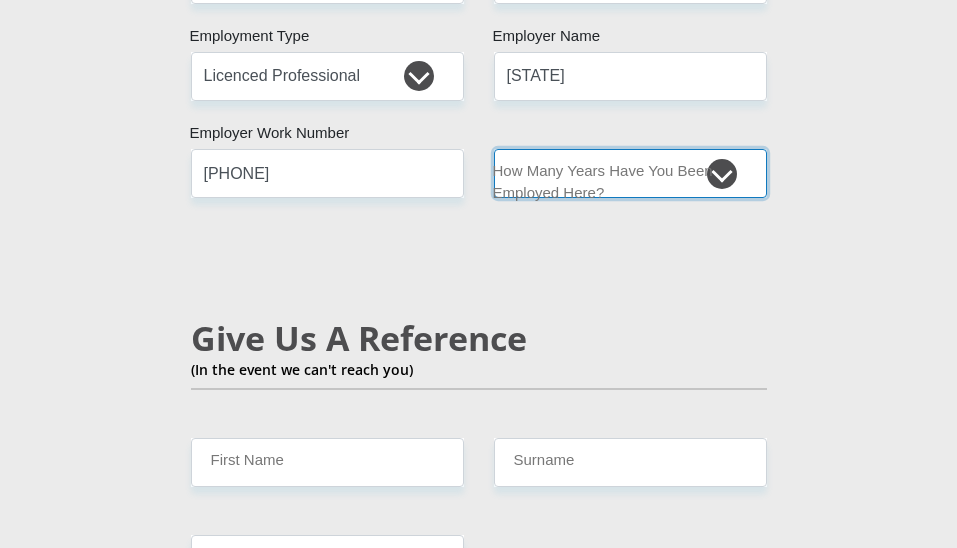 click on "less than 1 year
1-3 years
3-5 years
5+ years" at bounding box center [630, 173] 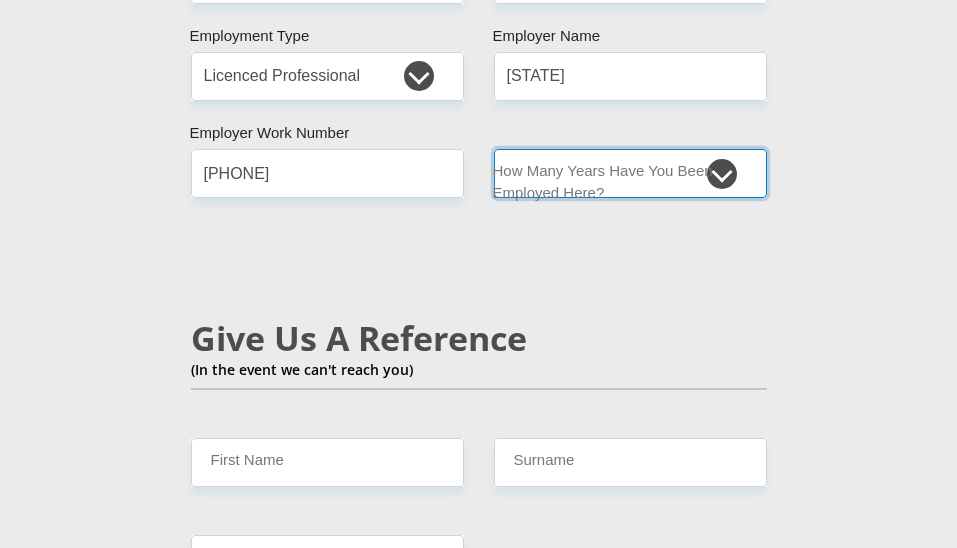 select on "48" 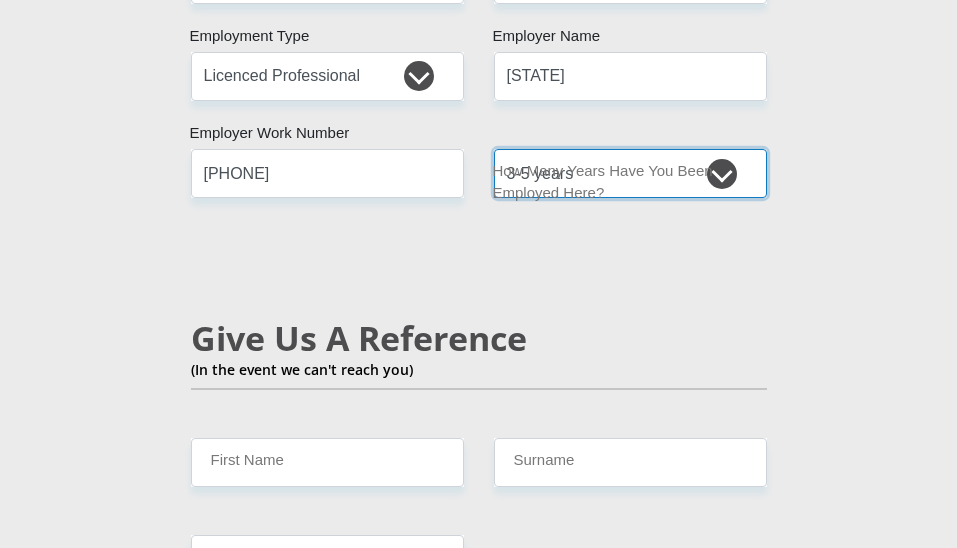 click on "less than 1 year
1-3 years
3-5 years
5+ years" at bounding box center (630, 173) 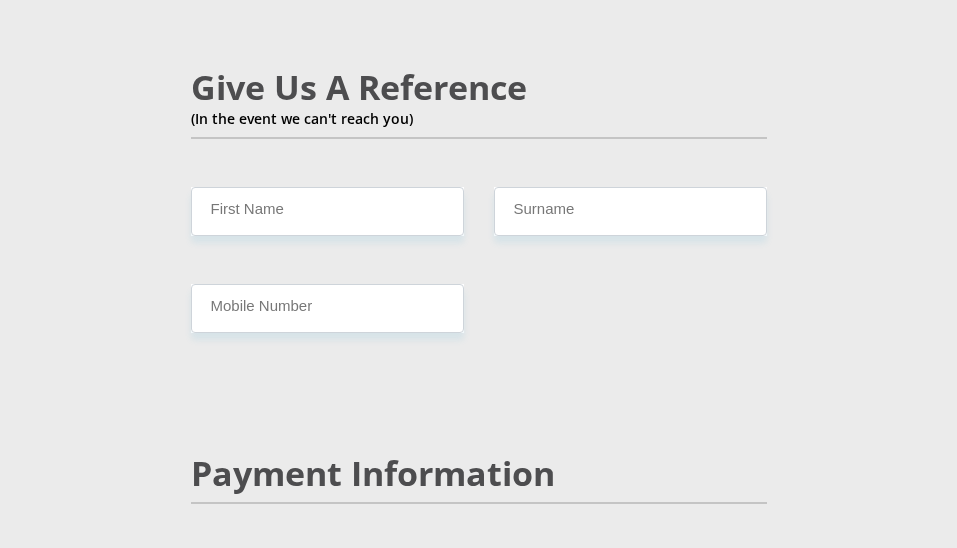 scroll, scrollTop: 3800, scrollLeft: 0, axis: vertical 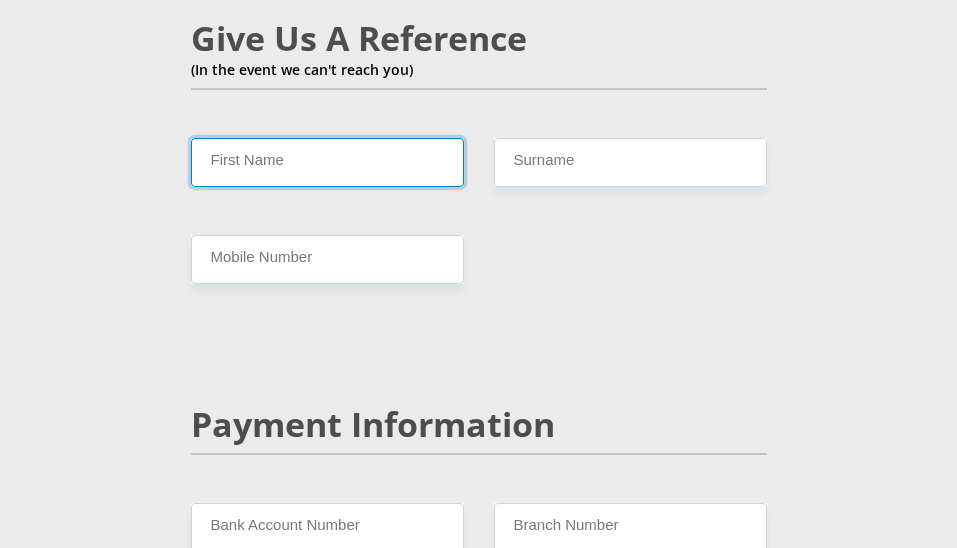 click on "First Name" at bounding box center (327, 162) 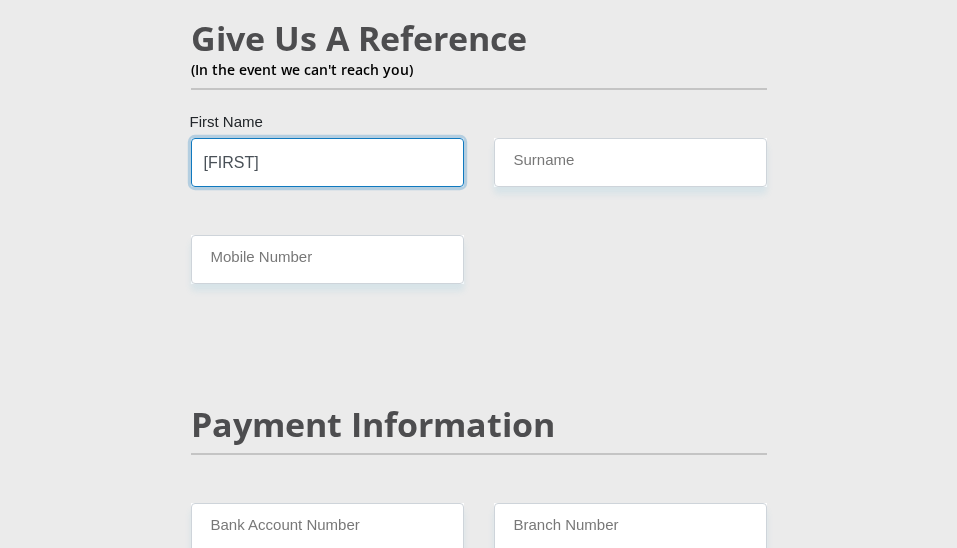 type on "Melanie" 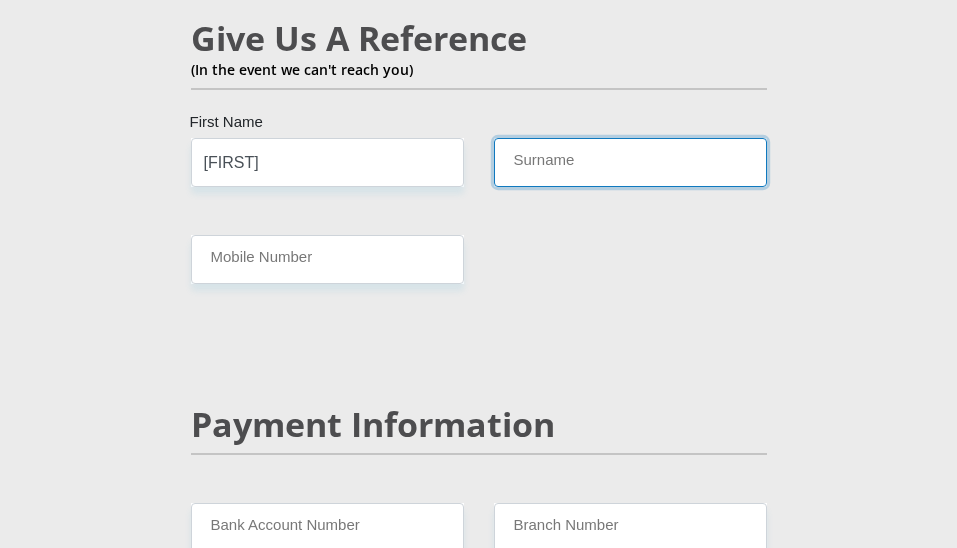 click on "Surname" at bounding box center (630, 162) 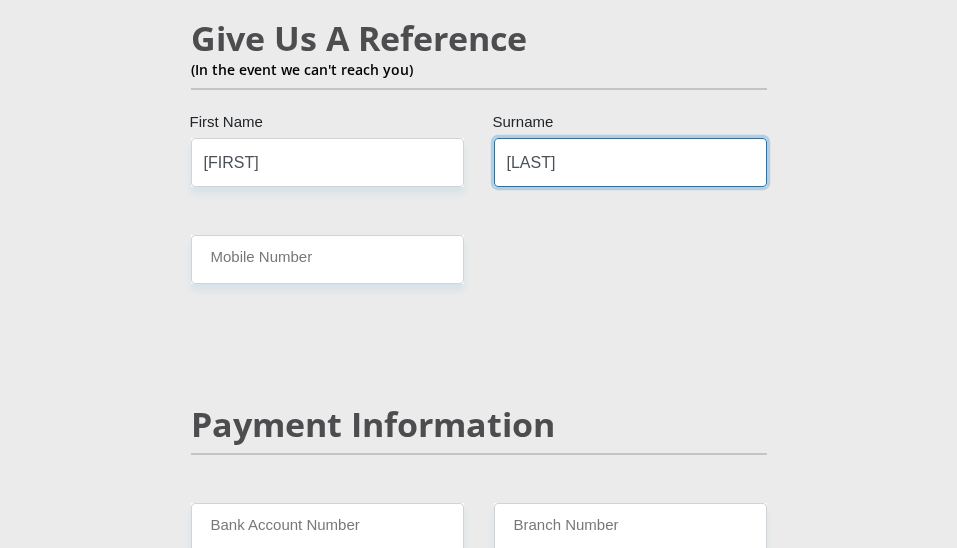 type on "Le Grange" 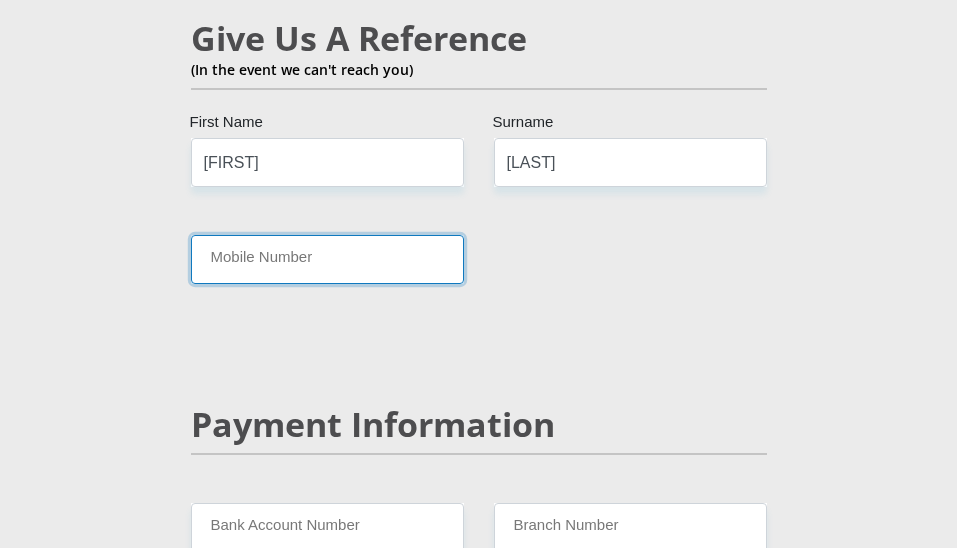 click on "Mobile Number" at bounding box center [327, 259] 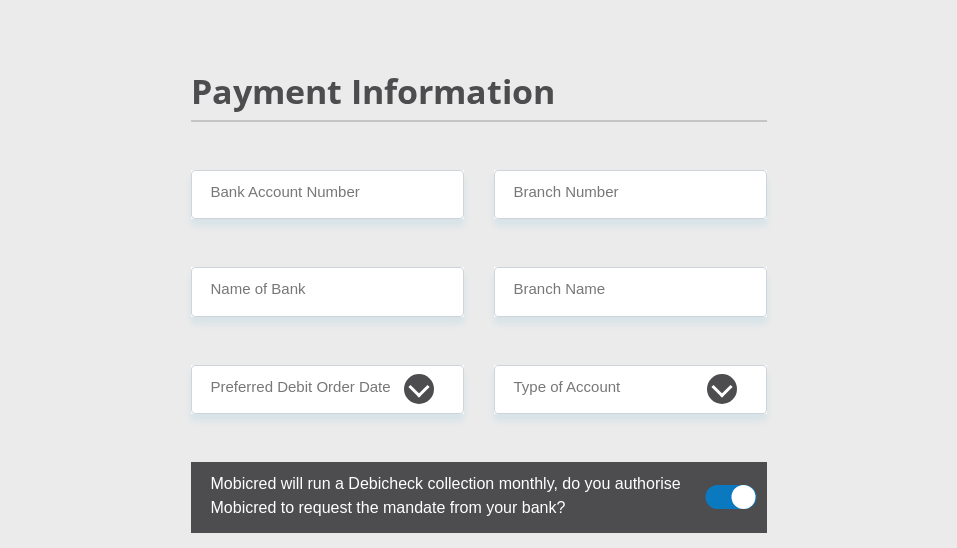 scroll, scrollTop: 4200, scrollLeft: 0, axis: vertical 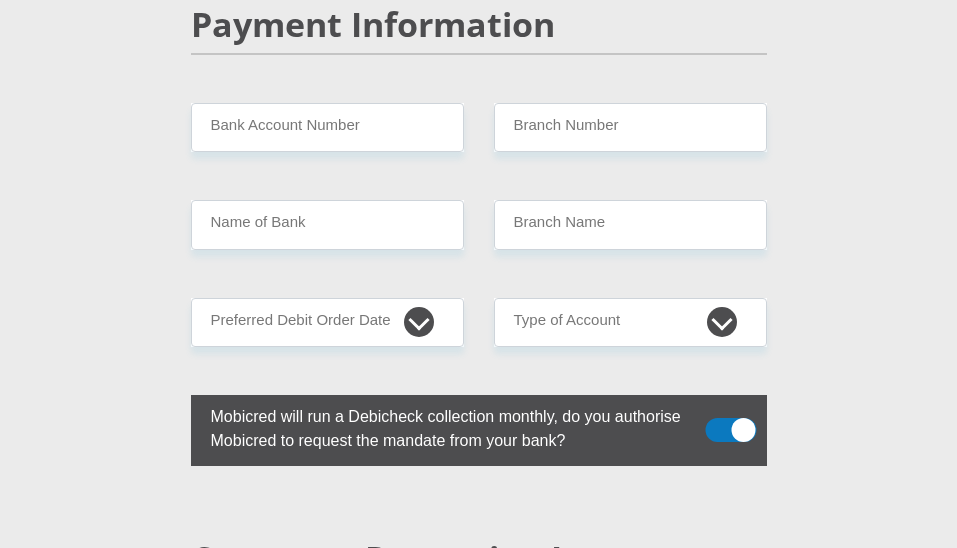 type on "0834127741" 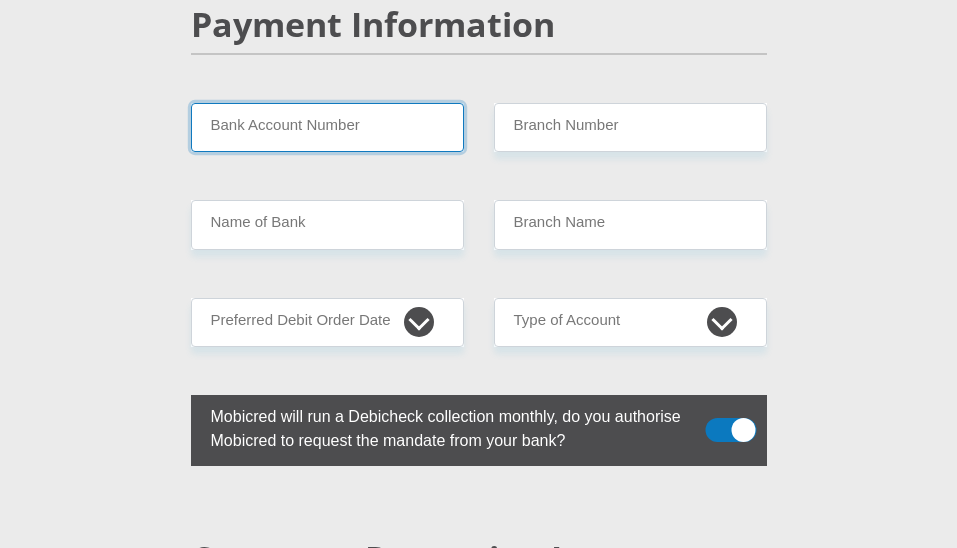 click on "Bank Account Number" at bounding box center (327, 127) 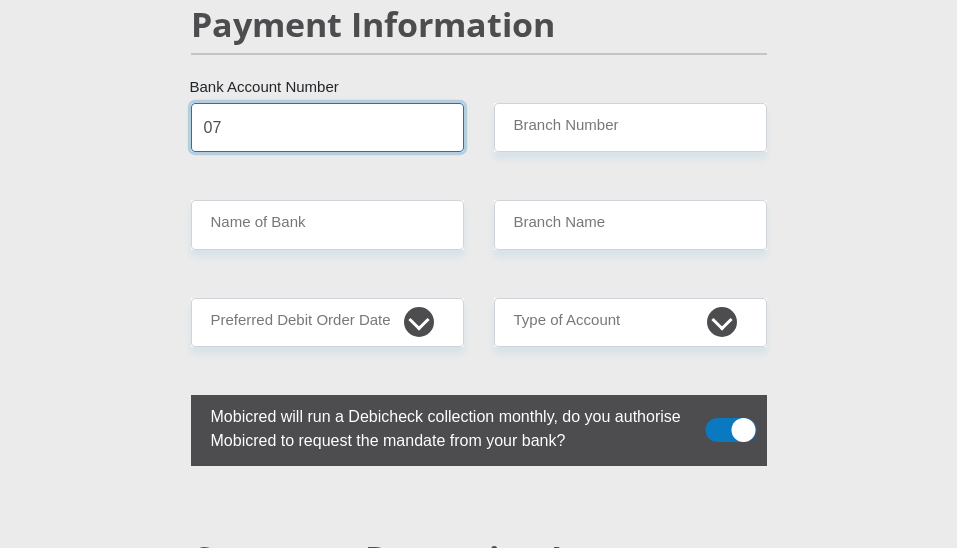 type on "0" 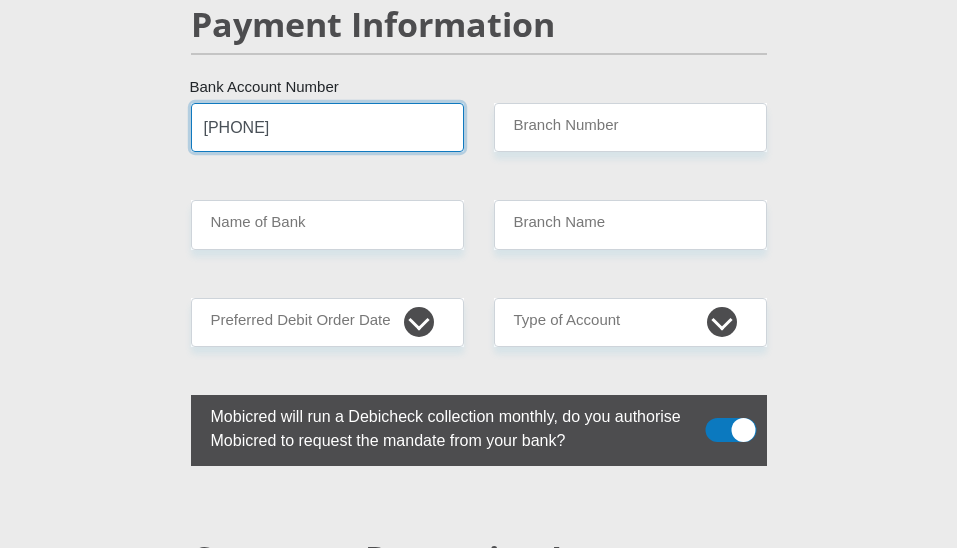 type on "1765675347" 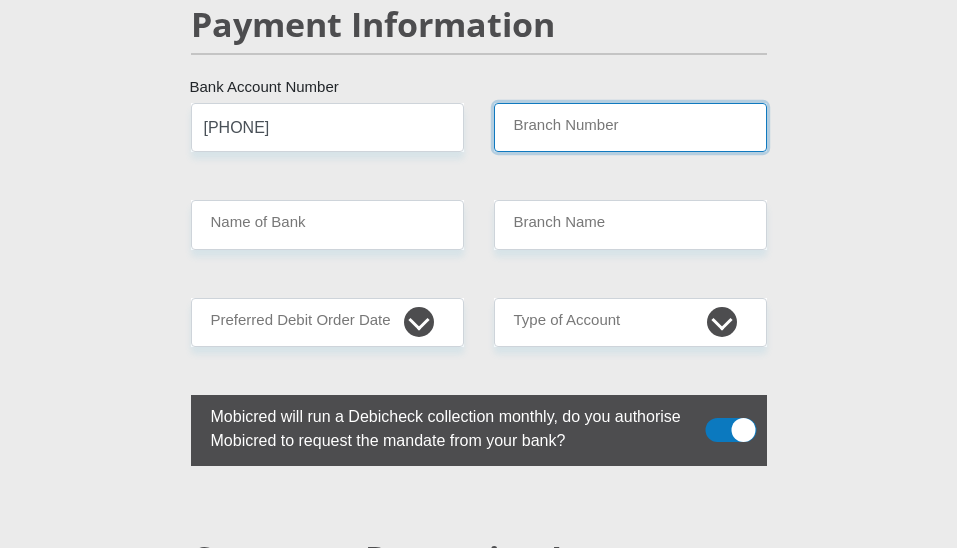 click on "Branch Number" at bounding box center [630, 127] 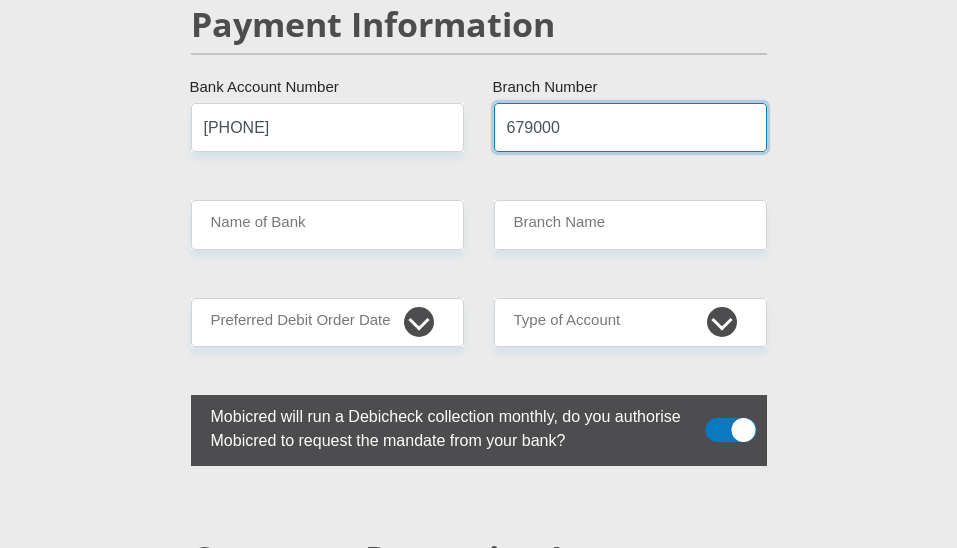 type on "679000" 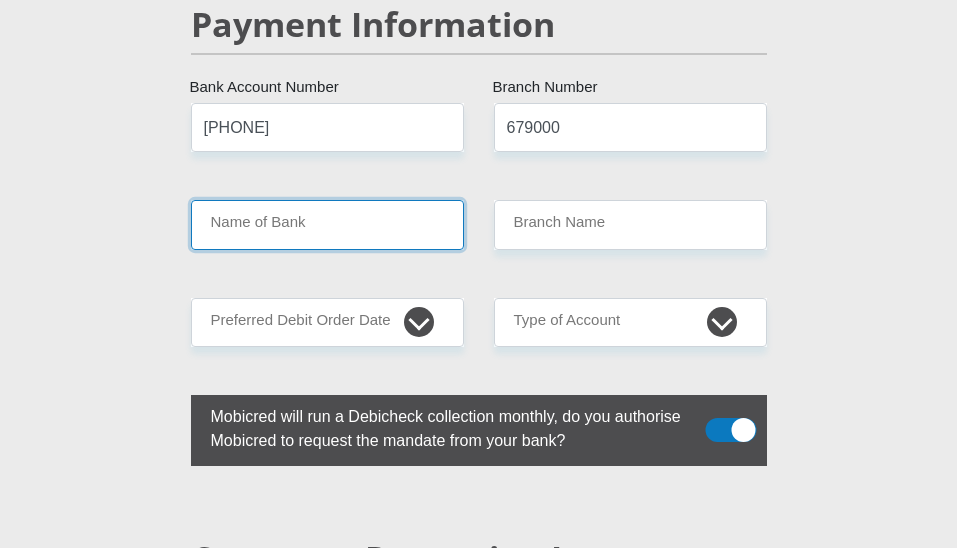 click on "Name of Bank" at bounding box center (327, 224) 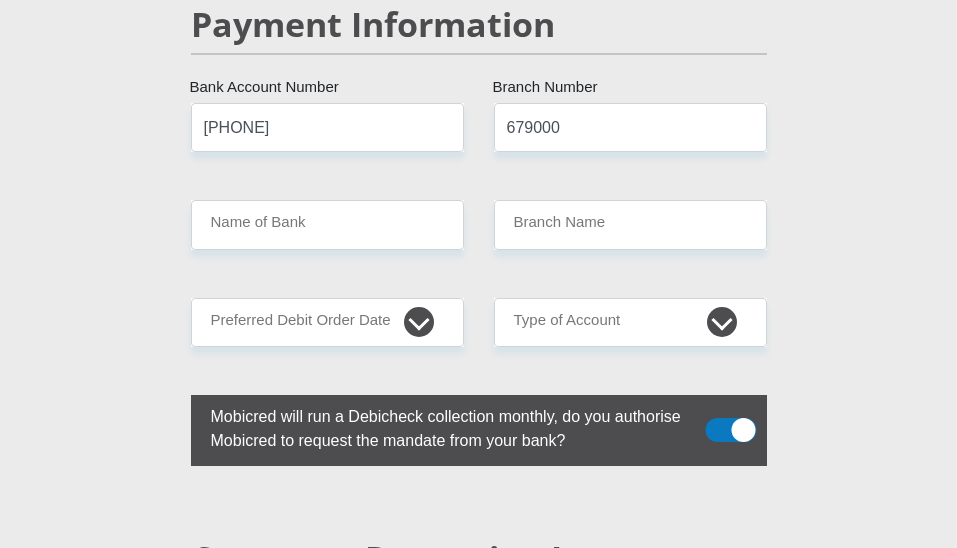 click on "Personal Details
Mr
Ms
Mrs
Dr
Other
Title
Cole
First Name
Legrange
Surname
9708115200080
South African ID Number
Please input valid ID number
South Africa
Afghanistan
Aland Islands
Albania
Algeria
America Samoa
American Virgin Islands
Andorra
Angola
Anguilla  Antarctica" at bounding box center (478, -549) 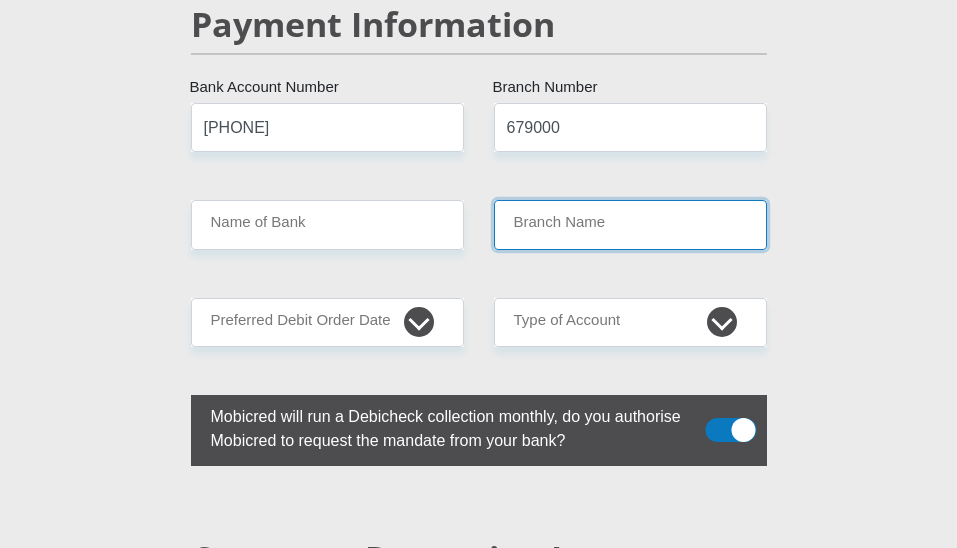 click on "Branch Name" at bounding box center (630, 224) 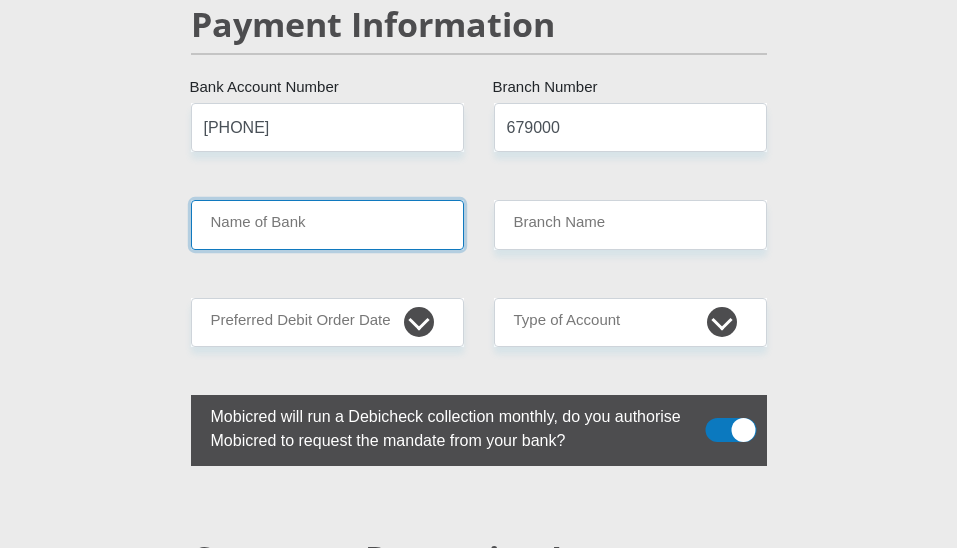 click on "Name of Bank" at bounding box center [327, 224] 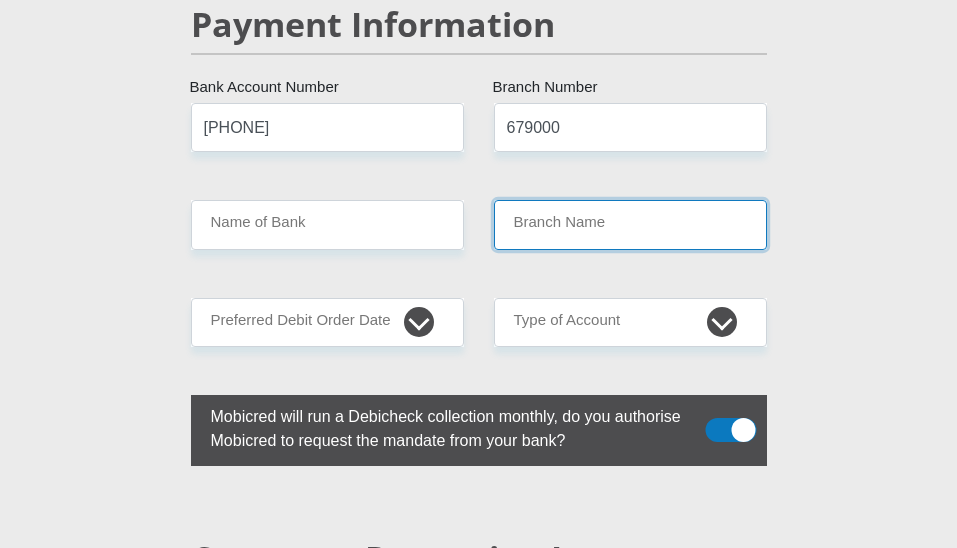 click on "Branch Name" at bounding box center (630, 224) 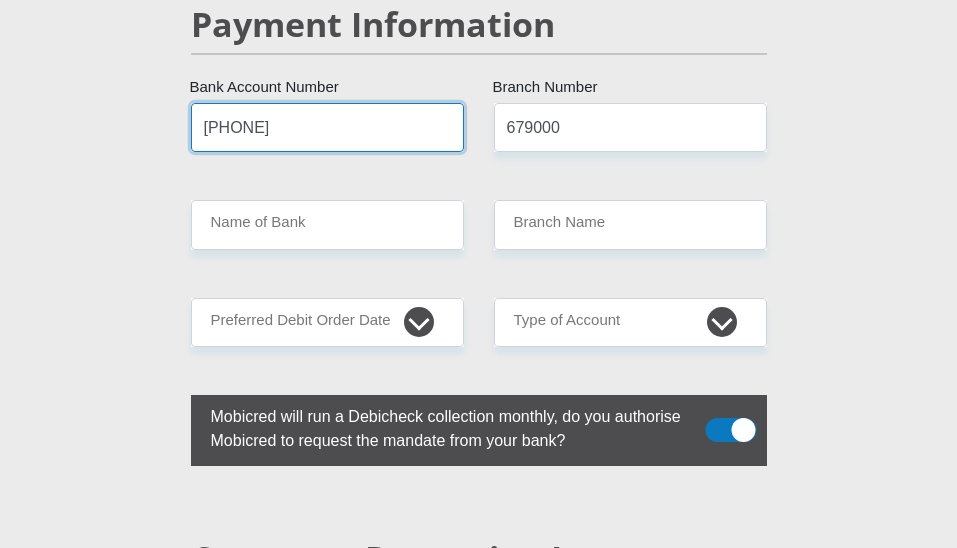click on "1765675347" at bounding box center [327, 127] 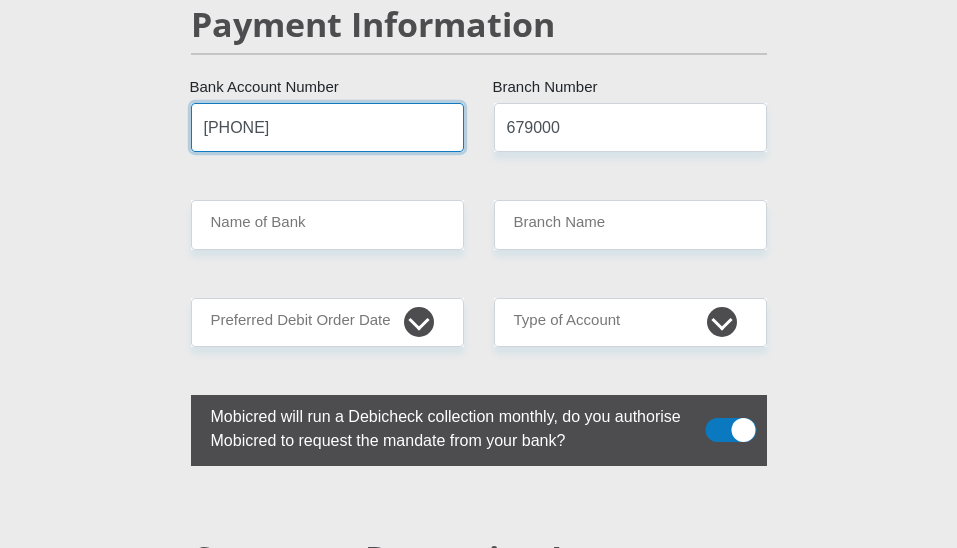 type on "17865675347" 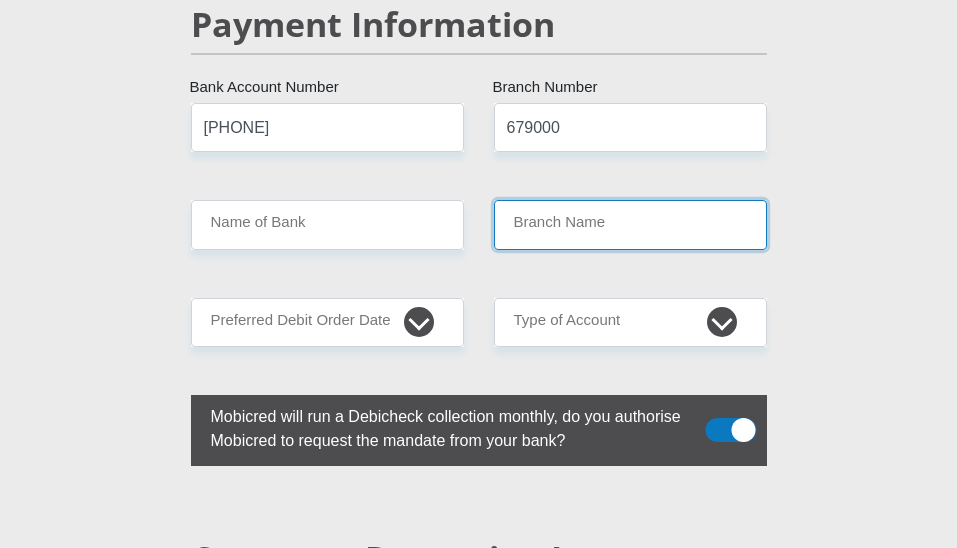 click on "Branch Name" at bounding box center [630, 224] 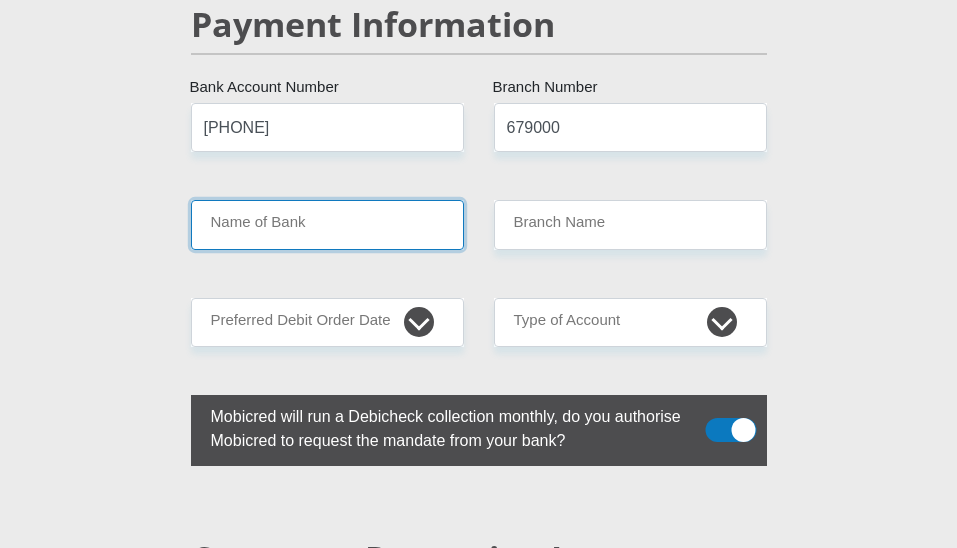 click on "Name of Bank" at bounding box center [327, 224] 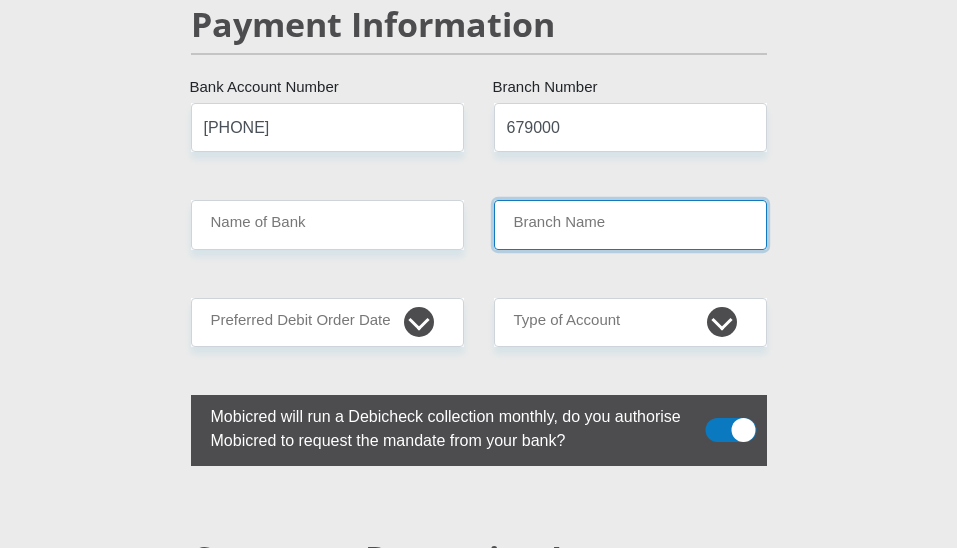 click on "Branch Name" at bounding box center (630, 224) 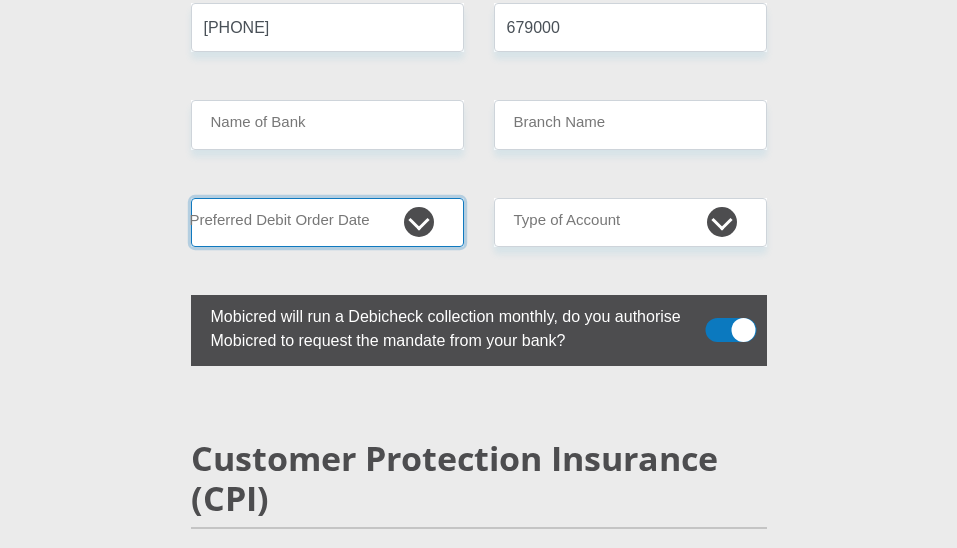 click on "1st
2nd
3rd
4th
5th
7th
18th
19th
20th
21st
22nd
23rd
24th
25th
26th
27th
28th
29th
30th" at bounding box center [327, 222] 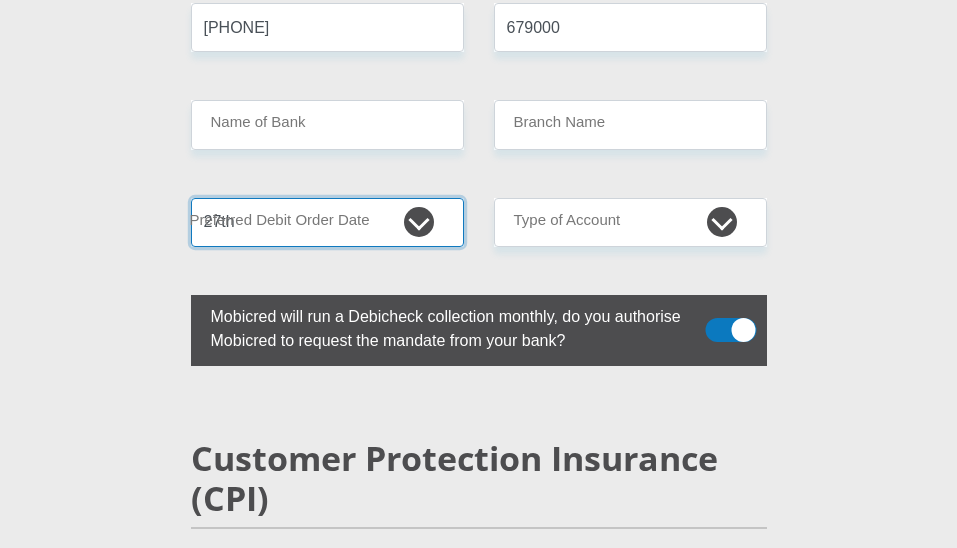 click on "1st
2nd
3rd
4th
5th
7th
18th
19th
20th
21st
22nd
23rd
24th
25th
26th
27th
28th
29th
30th" at bounding box center (327, 222) 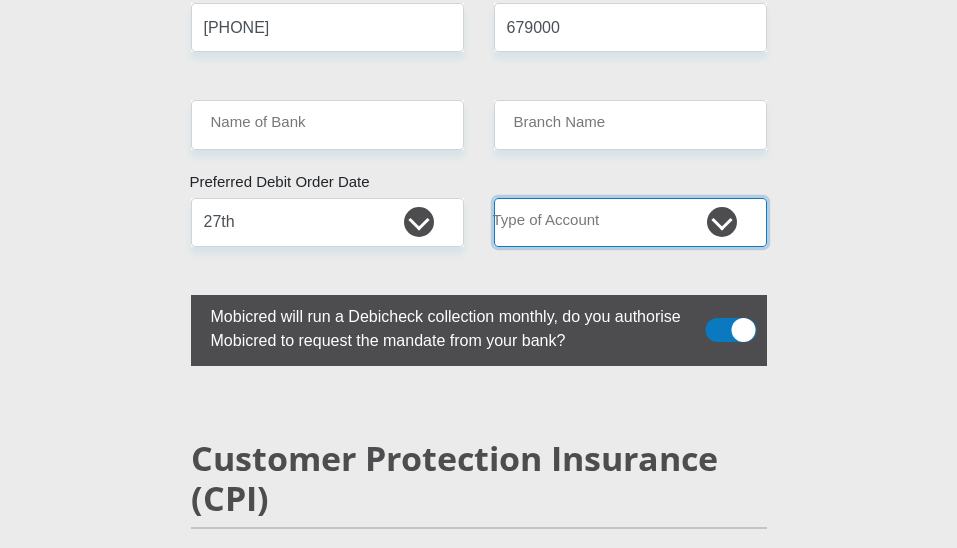 click on "Cheque
Savings" at bounding box center (630, 222) 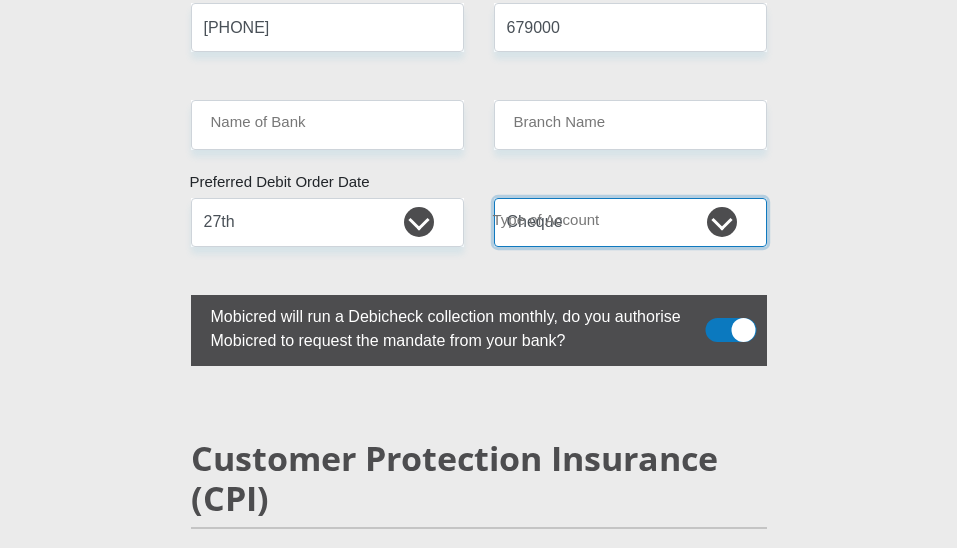 click on "Cheque
Savings" at bounding box center [630, 222] 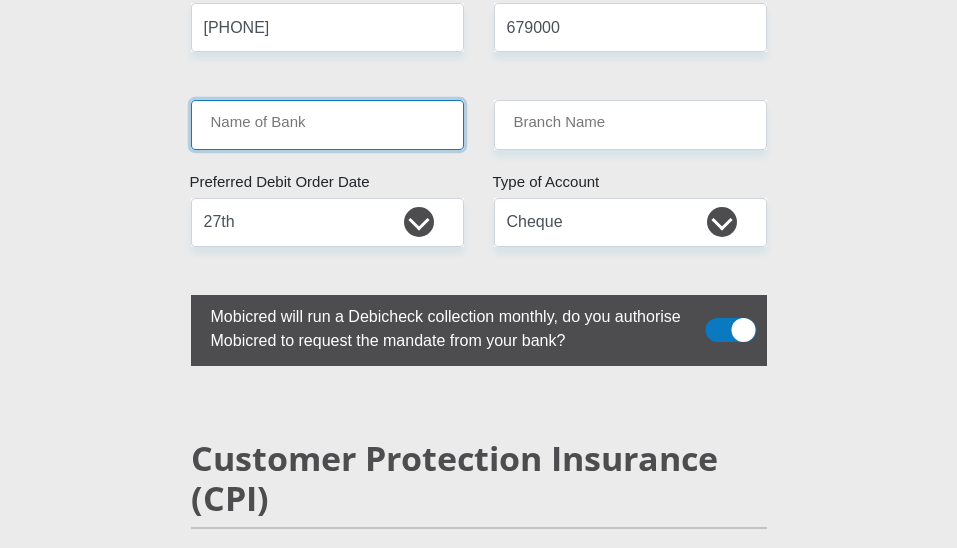 click on "Name of Bank" at bounding box center [327, 124] 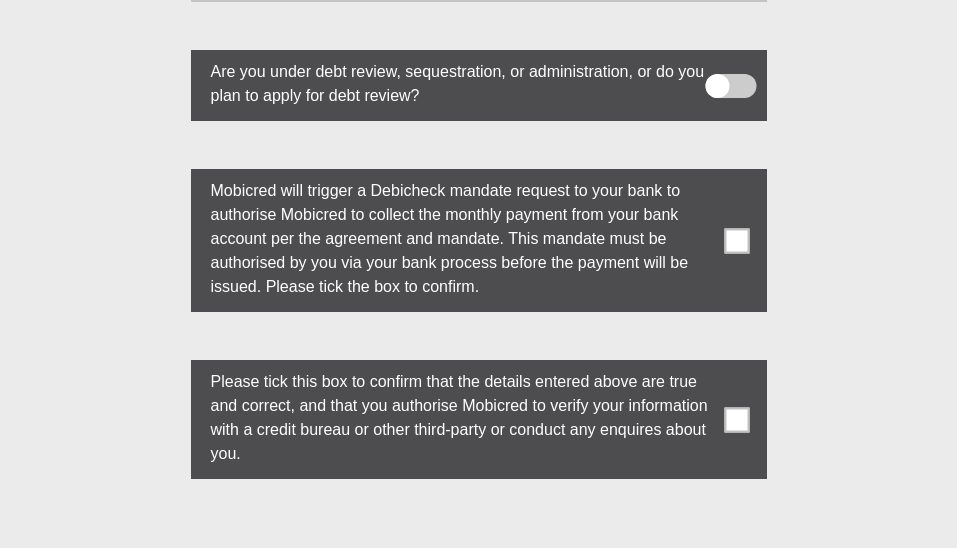 scroll, scrollTop: 6200, scrollLeft: 0, axis: vertical 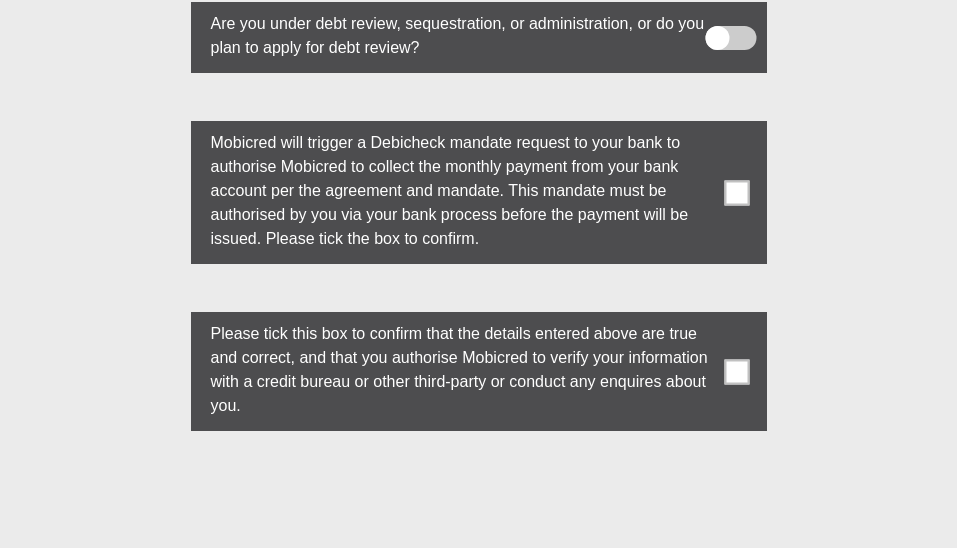 click at bounding box center (736, 192) 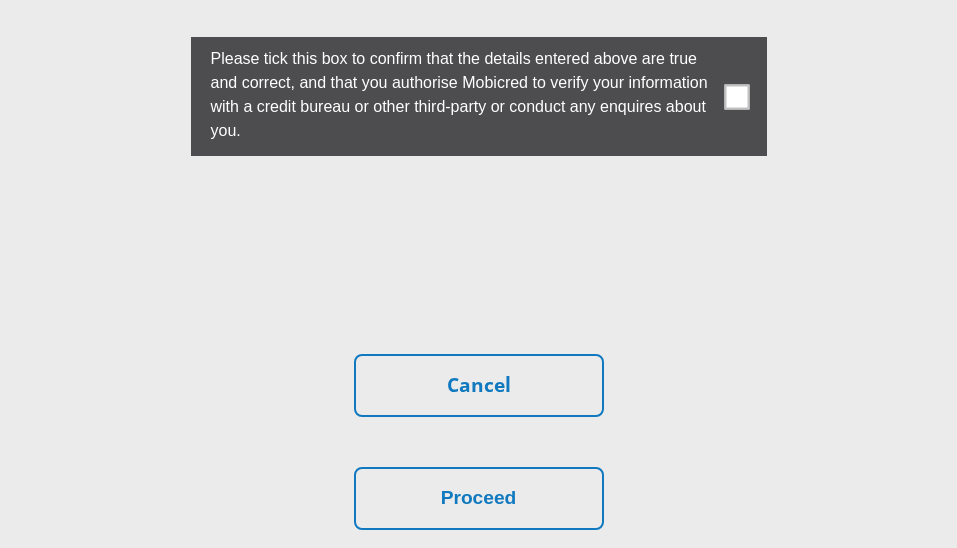scroll, scrollTop: 6500, scrollLeft: 0, axis: vertical 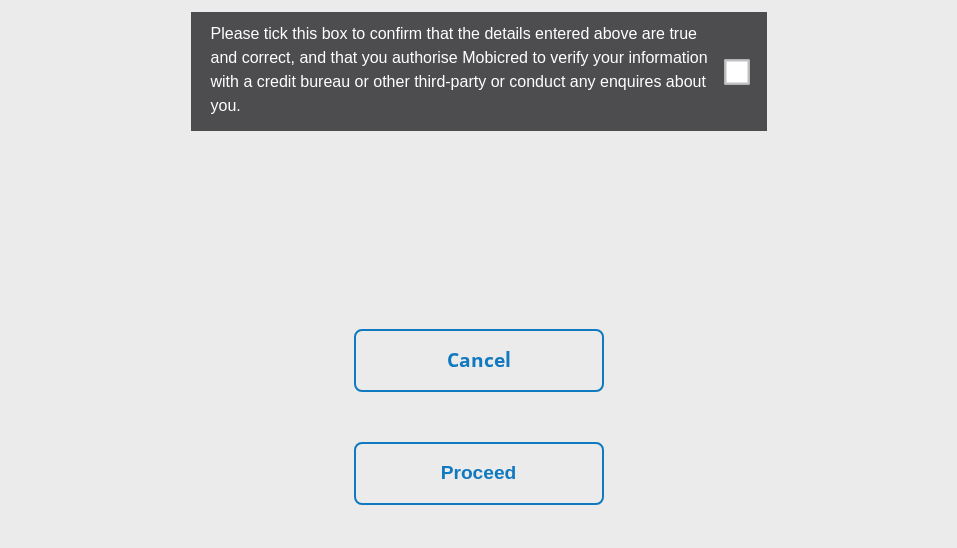 click at bounding box center (479, 71) 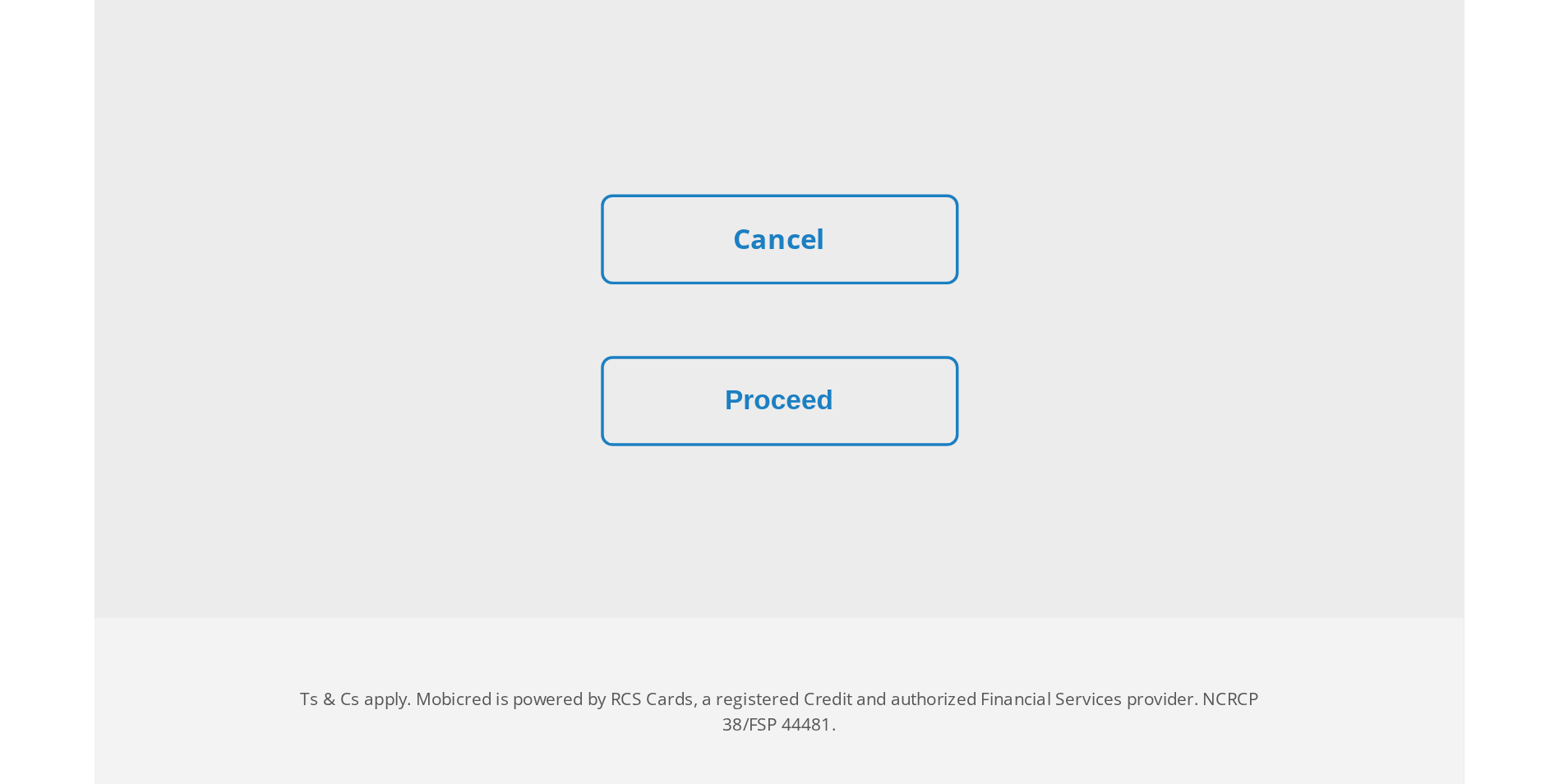 scroll, scrollTop: 4448, scrollLeft: 0, axis: vertical 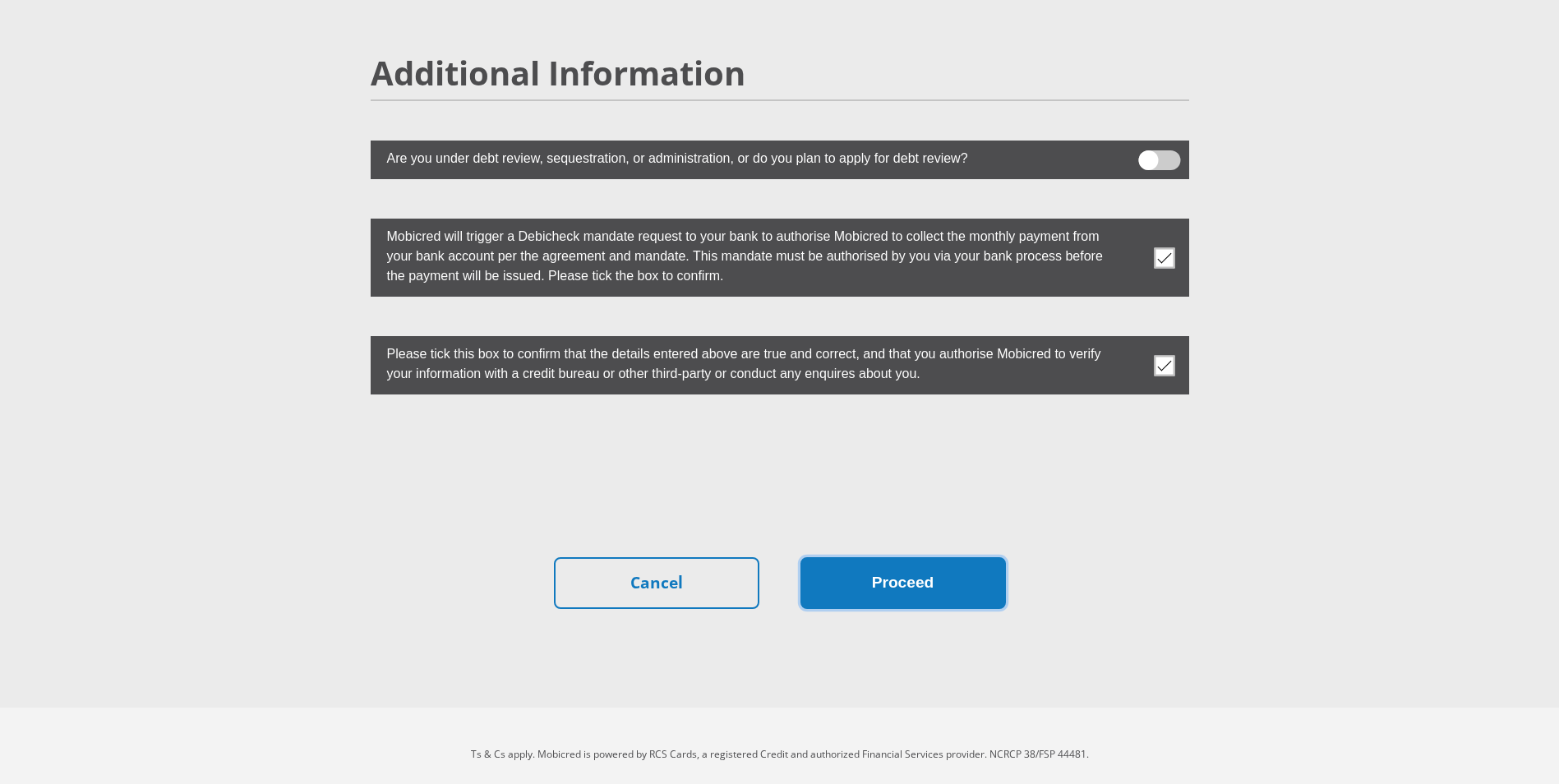 click on "Proceed" at bounding box center [903, 583] 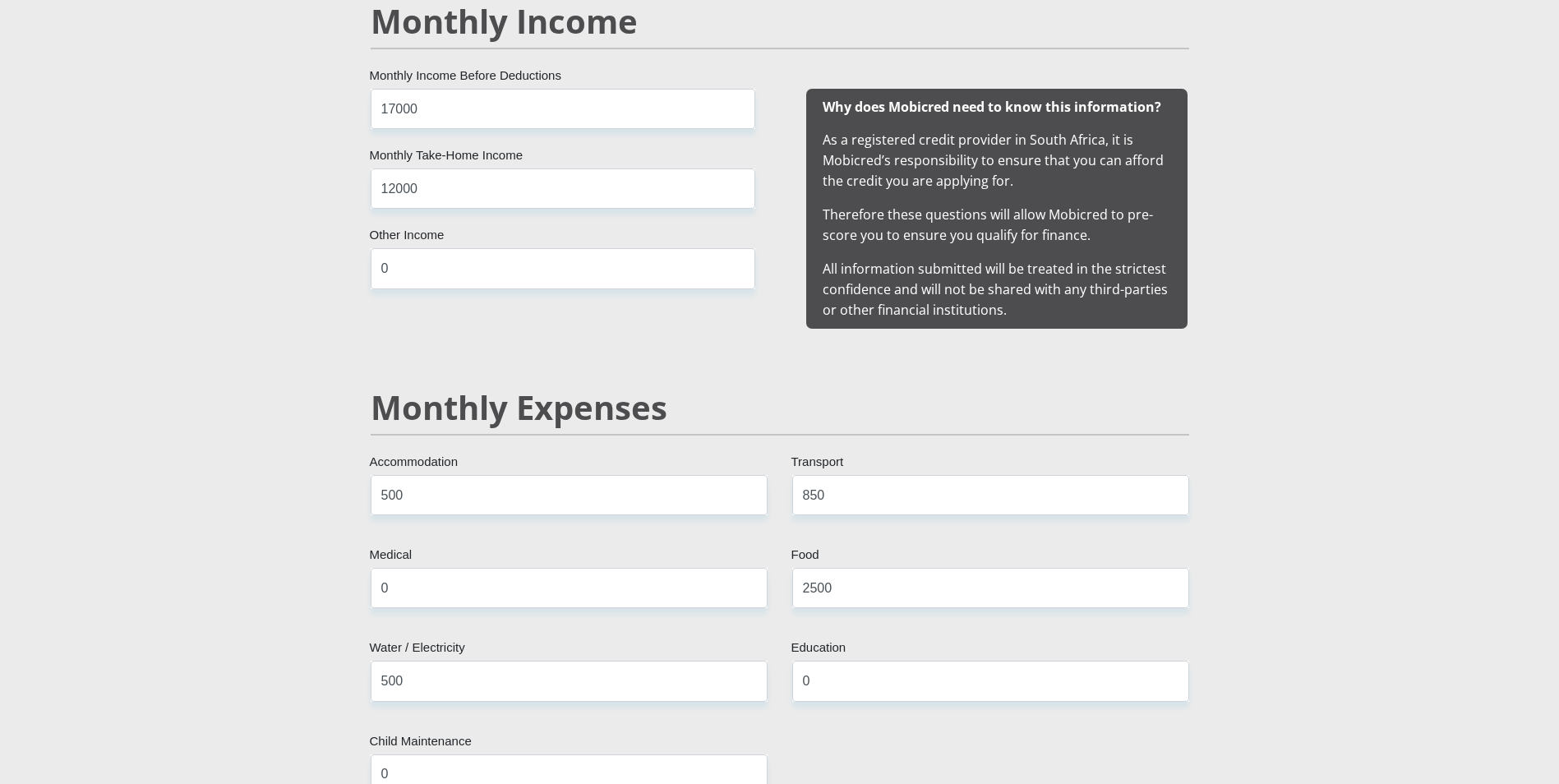 scroll, scrollTop: 1561, scrollLeft: 0, axis: vertical 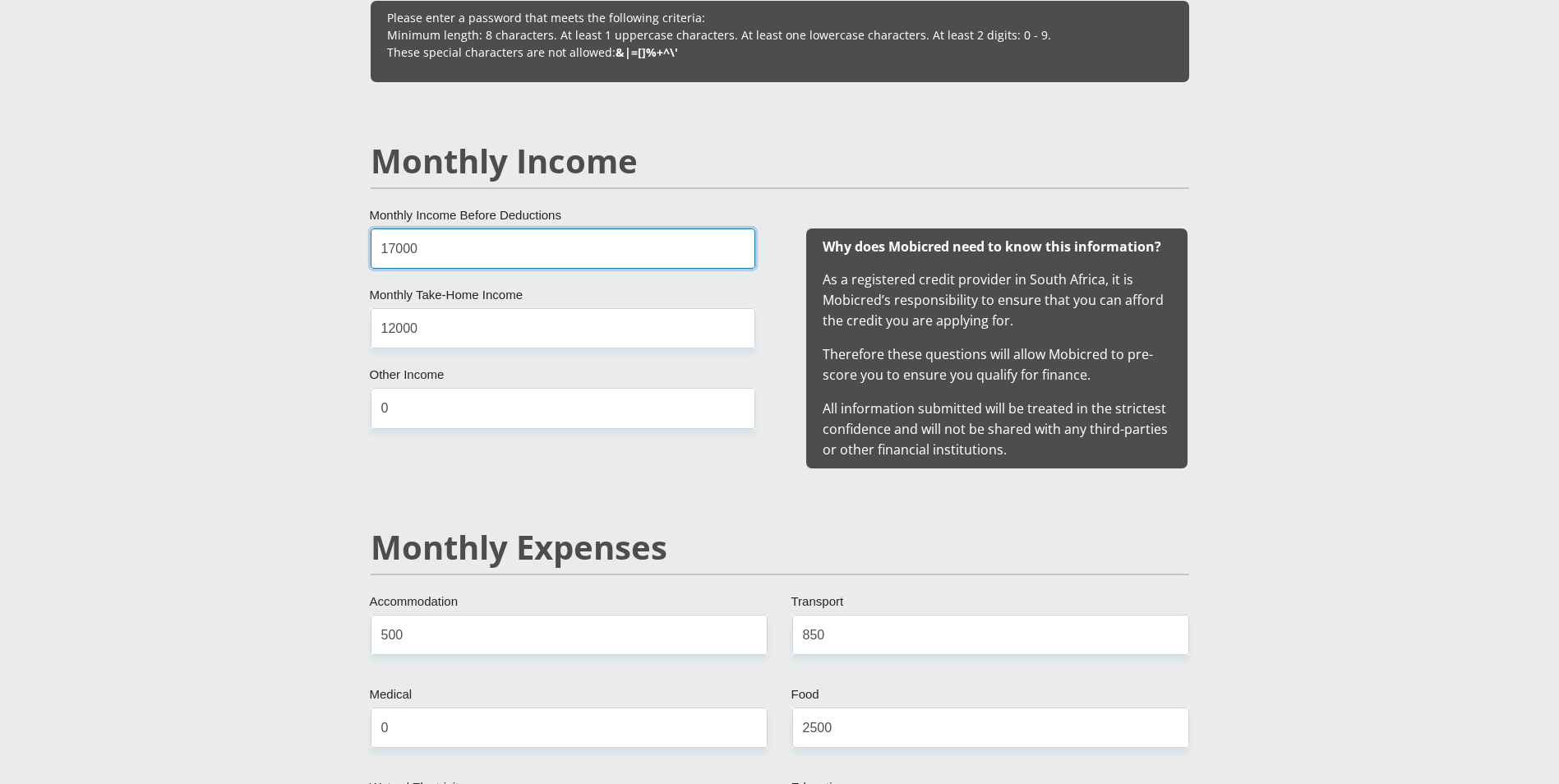drag, startPoint x: 422, startPoint y: 270, endPoint x: 118, endPoint y: 238, distance: 305.67957 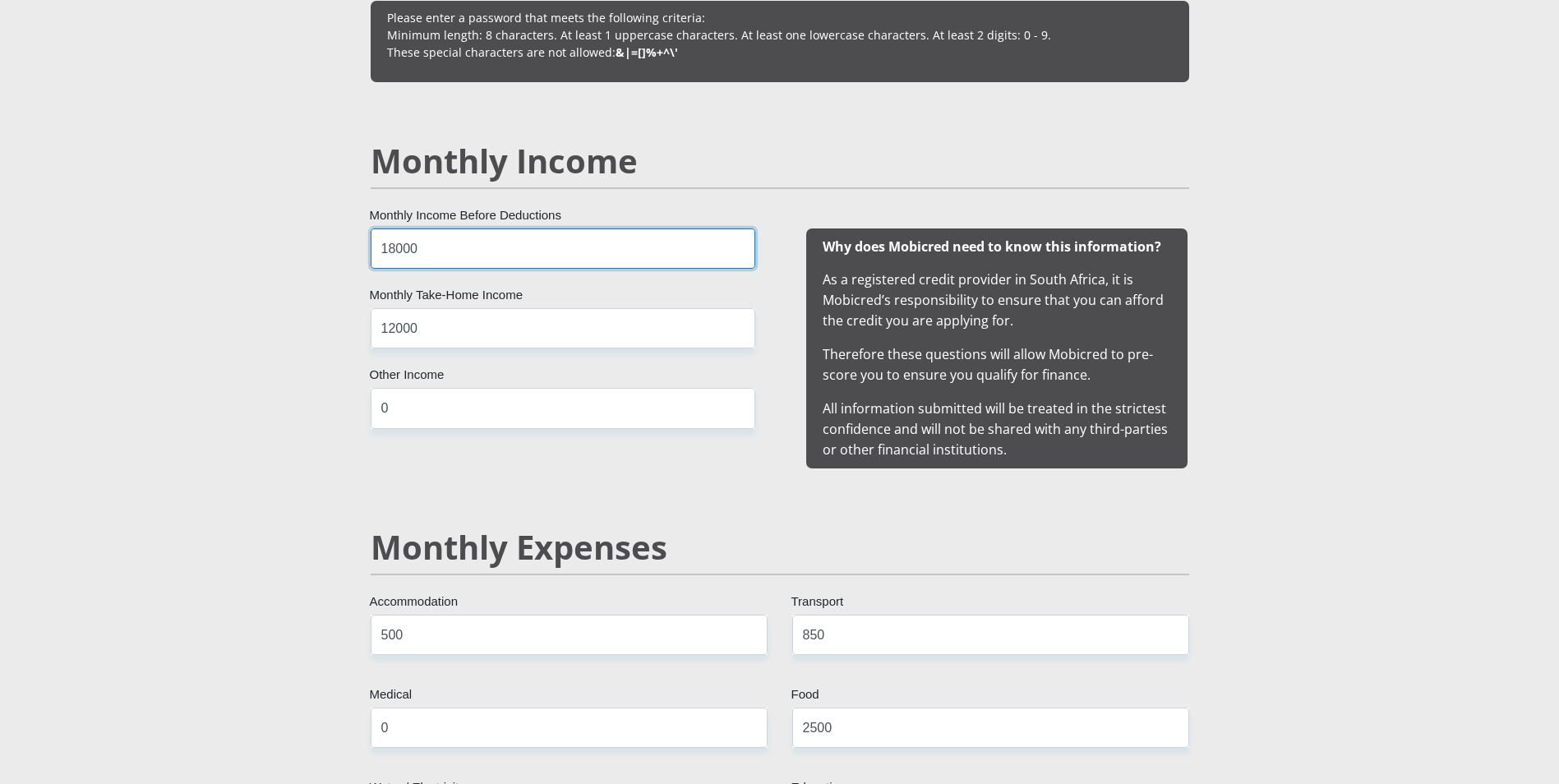 type on "18000" 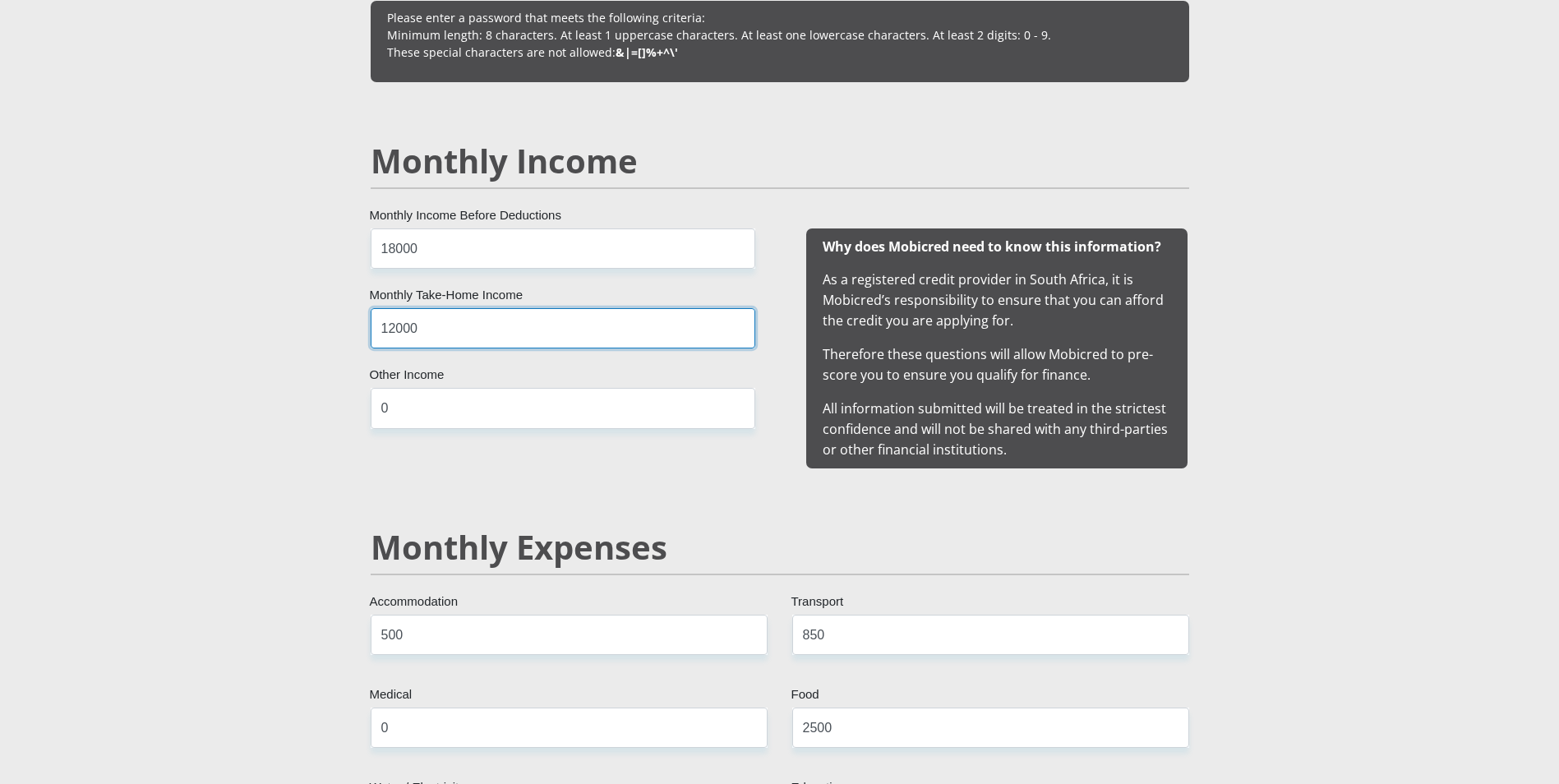 drag, startPoint x: 483, startPoint y: 321, endPoint x: 218, endPoint y: 297, distance: 266.08457 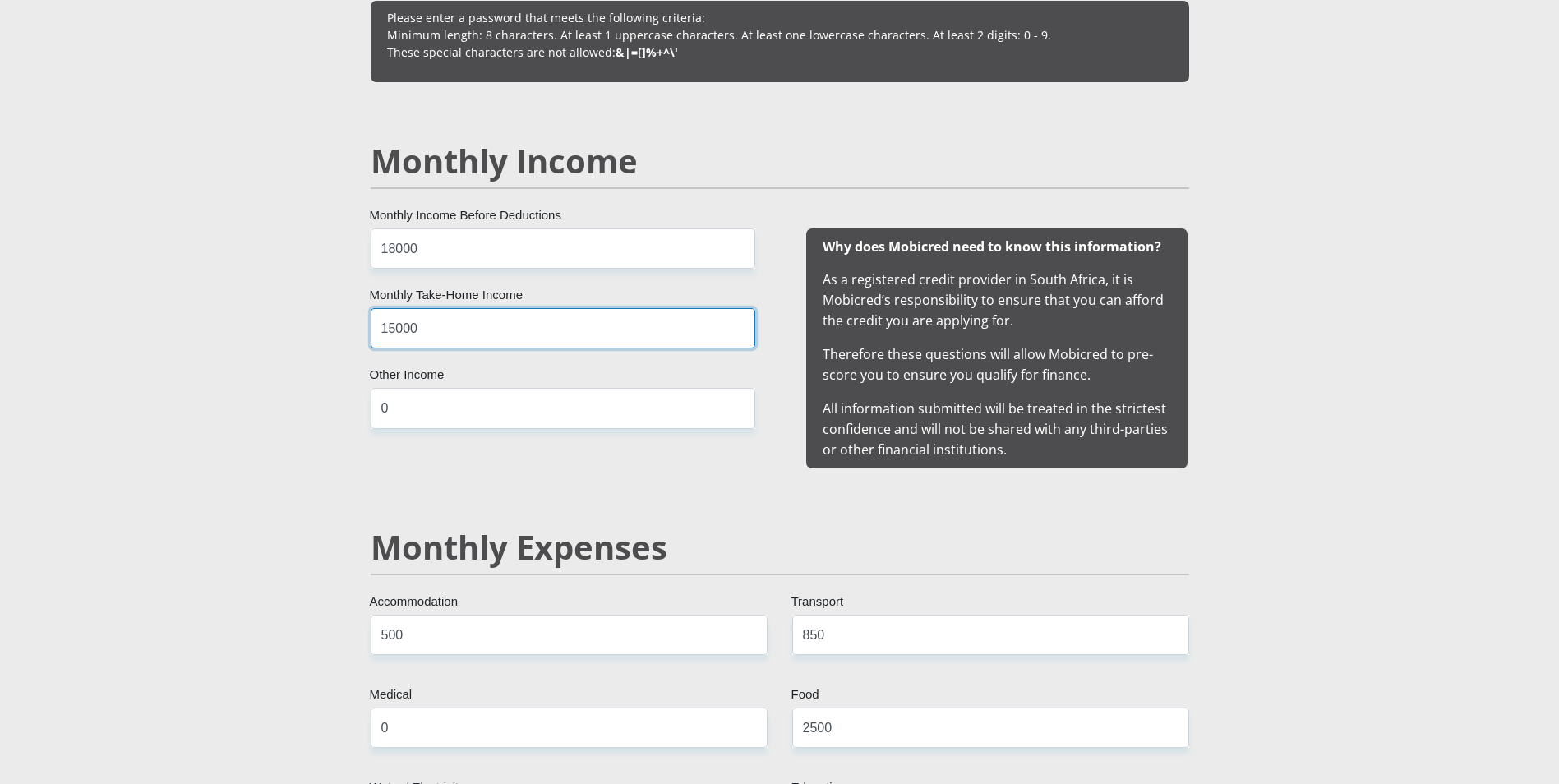 type on "15000" 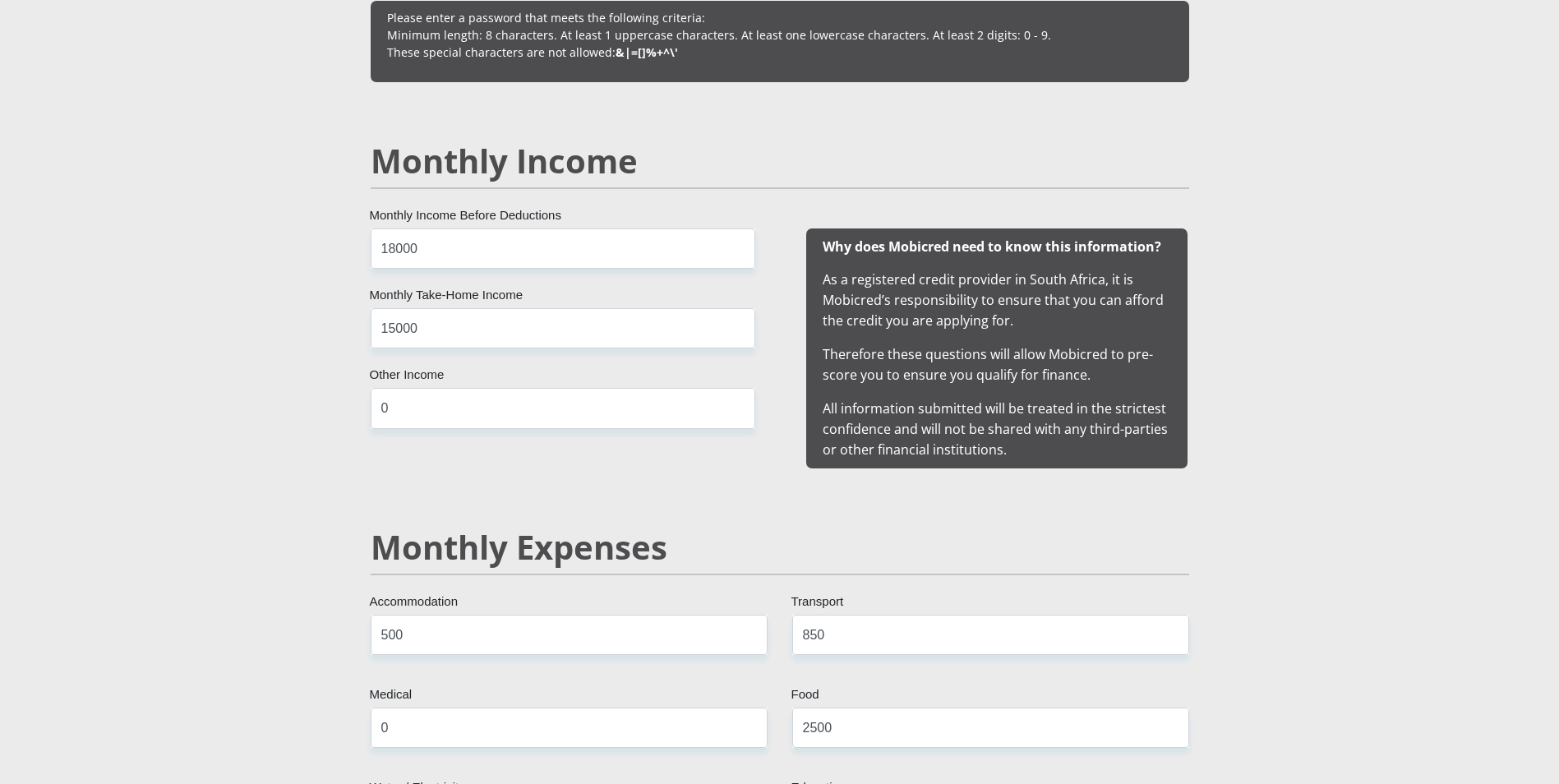 click on "The bank name field is required.
The branch name field is required.
Personal Details
Mr
Ms
Mrs
Dr
Other
Title
Cole
First Name
Legrange
Surname
9708115200080
South African ID Number
Please input valid ID number
South Africa
Afghanistan
Aland Islands
Albania
Algeria" at bounding box center [779, 1118] 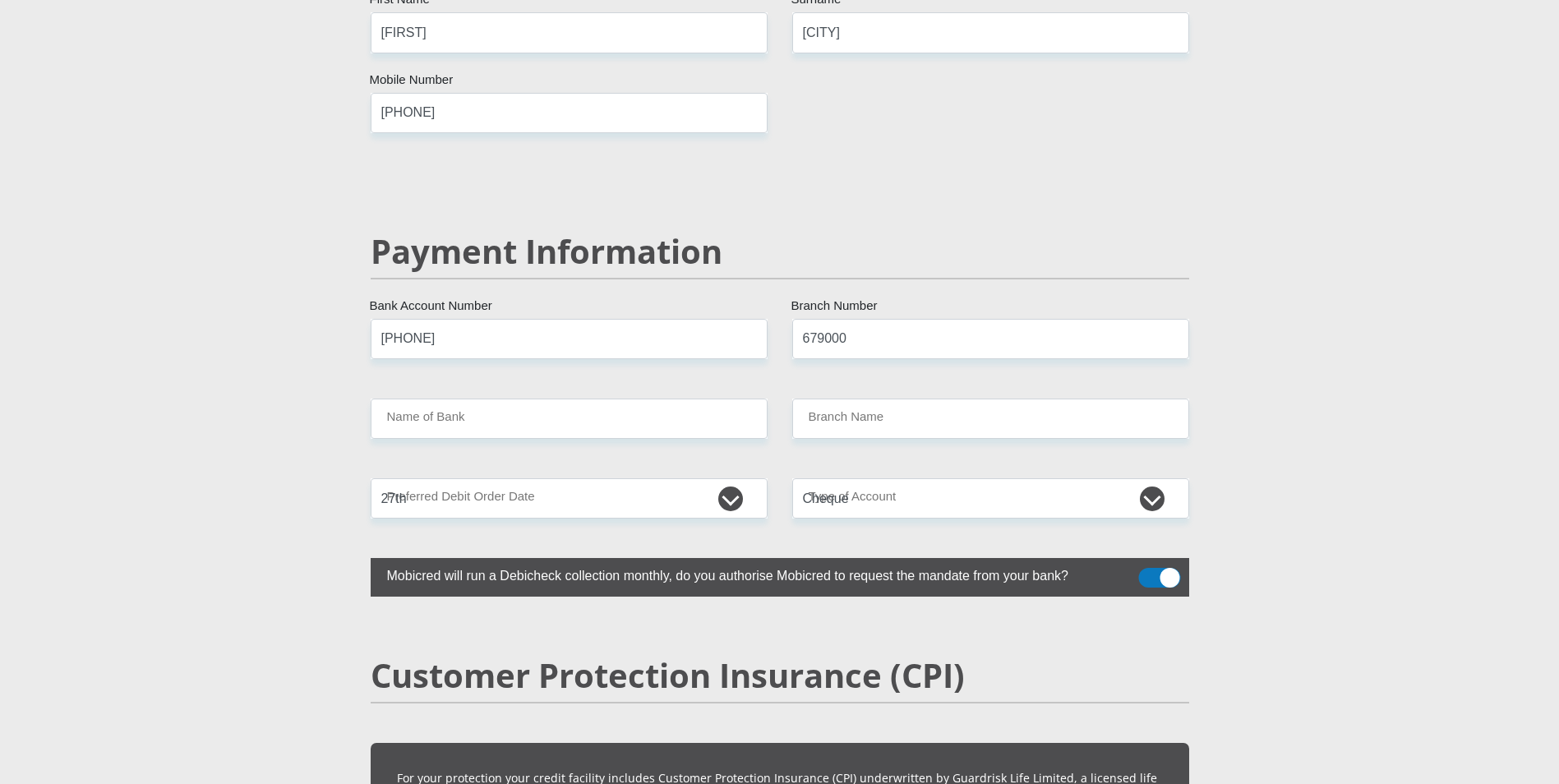 scroll, scrollTop: 3452, scrollLeft: 0, axis: vertical 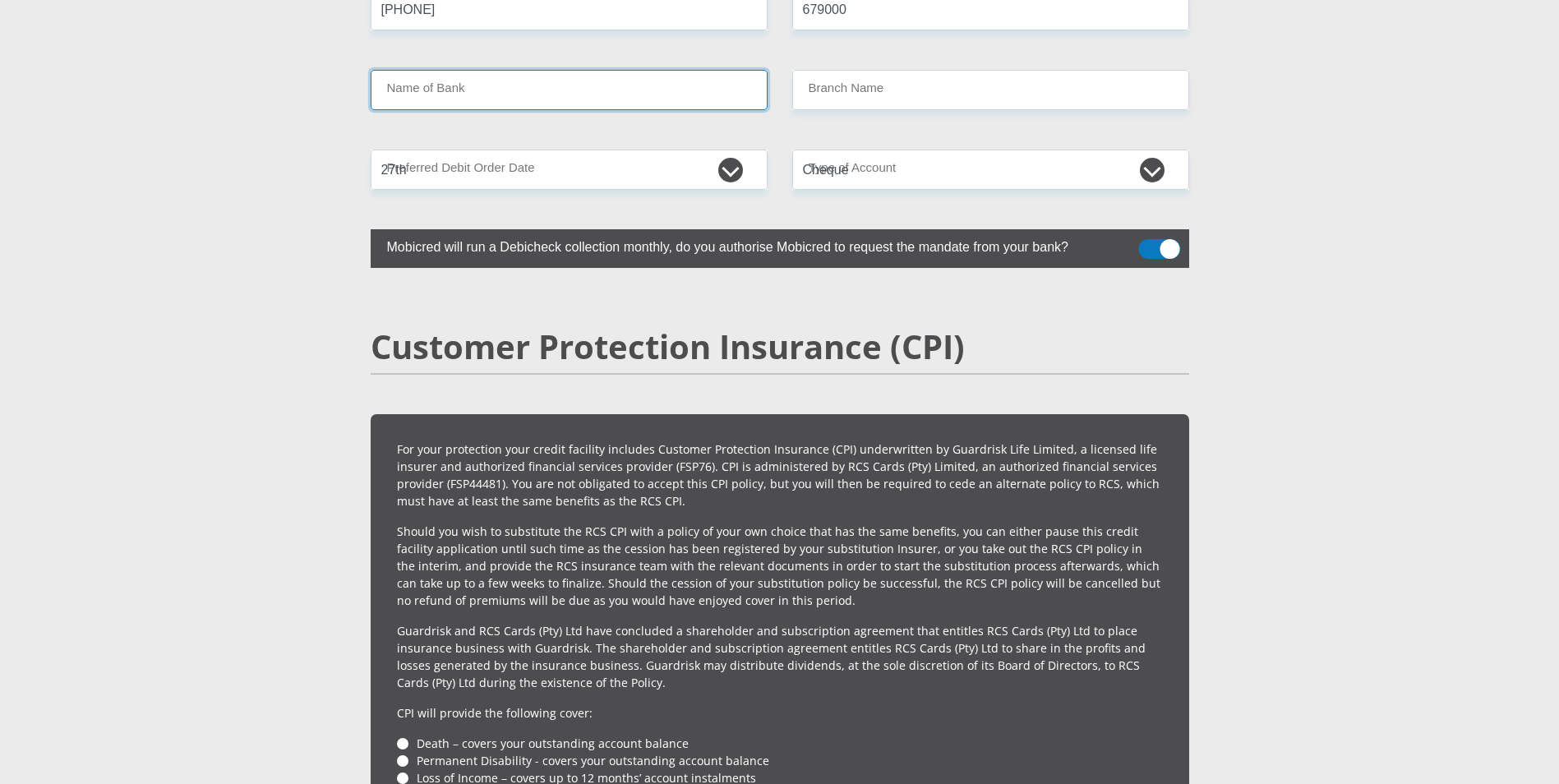 click on "Name of Bank" at bounding box center [569, 90] 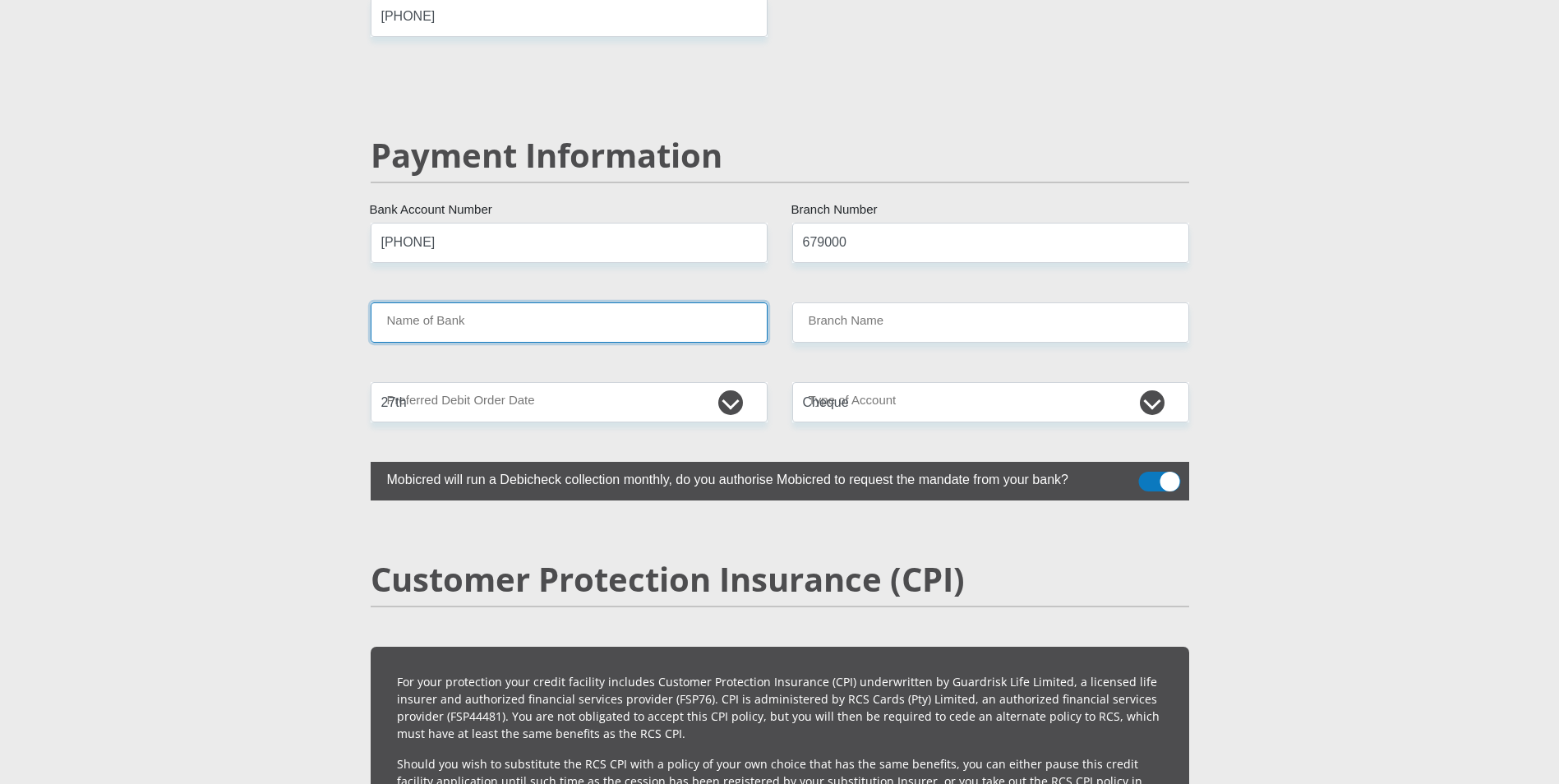 scroll, scrollTop: 3205, scrollLeft: 0, axis: vertical 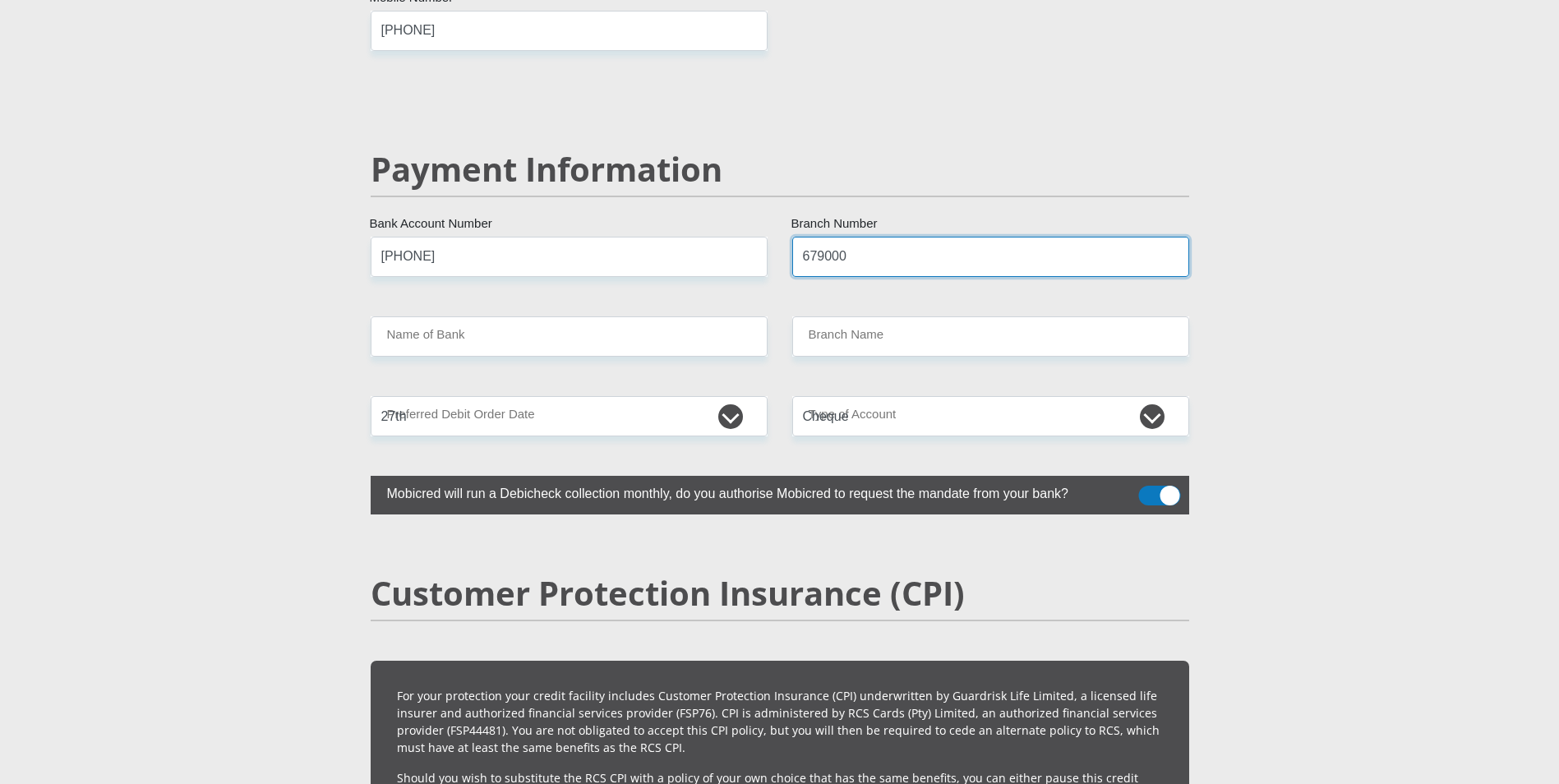 click on "679000" at bounding box center [990, 256] 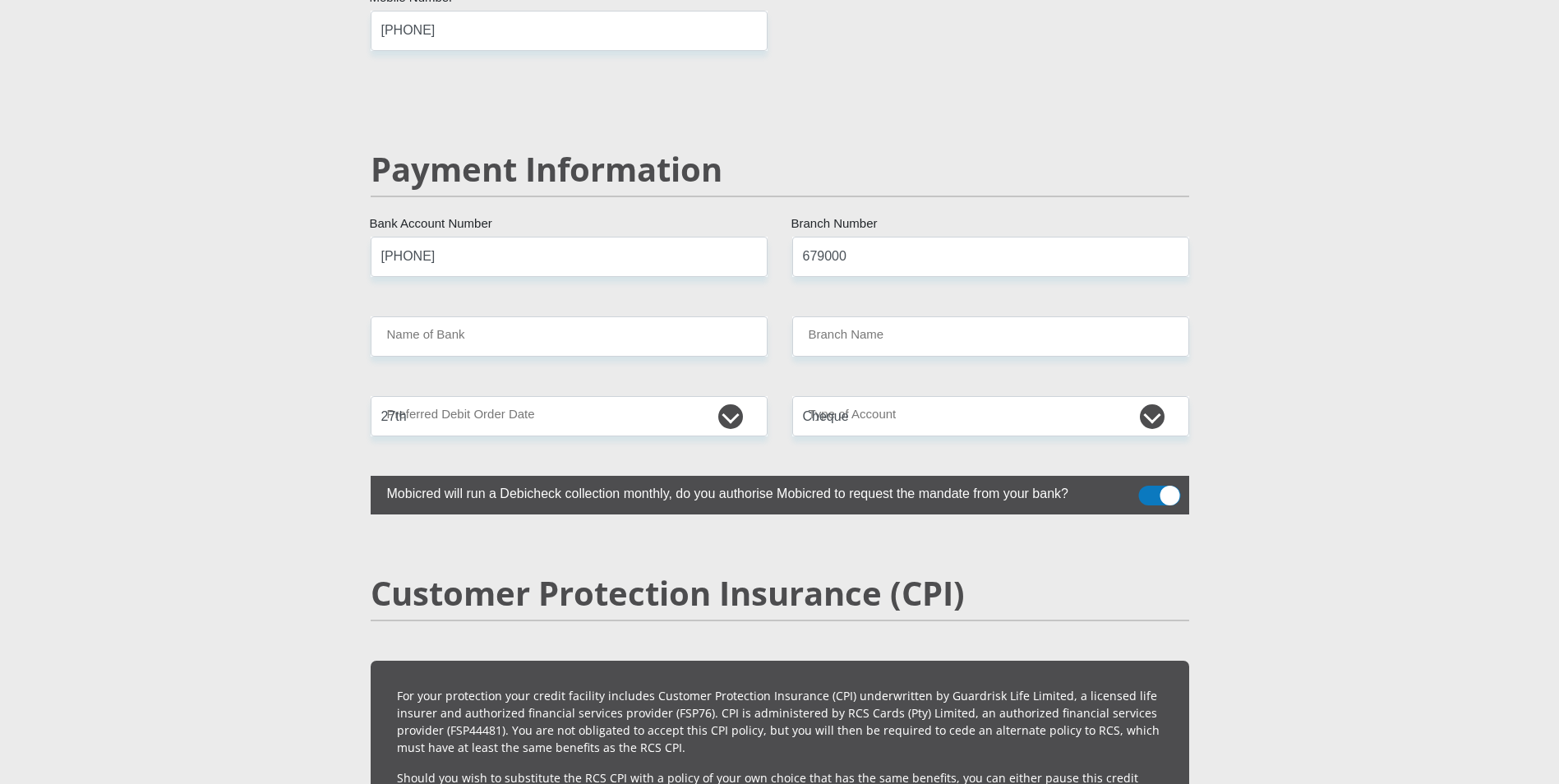 click on "Mr
Ms
Mrs
Dr
Other
Title
Cole
First Name
Legrange
Surname
9708115200080
South African ID Number
Please input valid ID number
South Africa
Afghanistan
Aland Islands
Albania
Algeria
America Samoa
American Virgin Islands
Andorra
Angola
Anguilla
Antarctica
Antigua and Barbuda
Argentina" at bounding box center [780, -480] 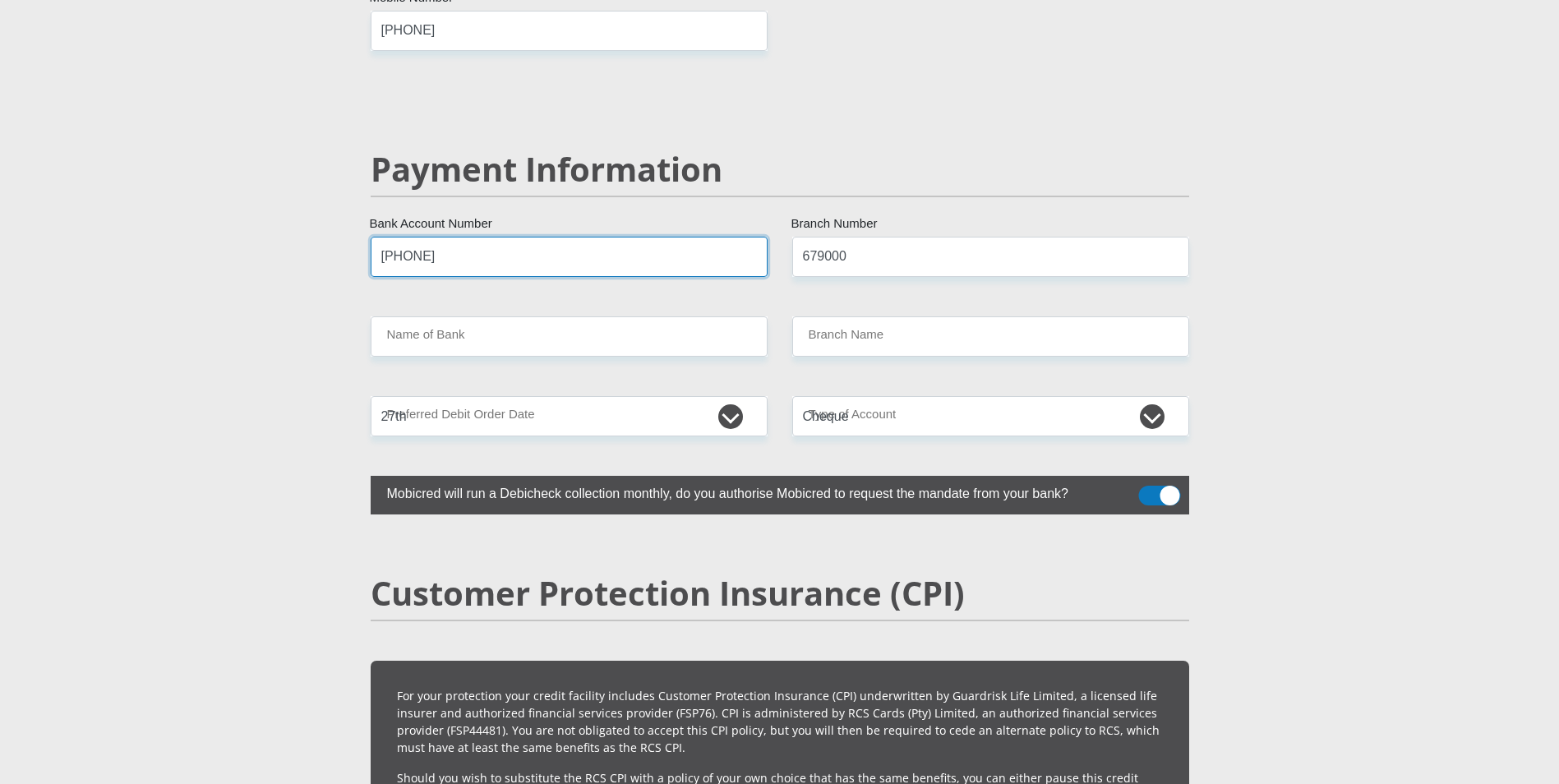 click on "17865675347" at bounding box center [569, 256] 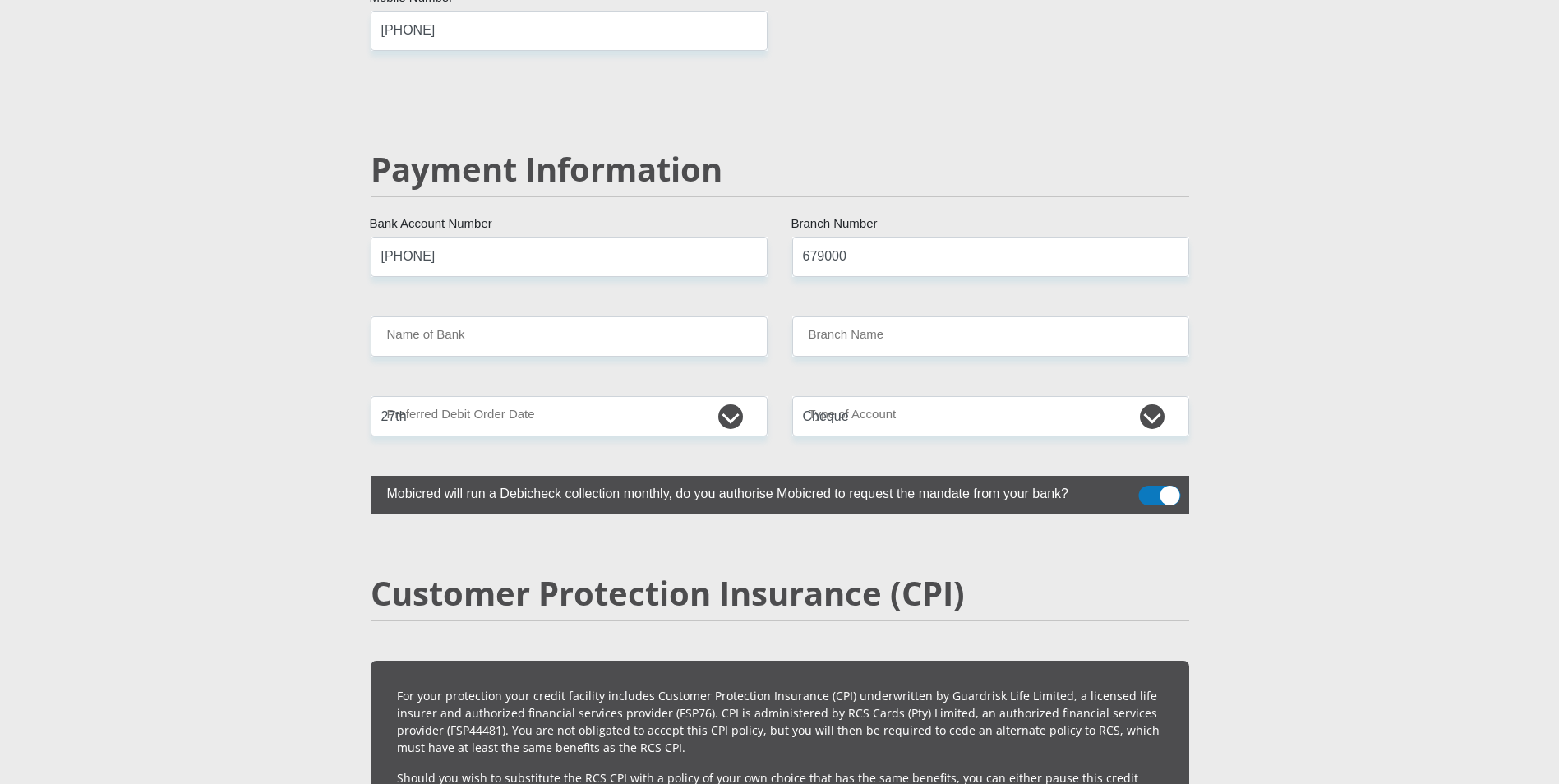 click on "Mr
Ms
Mrs
Dr
Other
Title
Cole
First Name
Legrange
Surname
9708115200080
South African ID Number
Please input valid ID number
South Africa
Afghanistan
Aland Islands
Albania
Algeria
America Samoa
American Virgin Islands
Andorra
Angola
Anguilla
Antarctica
Antigua and Barbuda
Argentina" at bounding box center (780, -480) 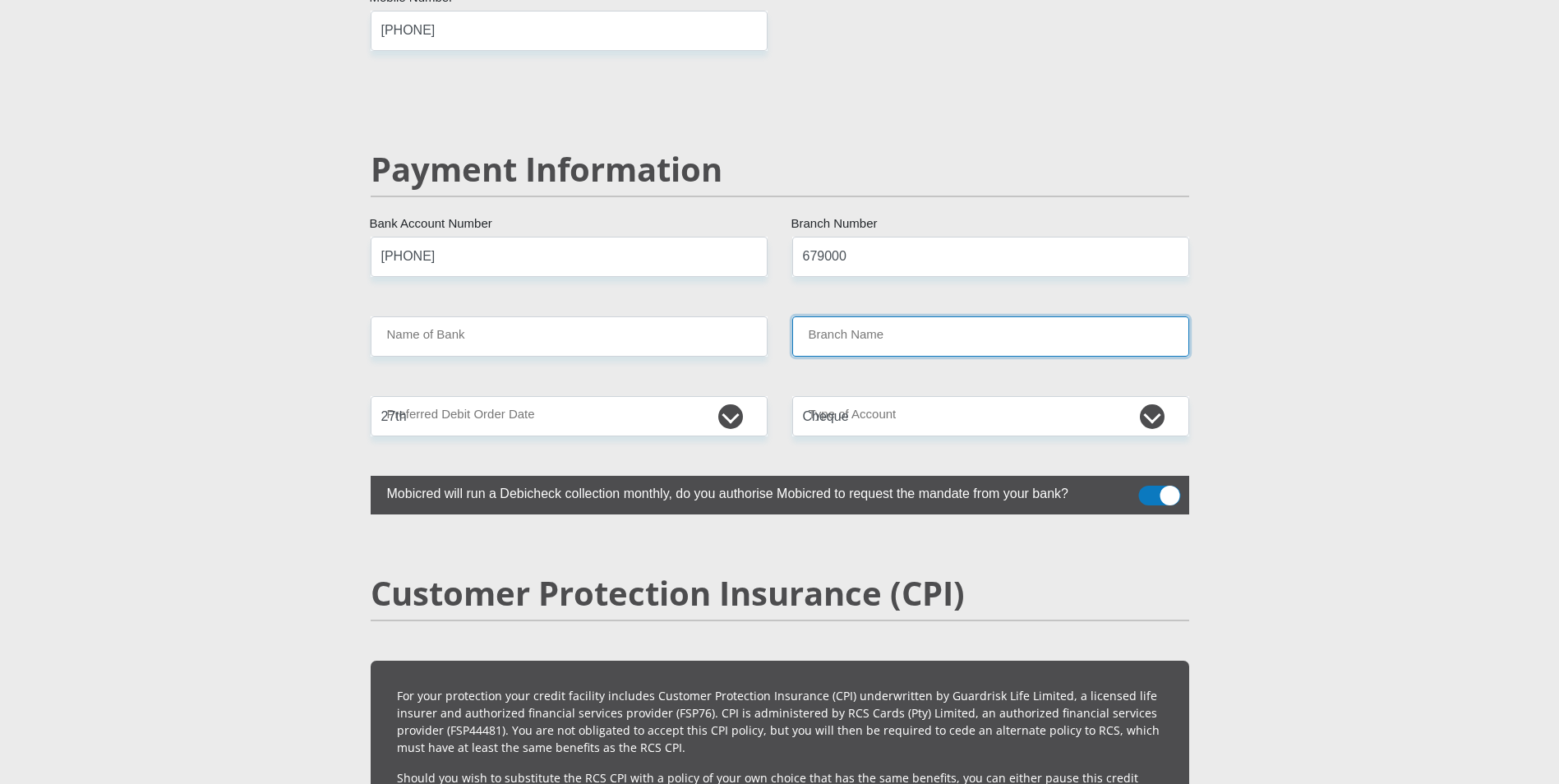 click on "Branch Name" at bounding box center [990, 336] 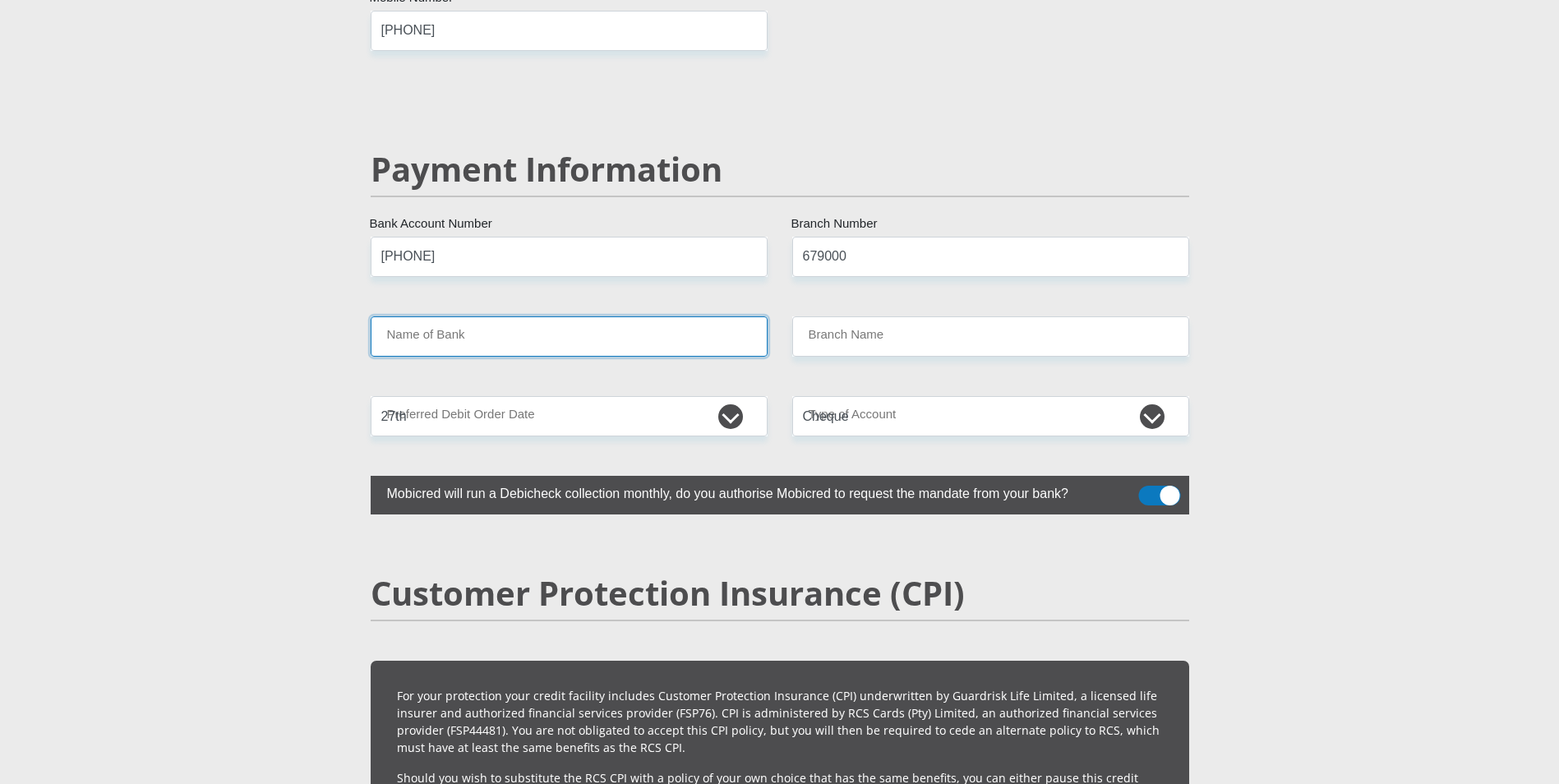 click on "Name of Bank" at bounding box center (569, 336) 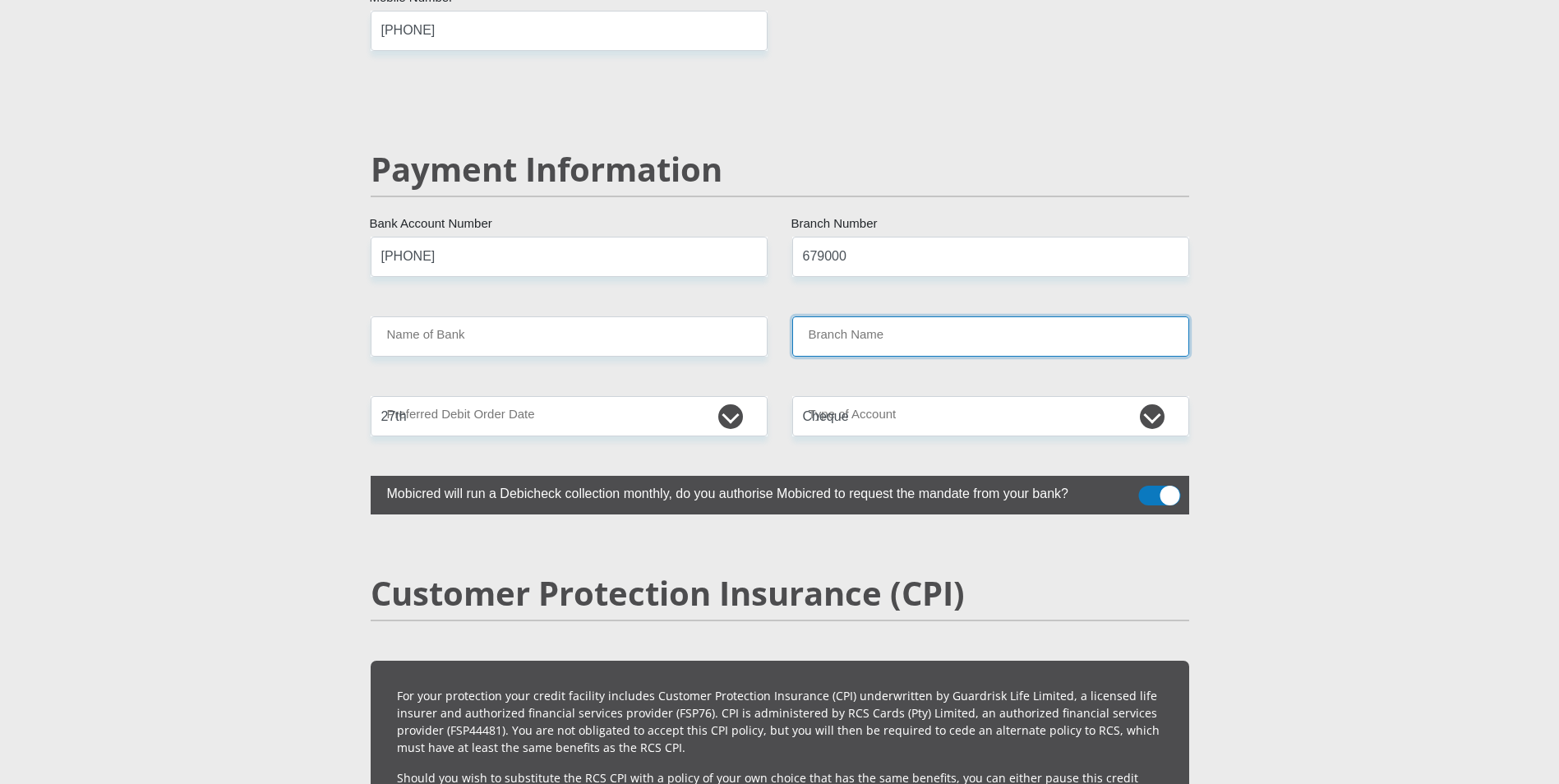 drag, startPoint x: 851, startPoint y: 299, endPoint x: 859, endPoint y: 302, distance: 8.544004 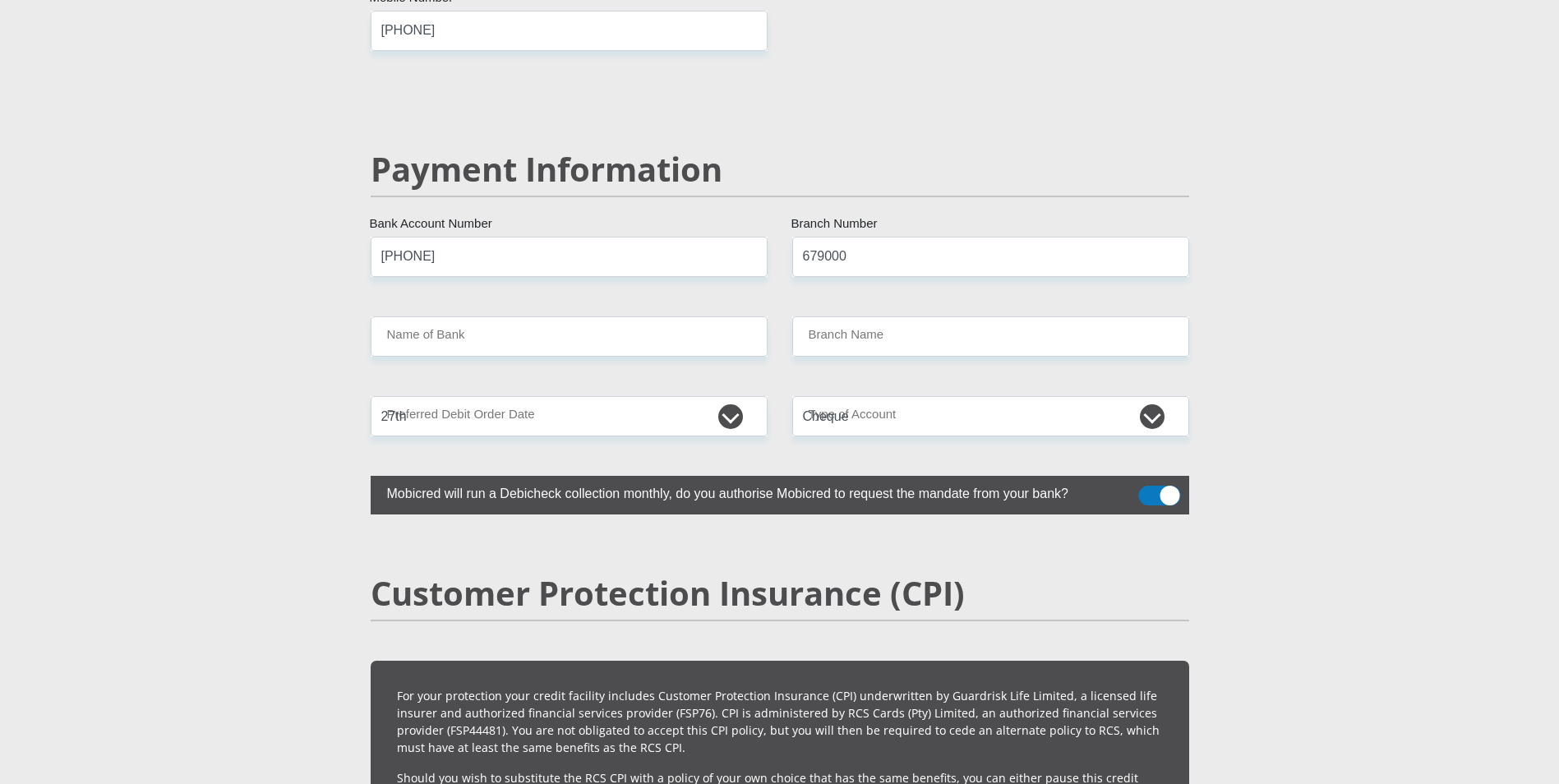 click on "Mr
Ms
Mrs
Dr
Other
Title
Cole
First Name
Legrange
Surname
9708115200080
South African ID Number
Please input valid ID number
South Africa
Afghanistan
Aland Islands
Albania
Algeria
America Samoa
American Virgin Islands
Andorra
Angola
Anguilla
Antarctica
Antigua and Barbuda
Argentina" at bounding box center [780, -480] 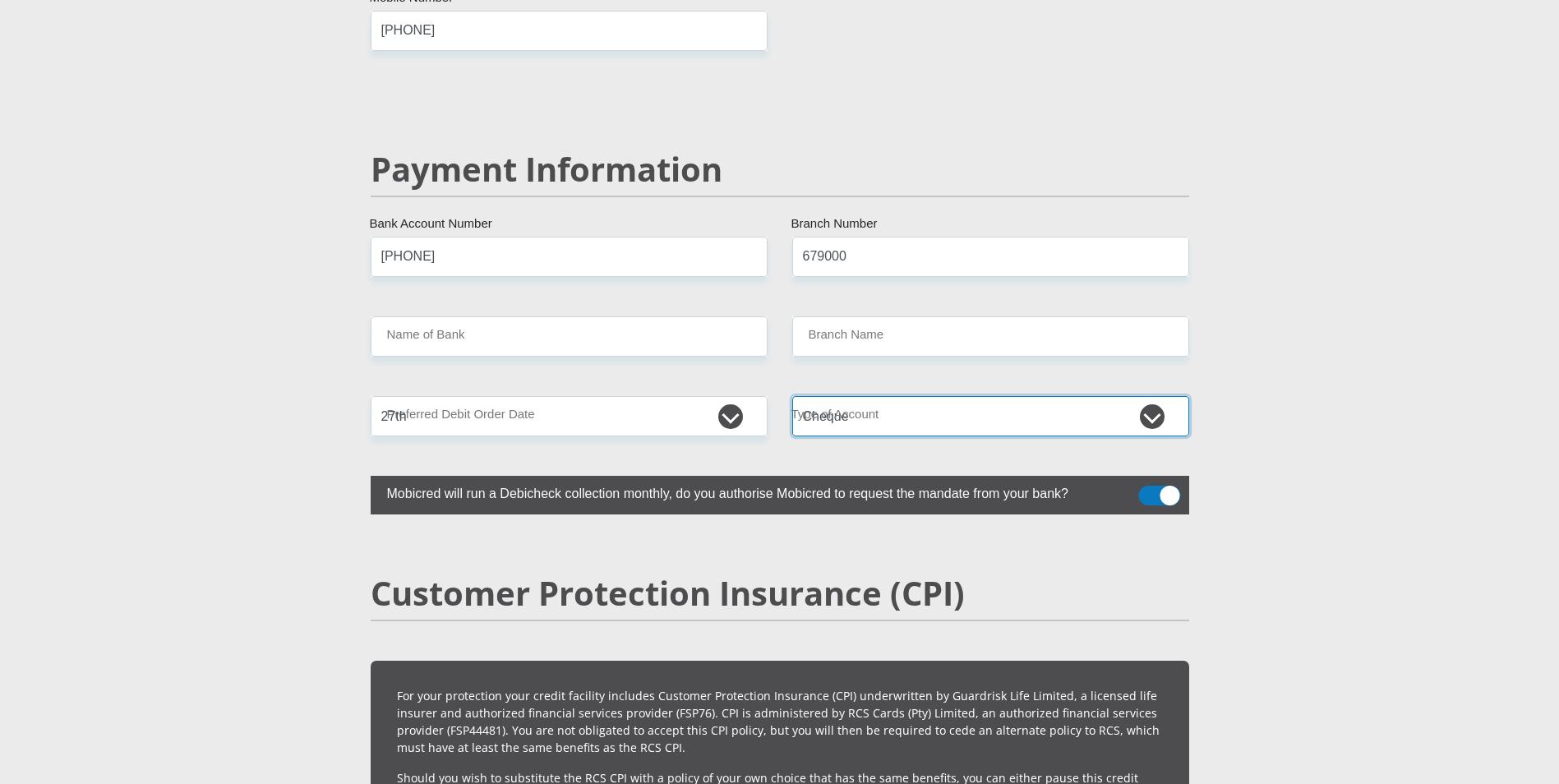 click on "Cheque
Savings" at bounding box center (990, 416) 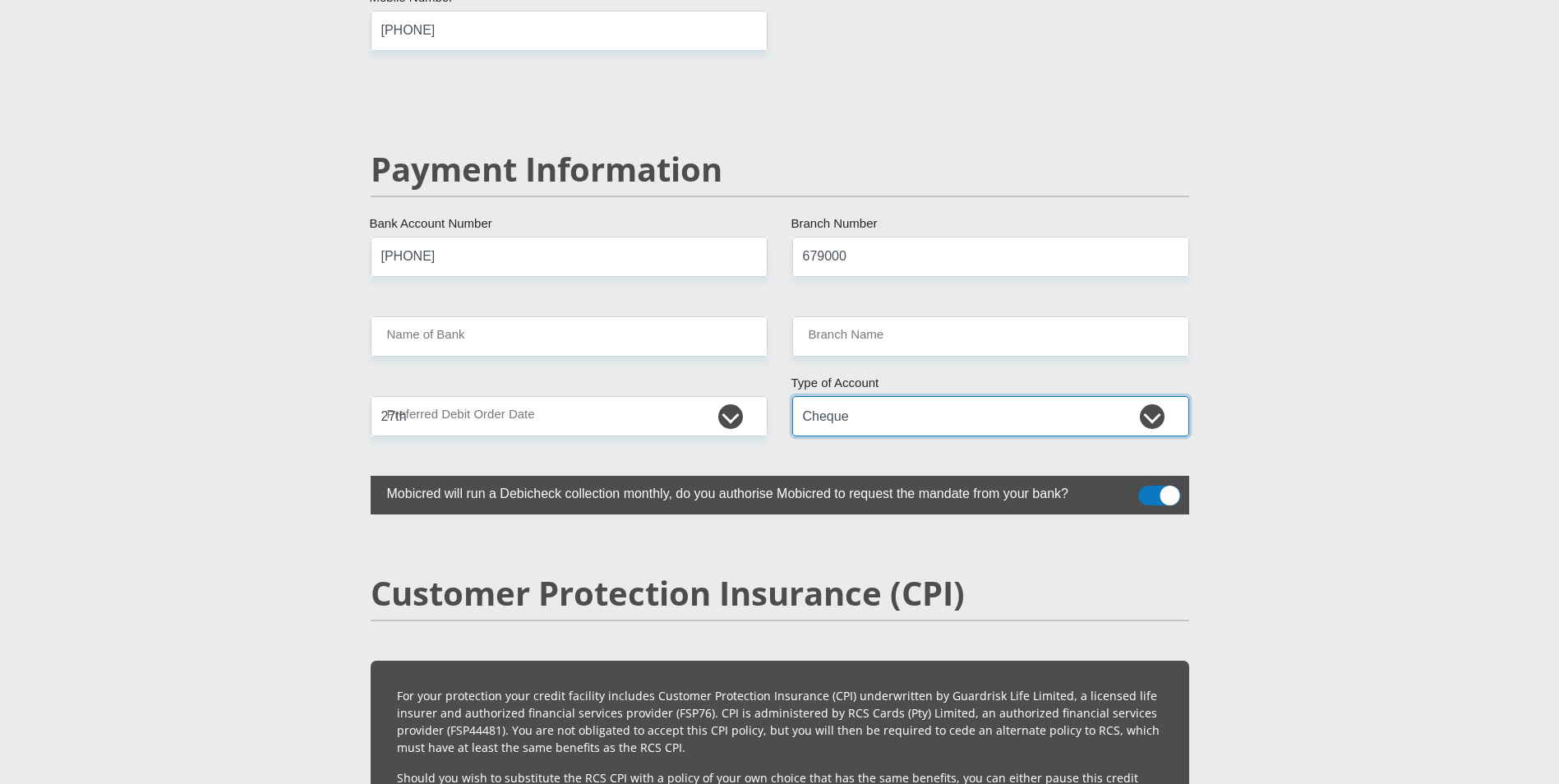 click on "Cheque
Savings" at bounding box center (990, 416) 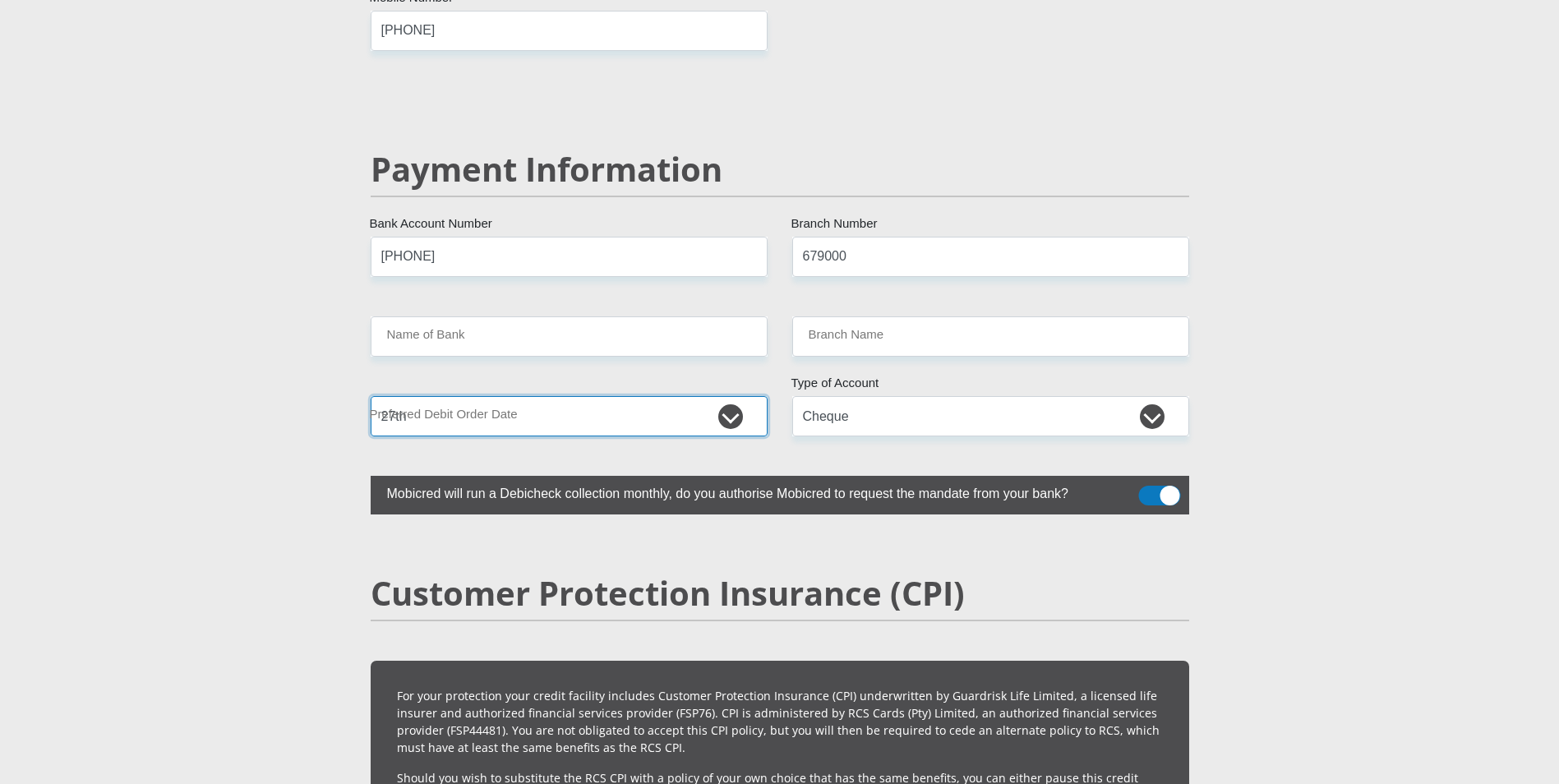 click on "1st
2nd
3rd
4th
5th
7th
18th
19th
20th
21st
22nd
23rd
24th
25th
26th
27th
28th
29th
30th" at bounding box center [569, 416] 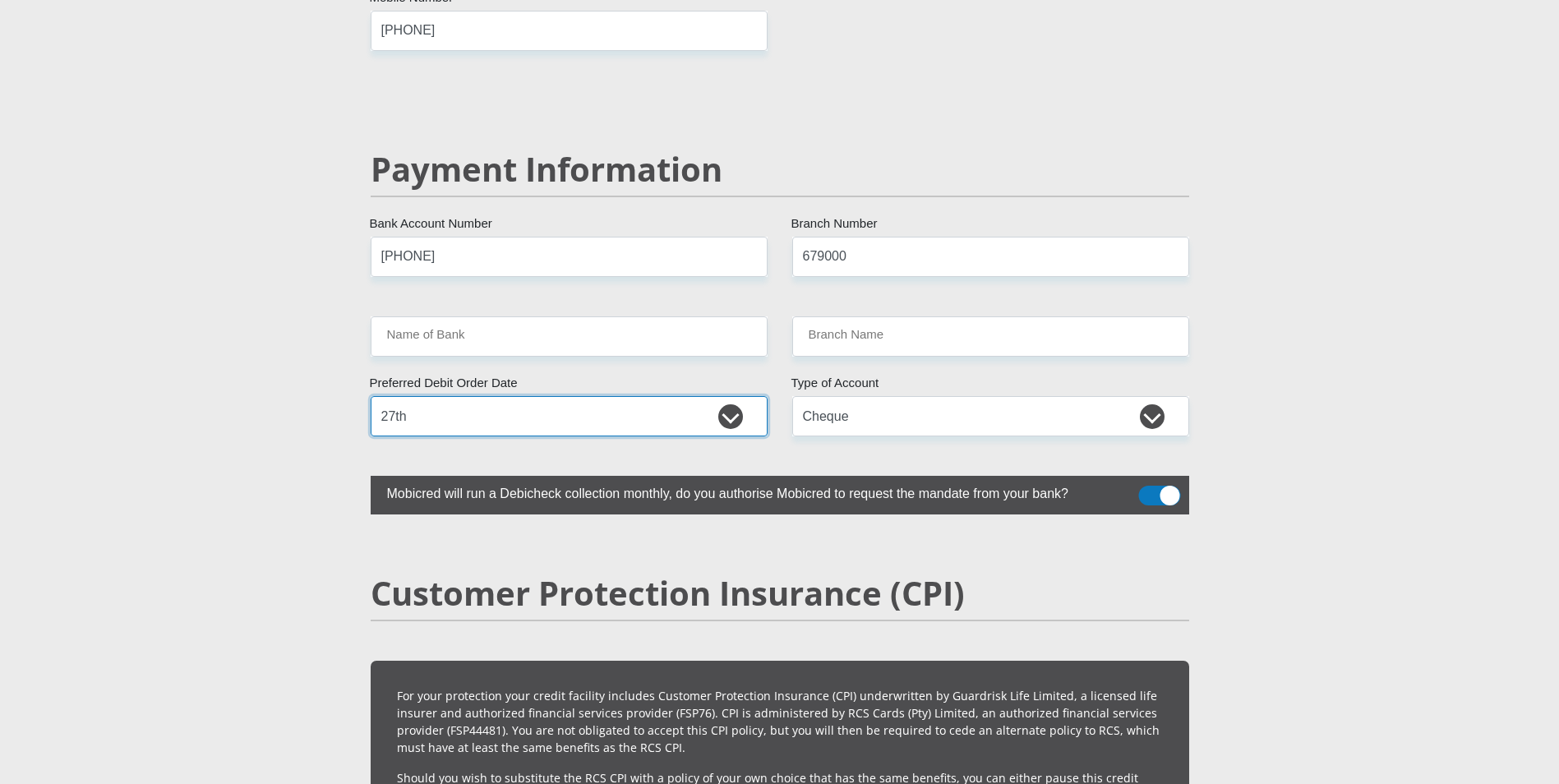 select on "28" 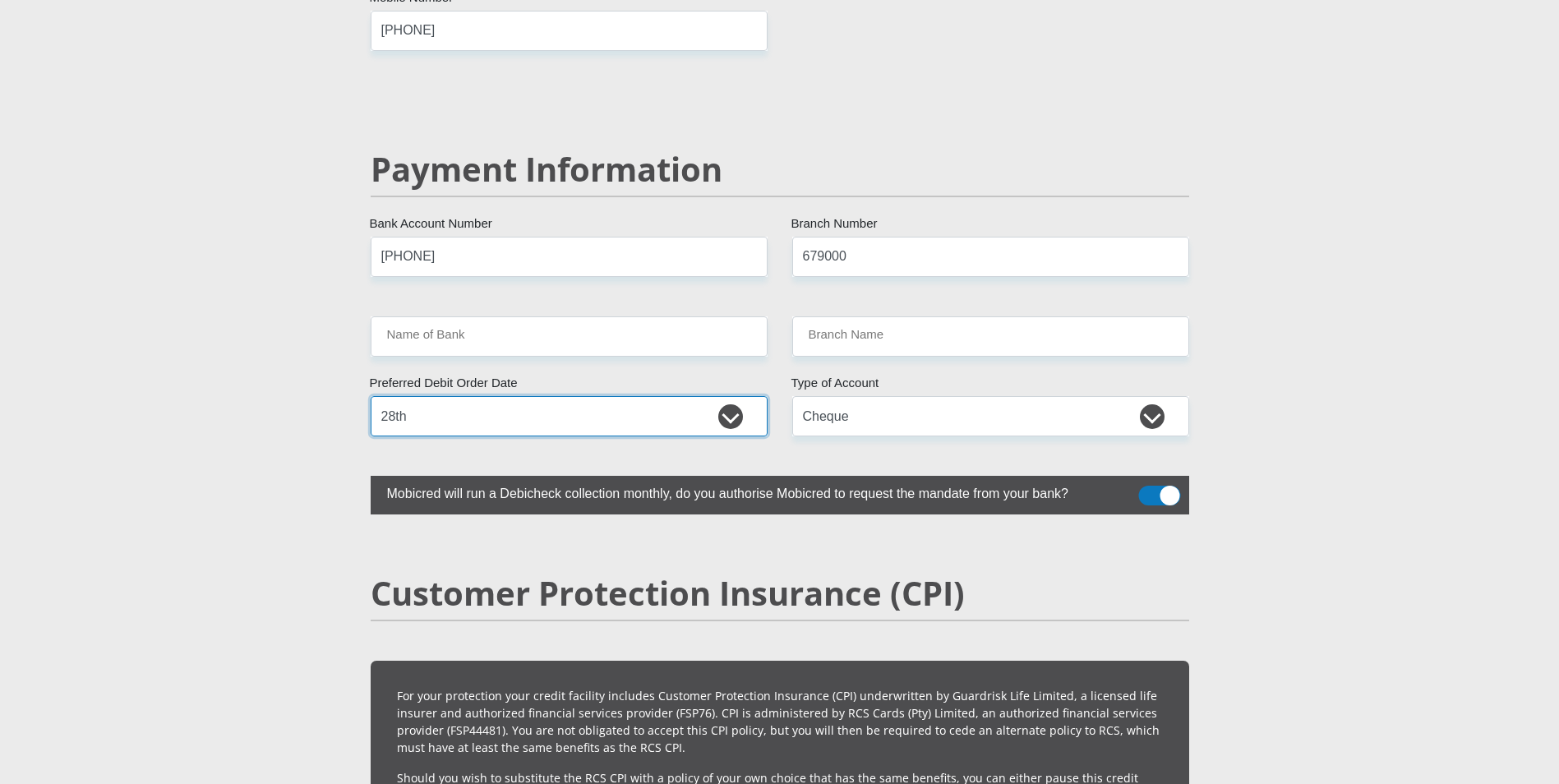 click on "1st
2nd
3rd
4th
5th
7th
18th
19th
20th
21st
22nd
23rd
24th
25th
26th
27th
28th
29th
30th" at bounding box center [569, 416] 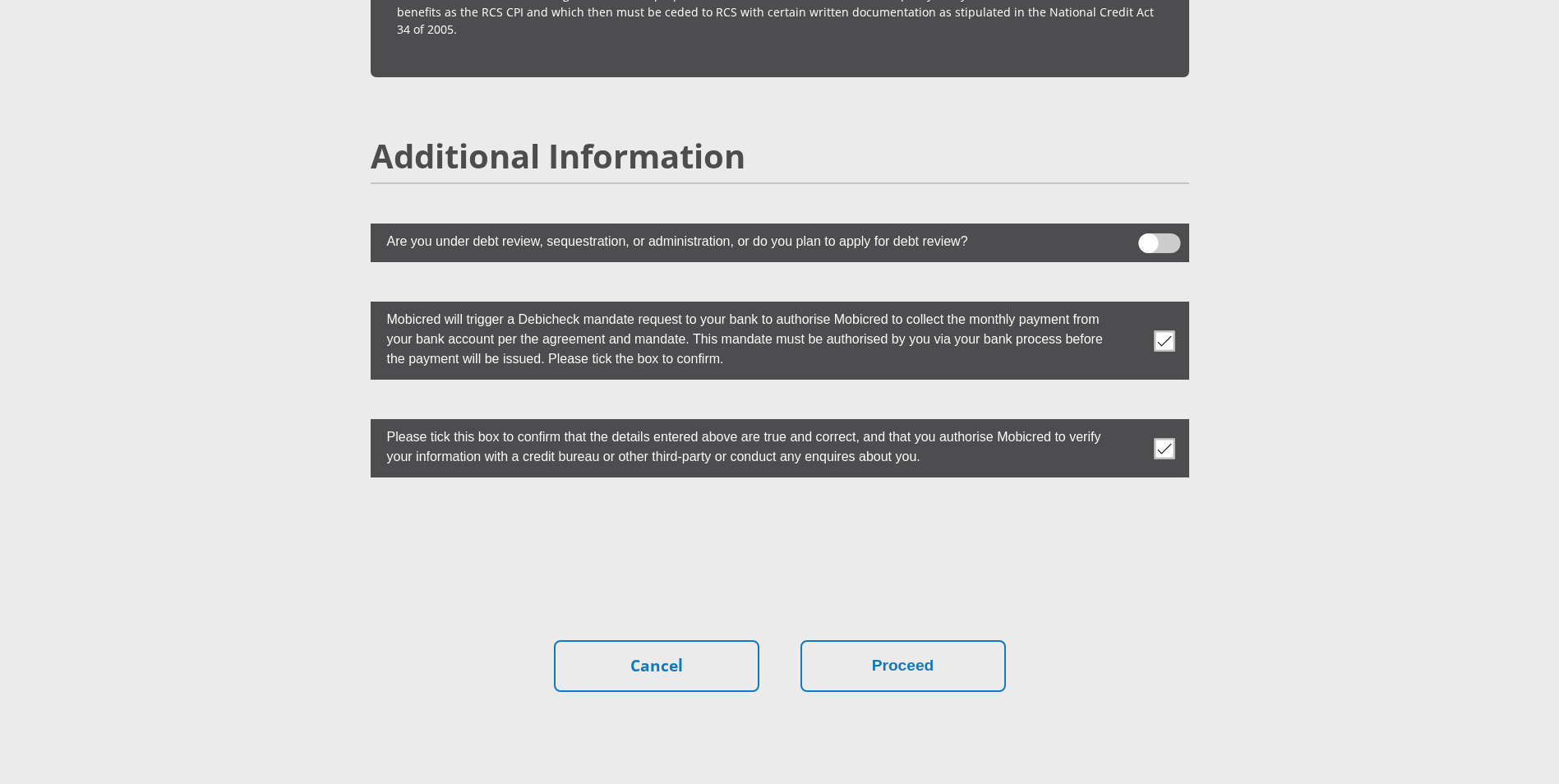 scroll, scrollTop: 4520, scrollLeft: 0, axis: vertical 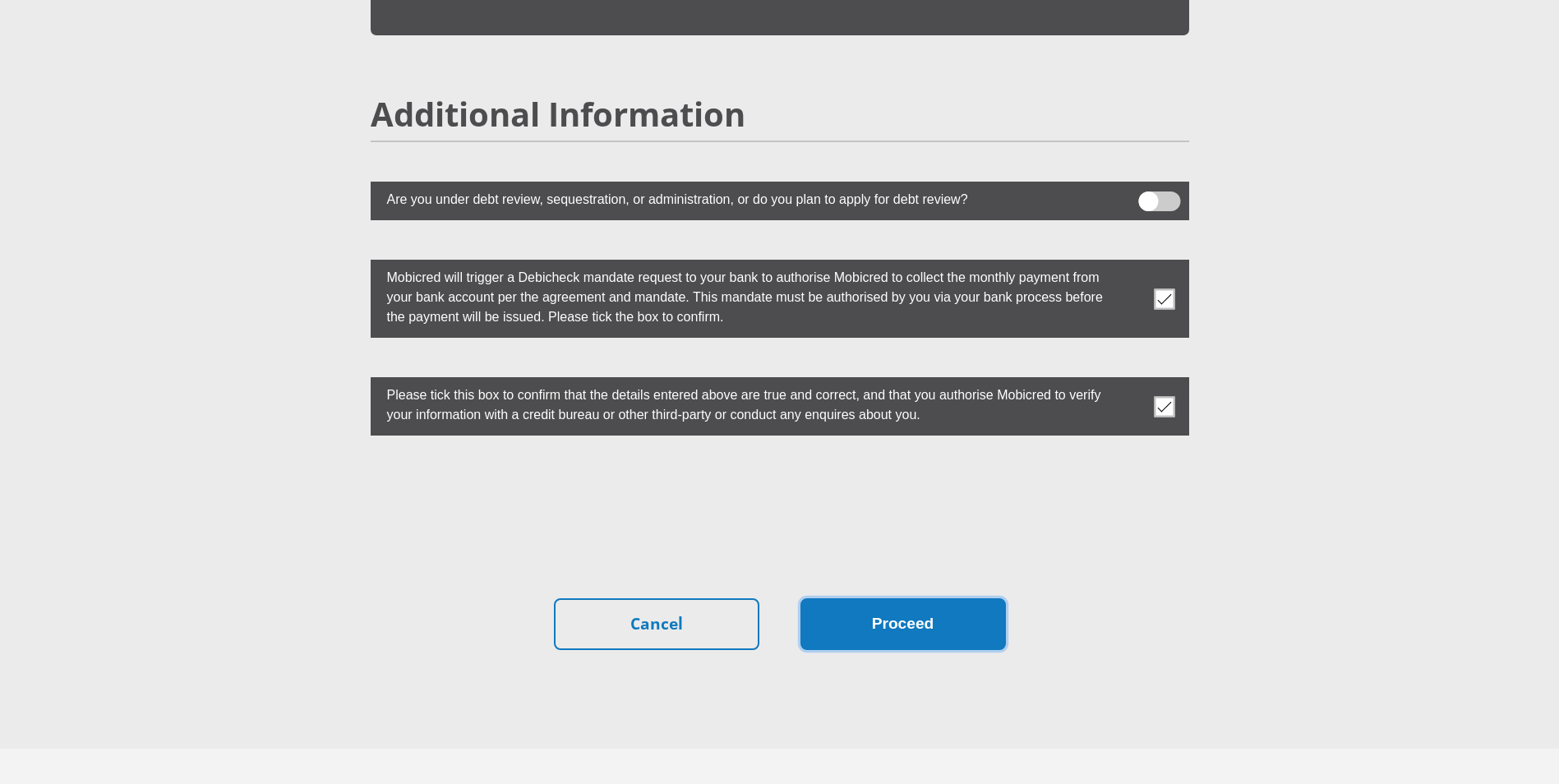 click on "Proceed" at bounding box center (903, 624) 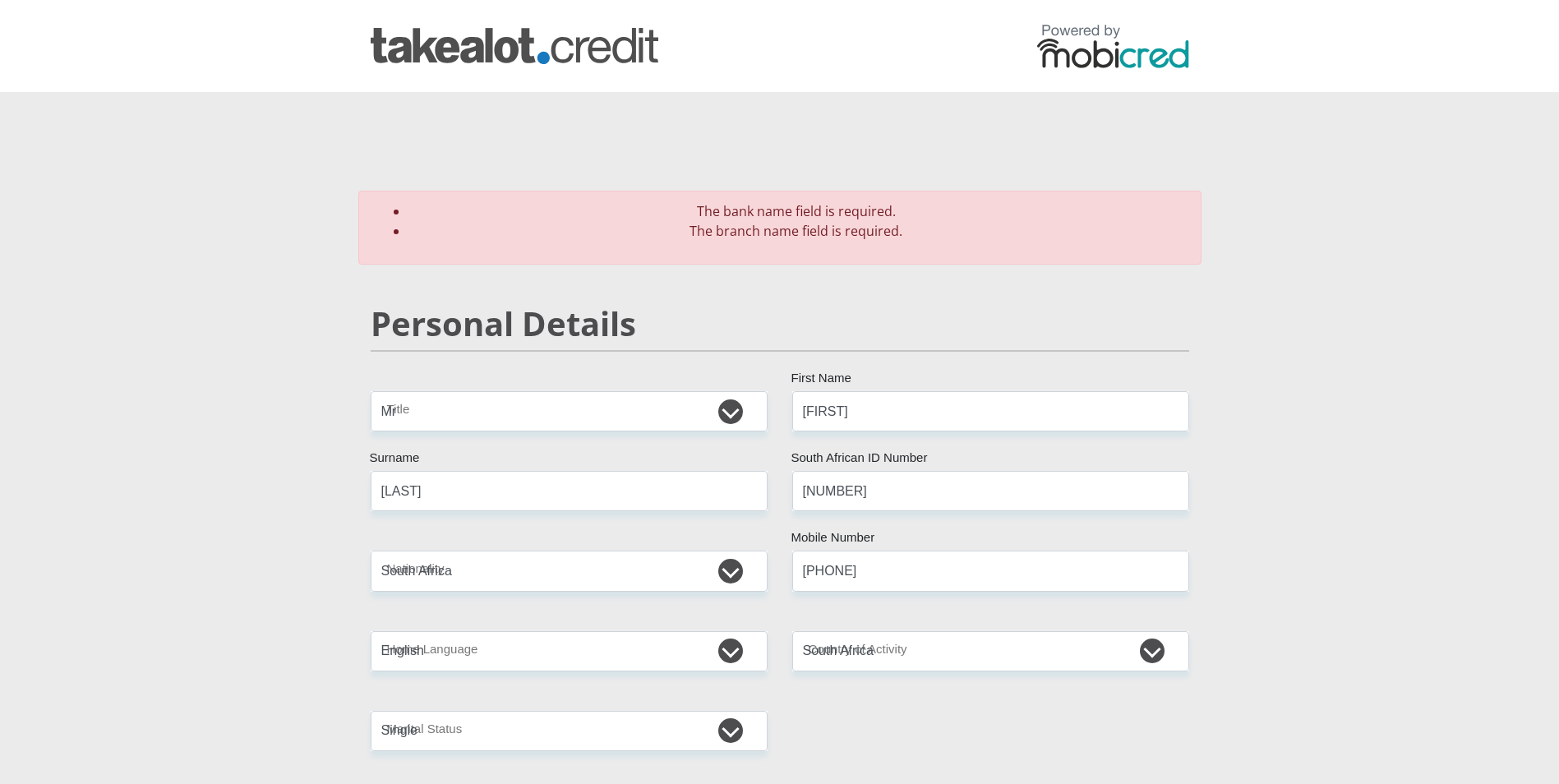 scroll, scrollTop: 0, scrollLeft: 0, axis: both 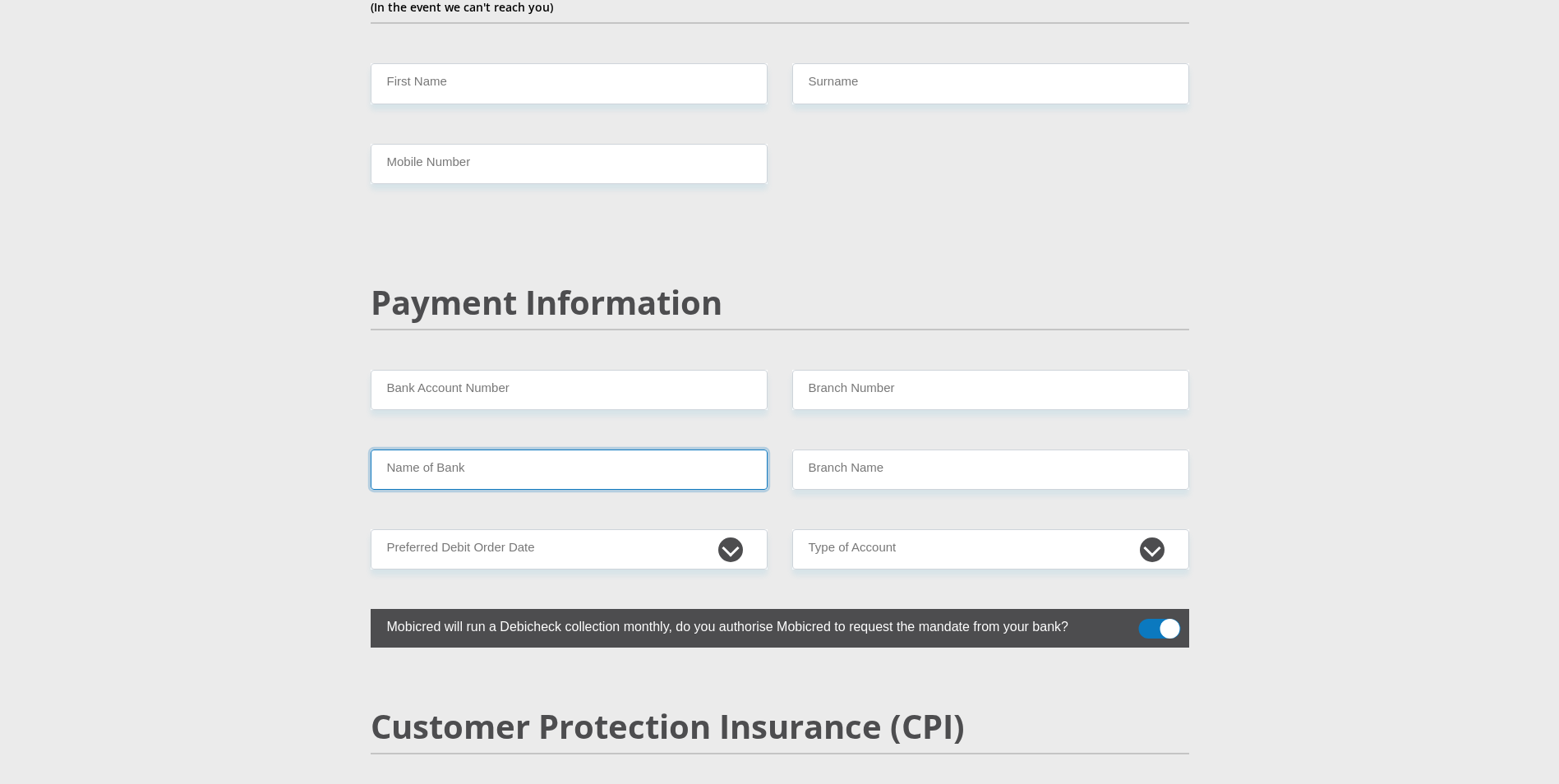 click on "Name of Bank" at bounding box center [569, 469] 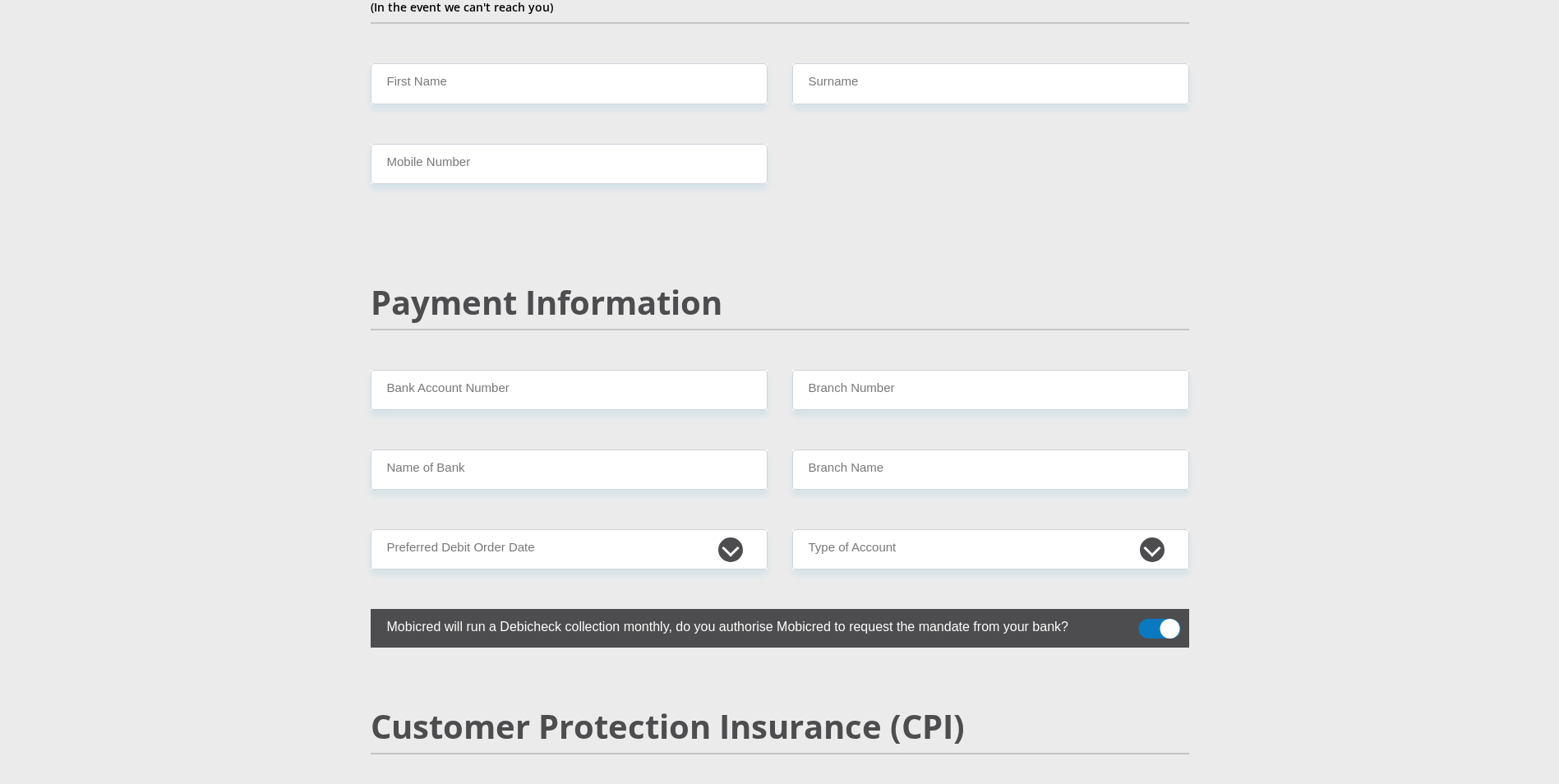 drag, startPoint x: 274, startPoint y: 465, endPoint x: 310, endPoint y: 473, distance: 36.87818 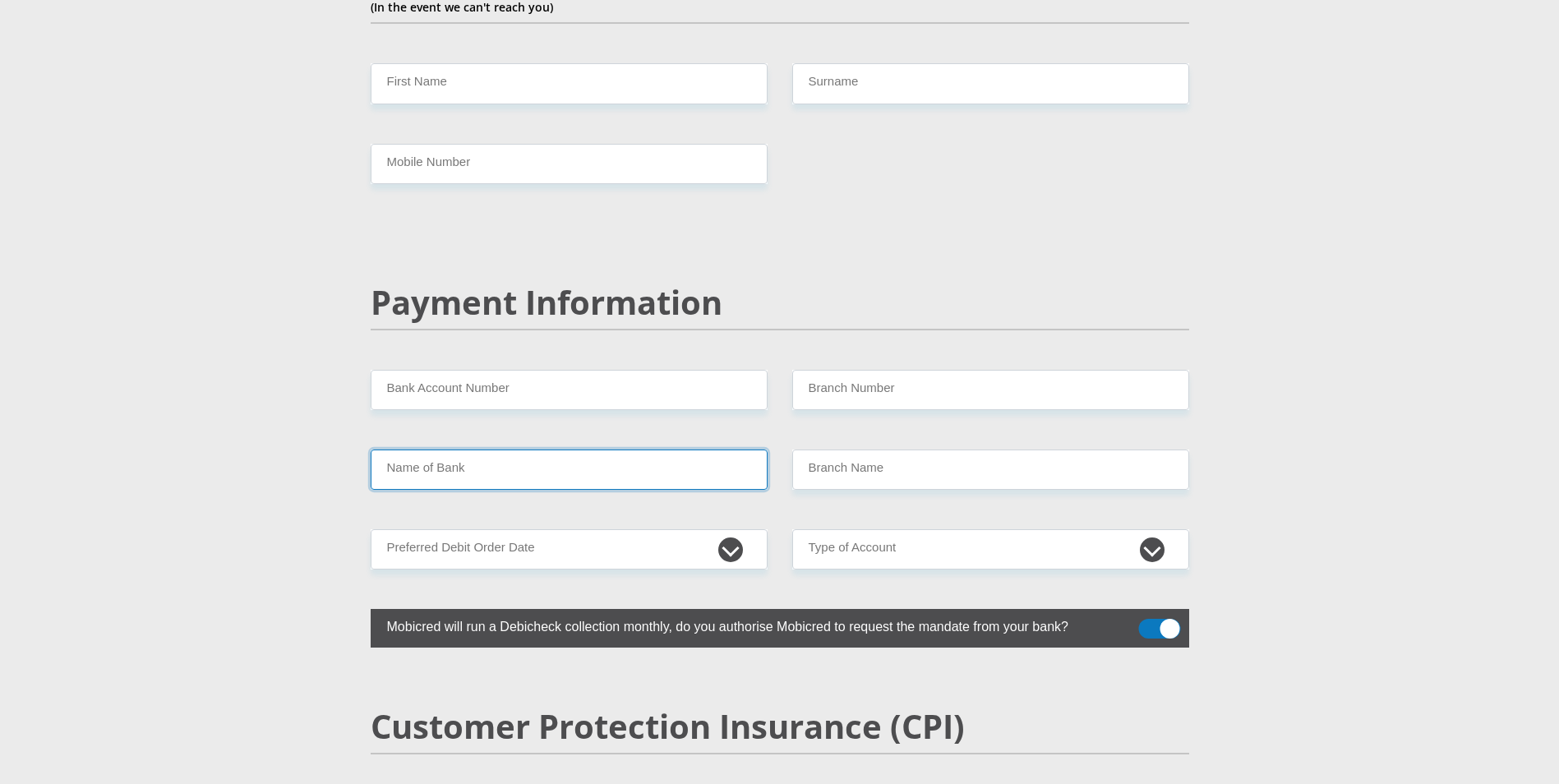 click on "Name of Bank" at bounding box center [569, 469] 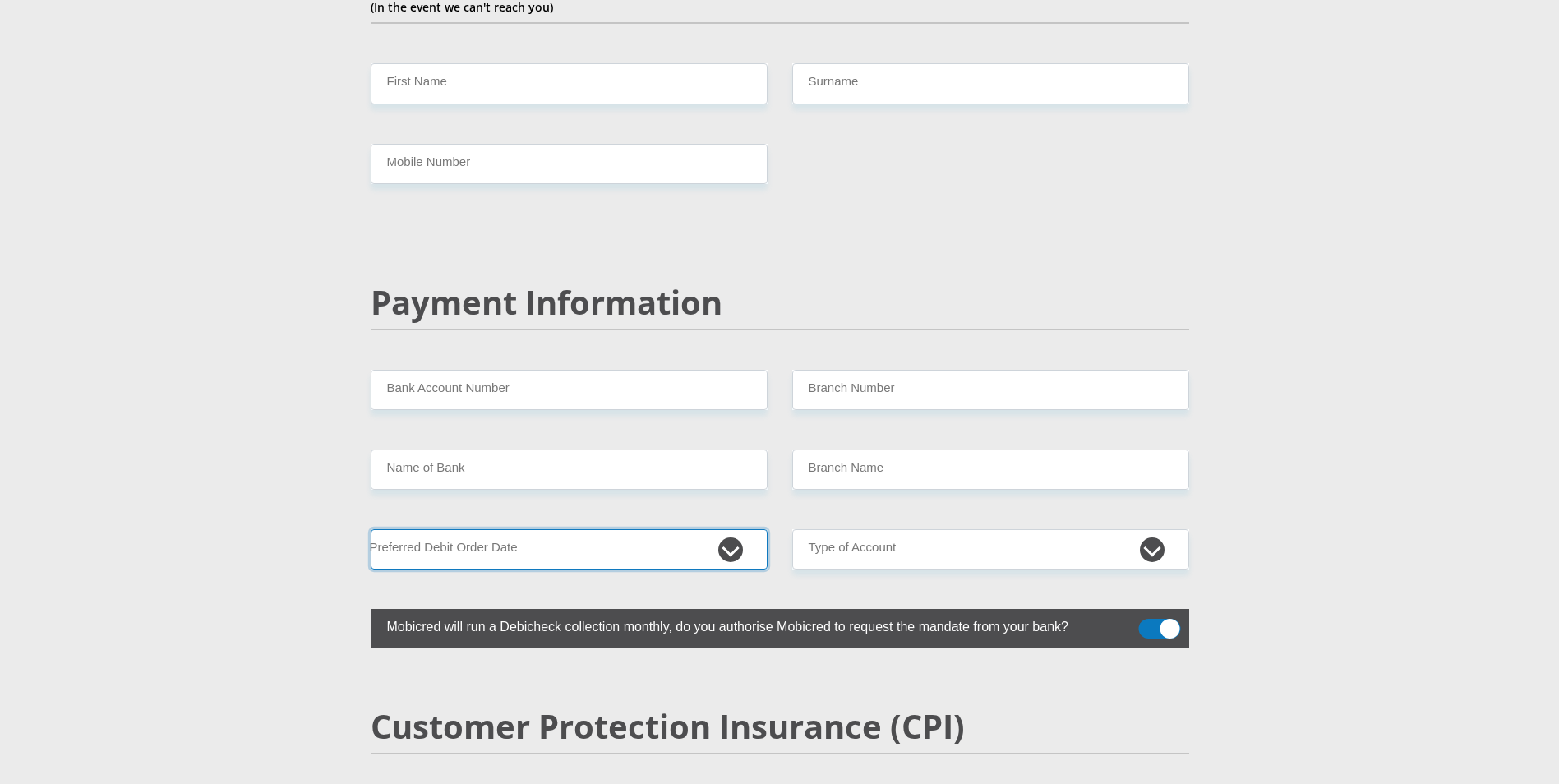 click on "1st
2nd
3rd
4th
5th
7th
18th
19th
20th
21st
22nd
23rd
24th
25th
26th
27th
28th
29th
30th" at bounding box center [569, 549] 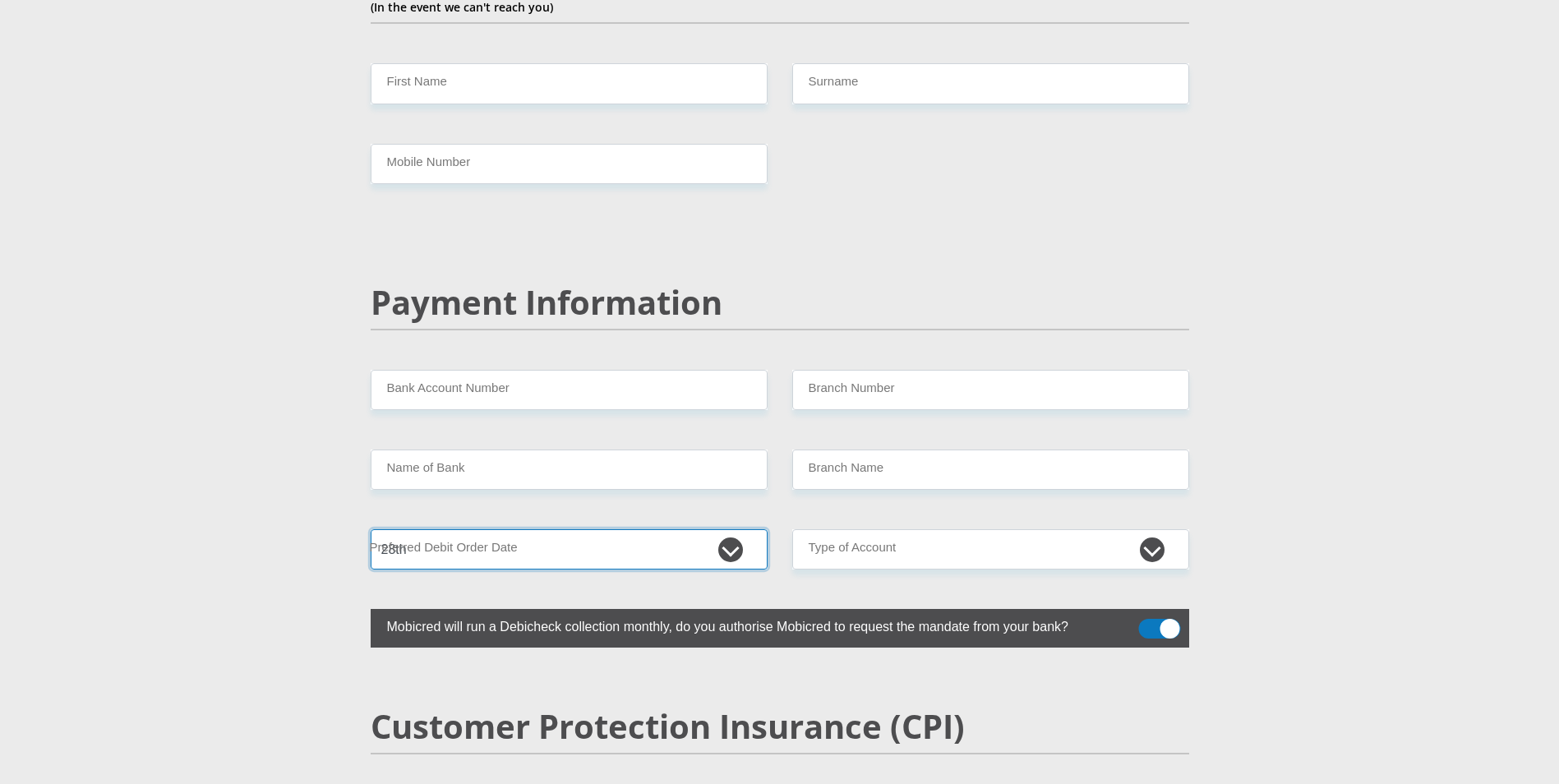click on "1st
2nd
3rd
4th
5th
7th
18th
19th
20th
21st
22nd
23rd
24th
25th
26th
27th
28th
29th
30th" at bounding box center (569, 549) 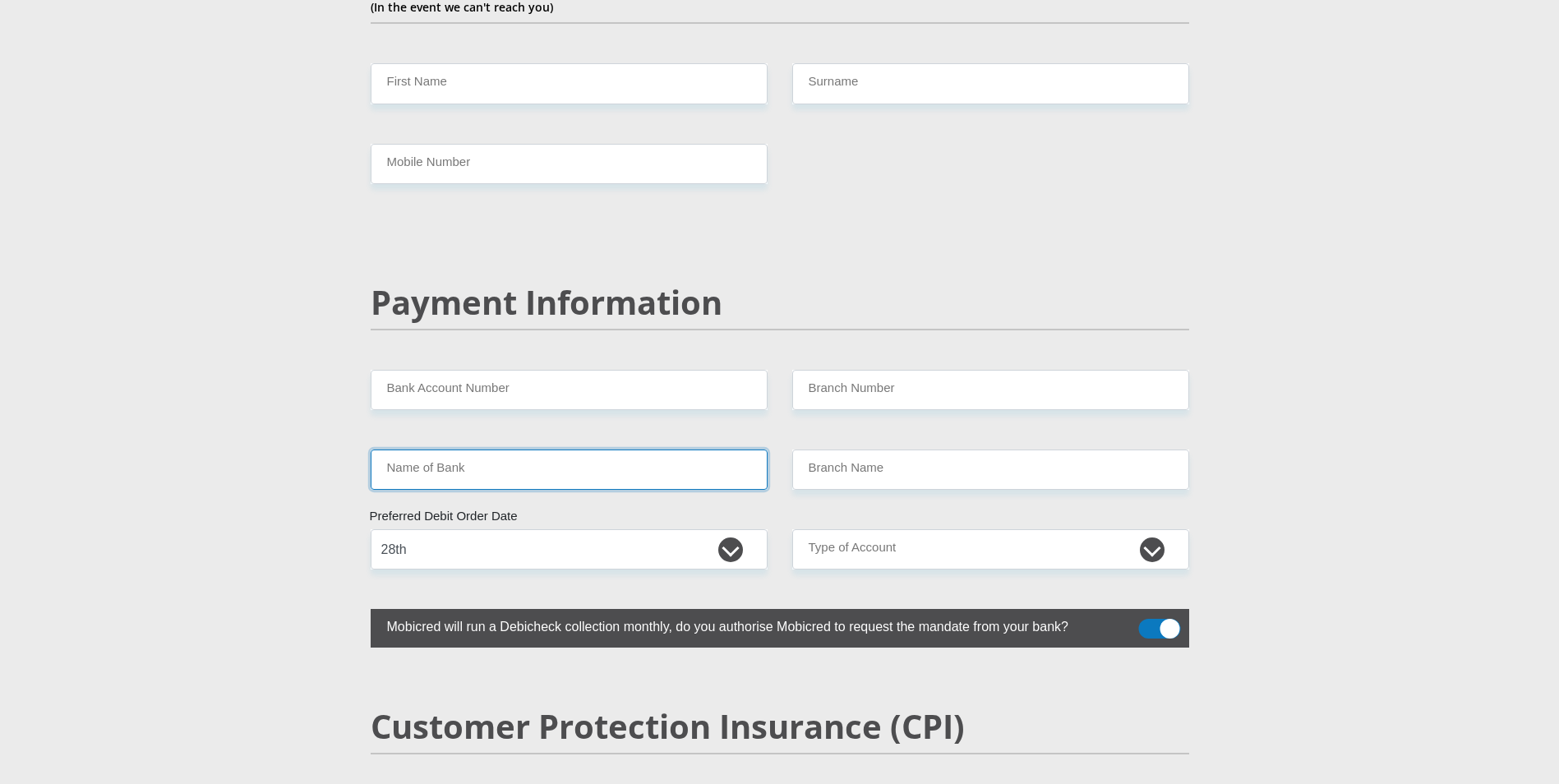 click on "Name of Bank" at bounding box center [569, 469] 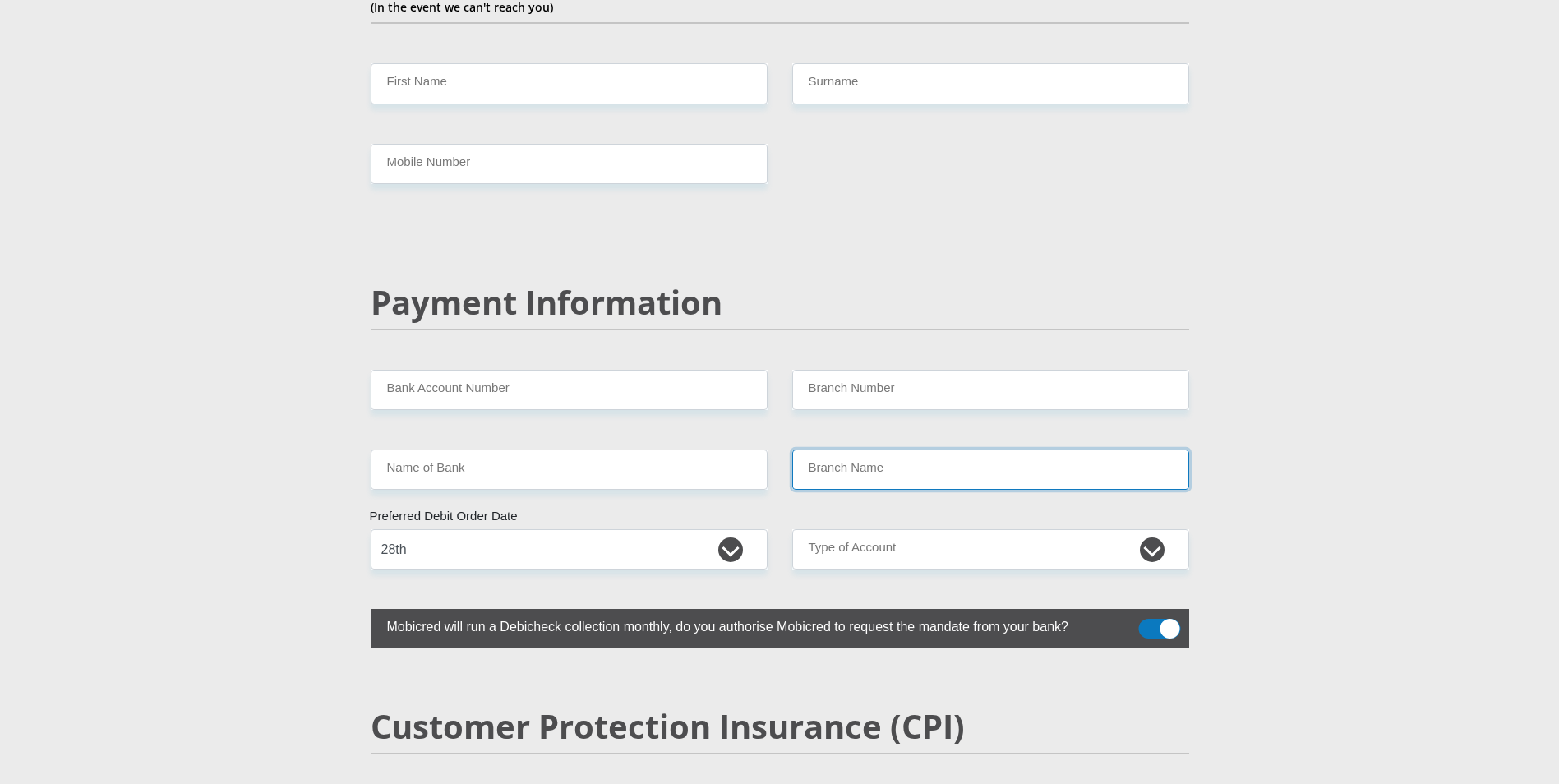 click on "Branch Name" at bounding box center (990, 469) 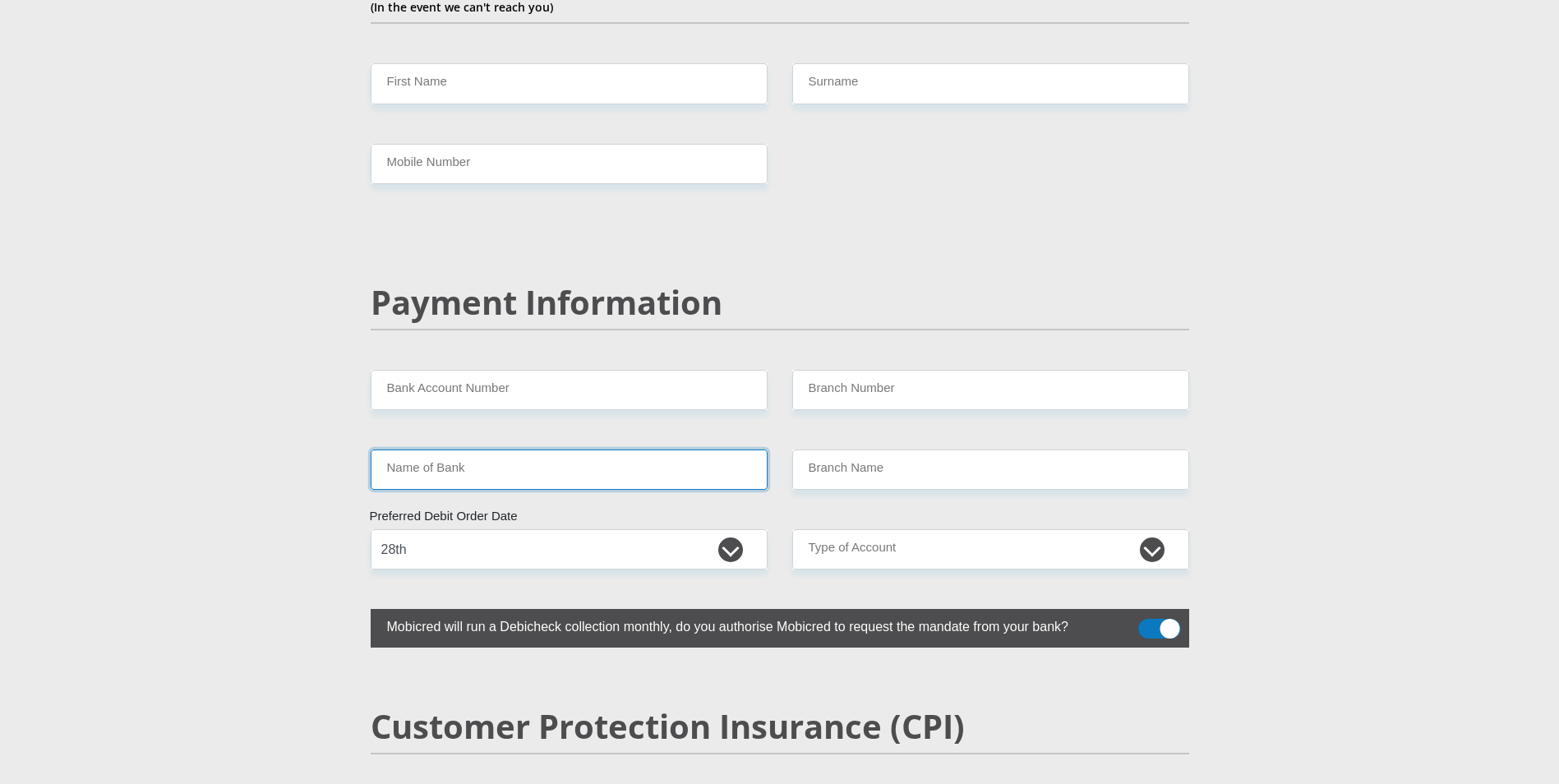 click on "Name of Bank" at bounding box center (569, 469) 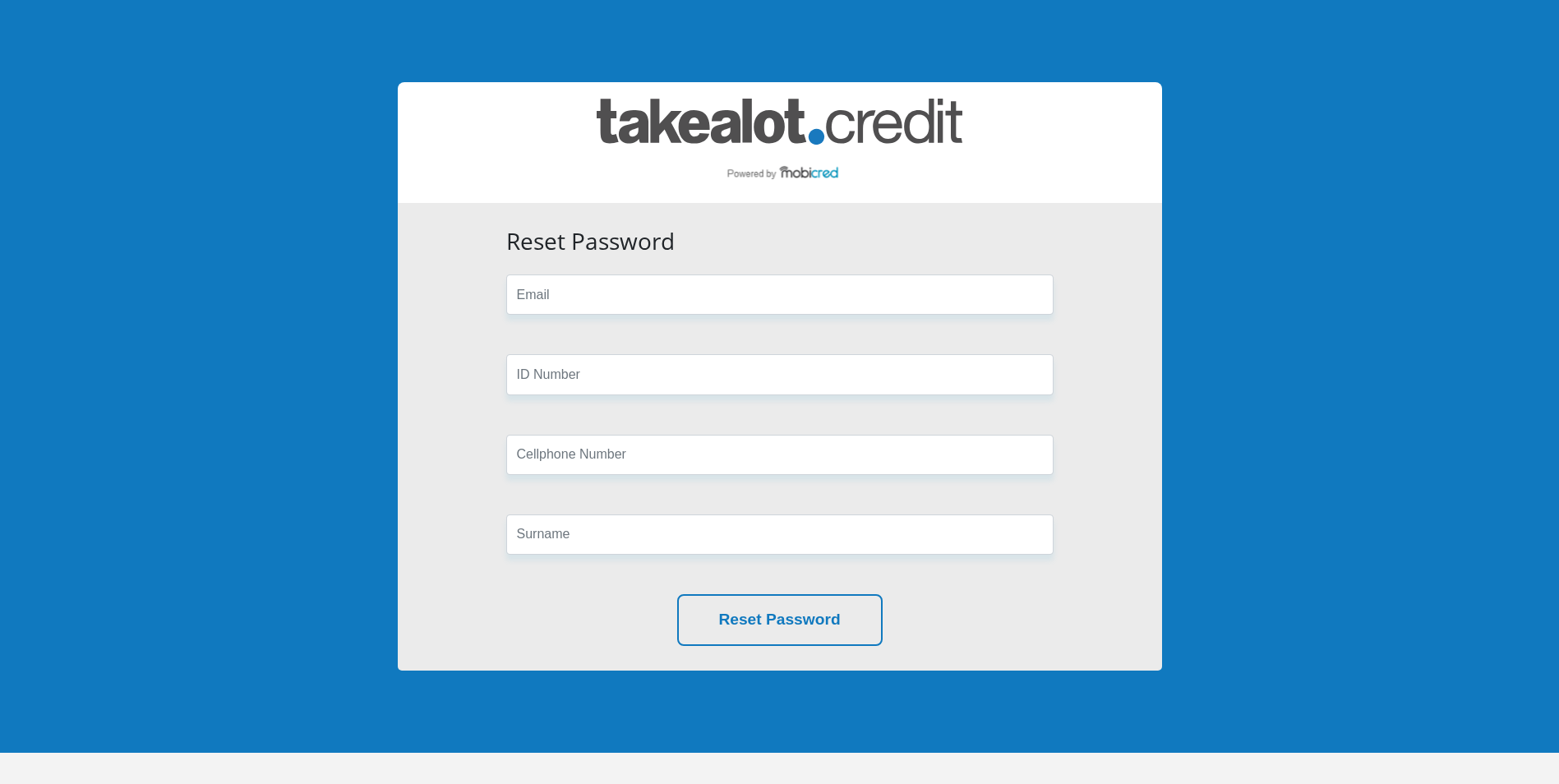 scroll, scrollTop: 0, scrollLeft: 0, axis: both 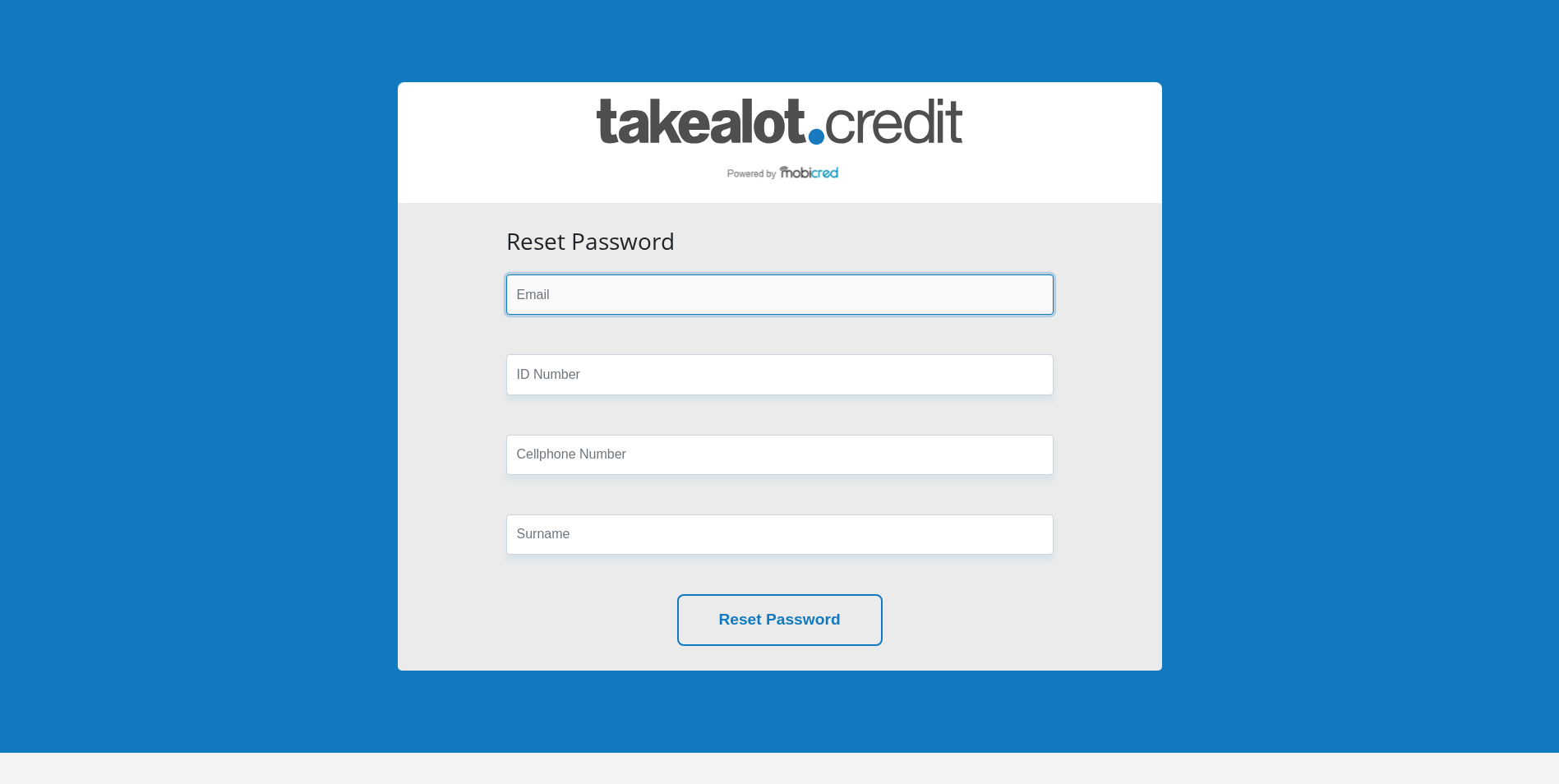 click at bounding box center [780, 294] 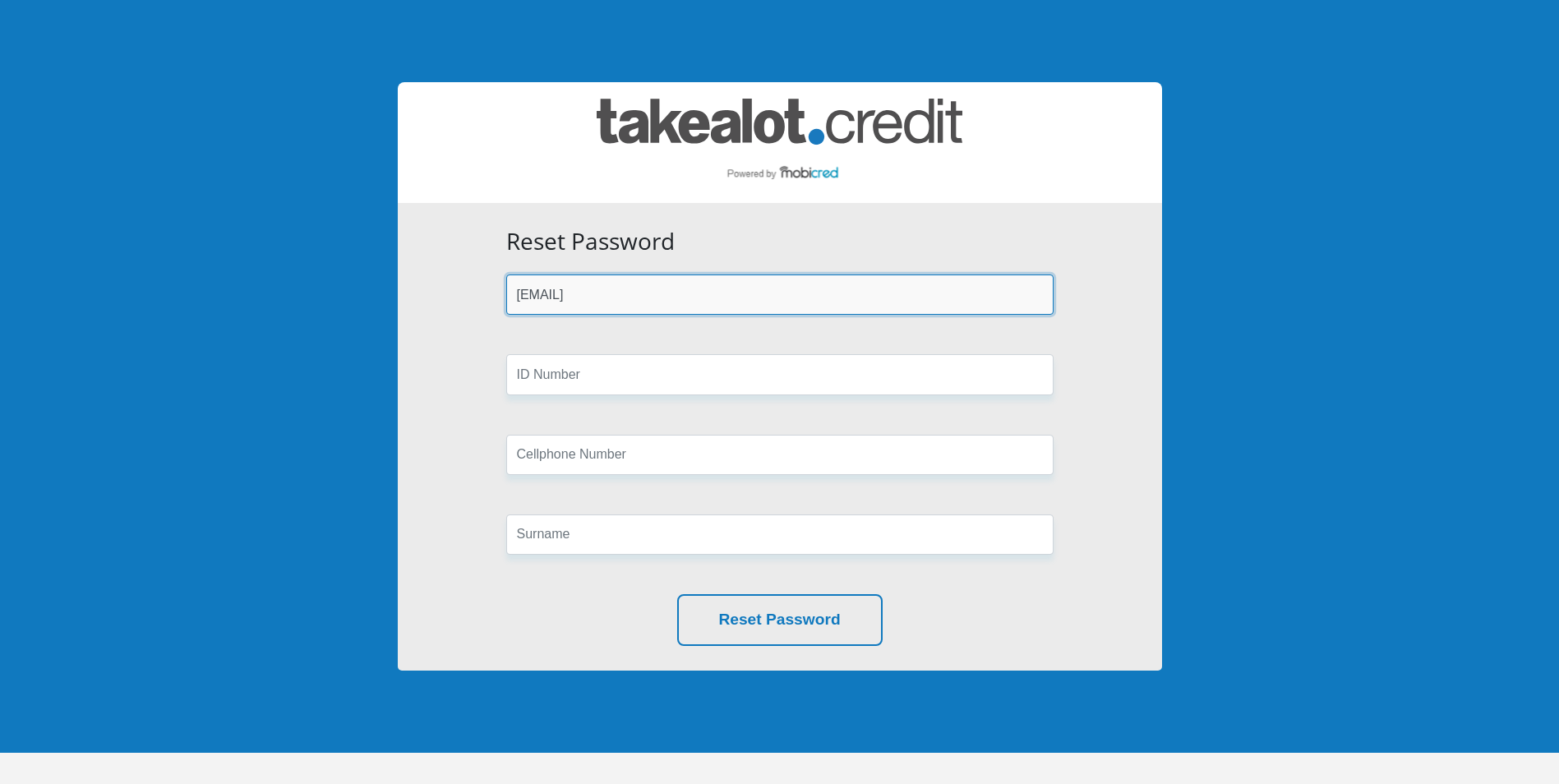 type on "colelegrange007@gmail.com" 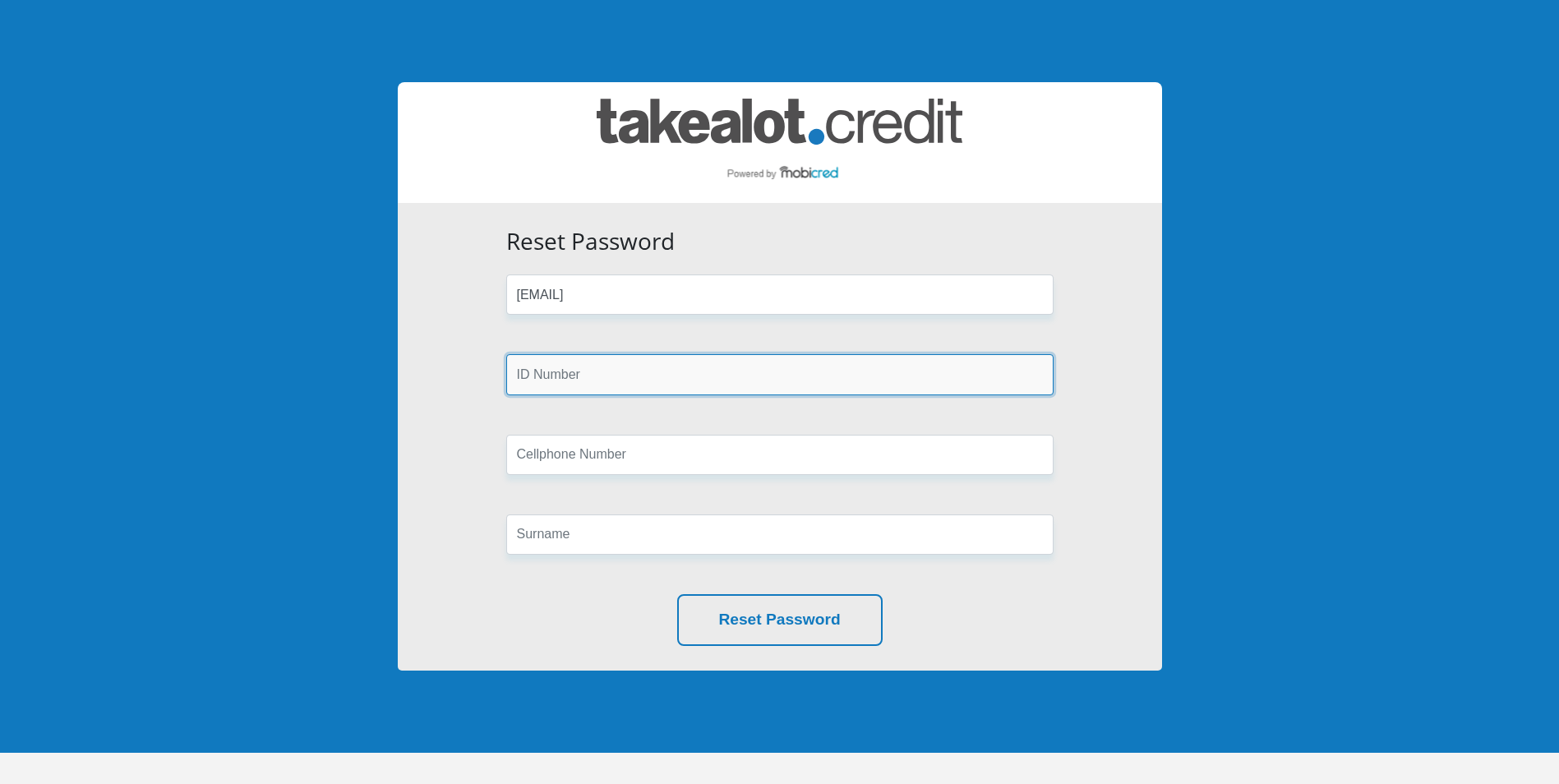 click at bounding box center (780, 374) 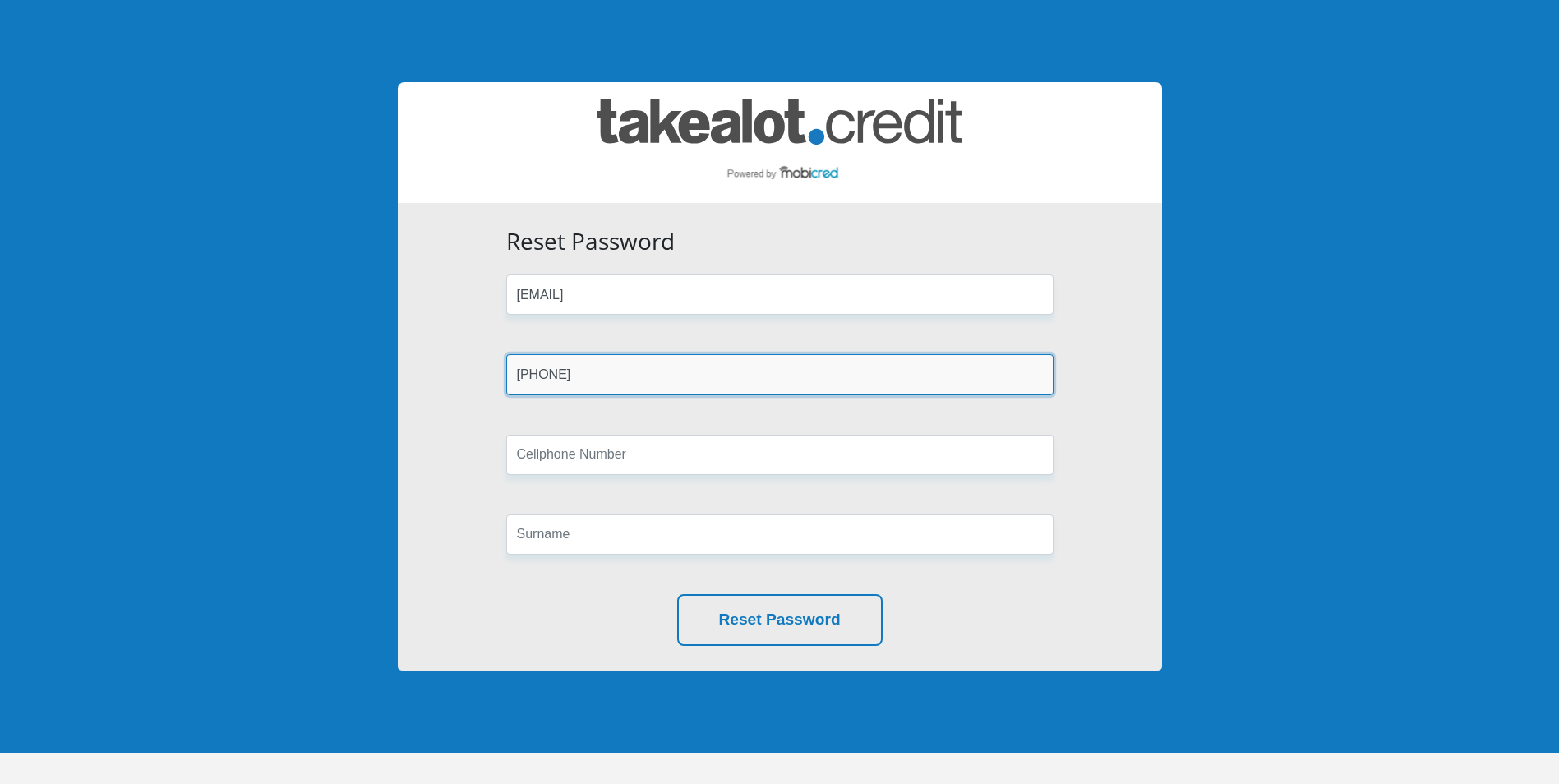 type on "[ID]" 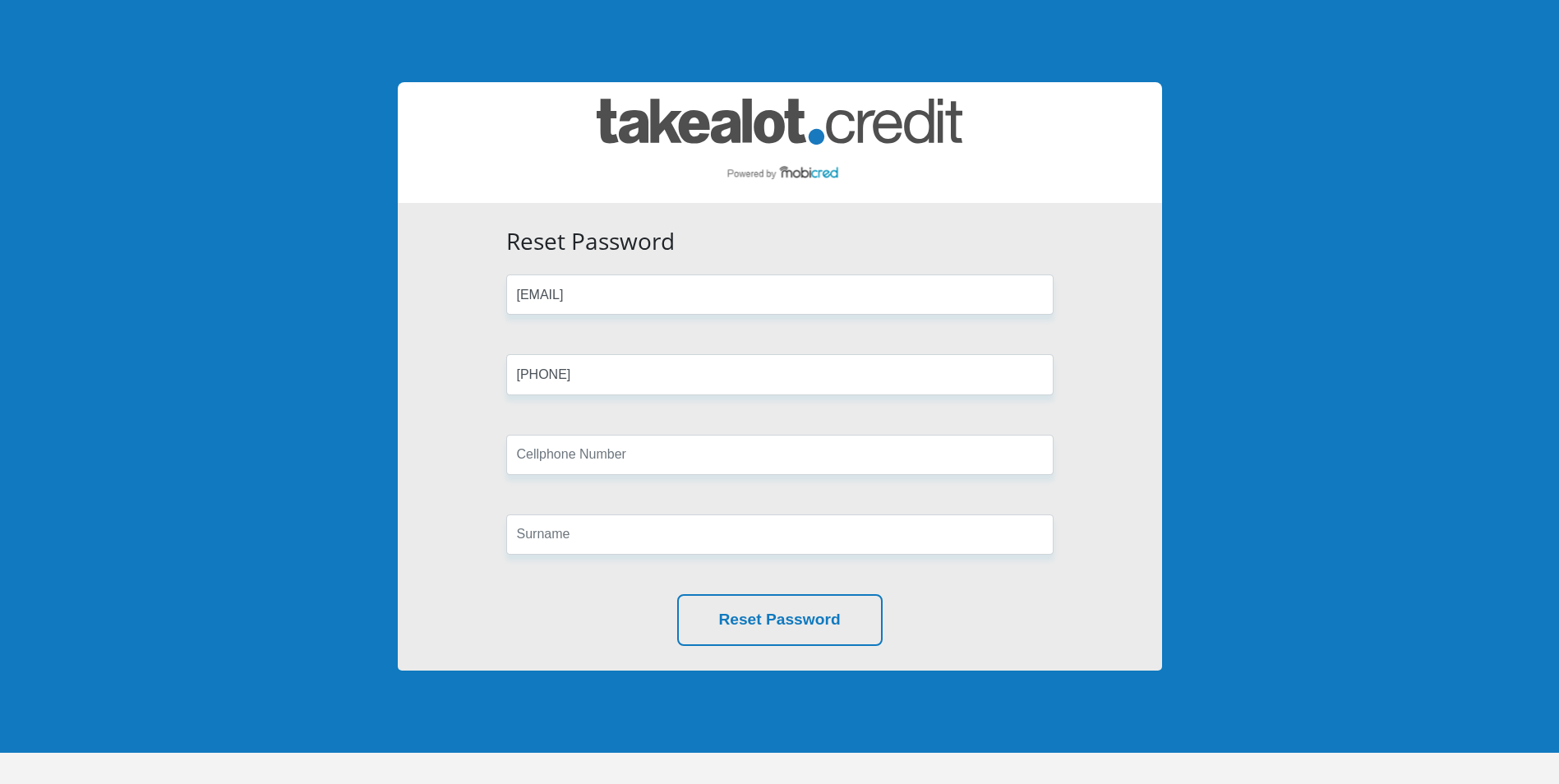 click on "Reset Password
colelegrange007@gmail.com
9708115200080
Reset Password" at bounding box center [780, 436] 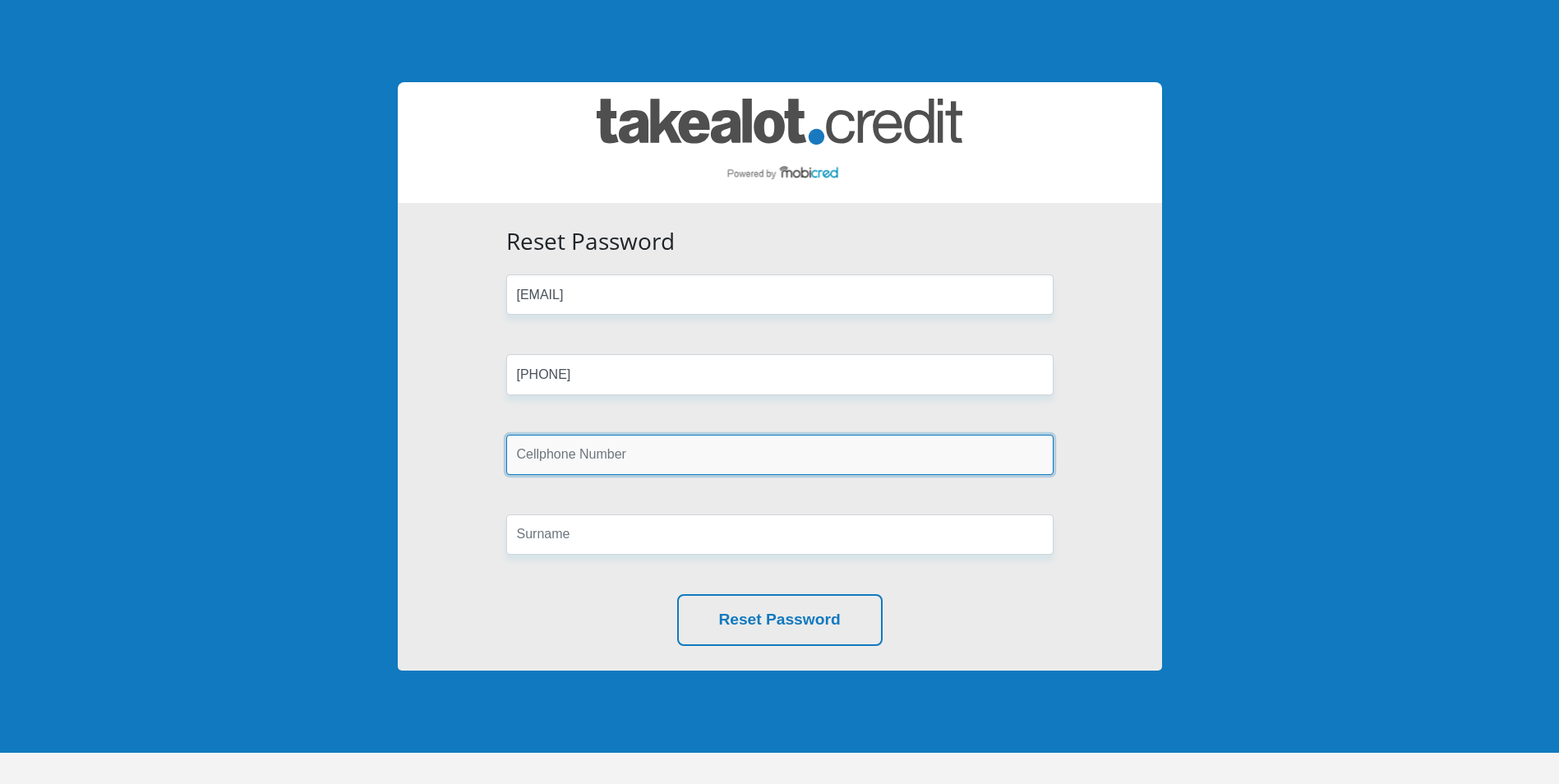 click at bounding box center (780, 454) 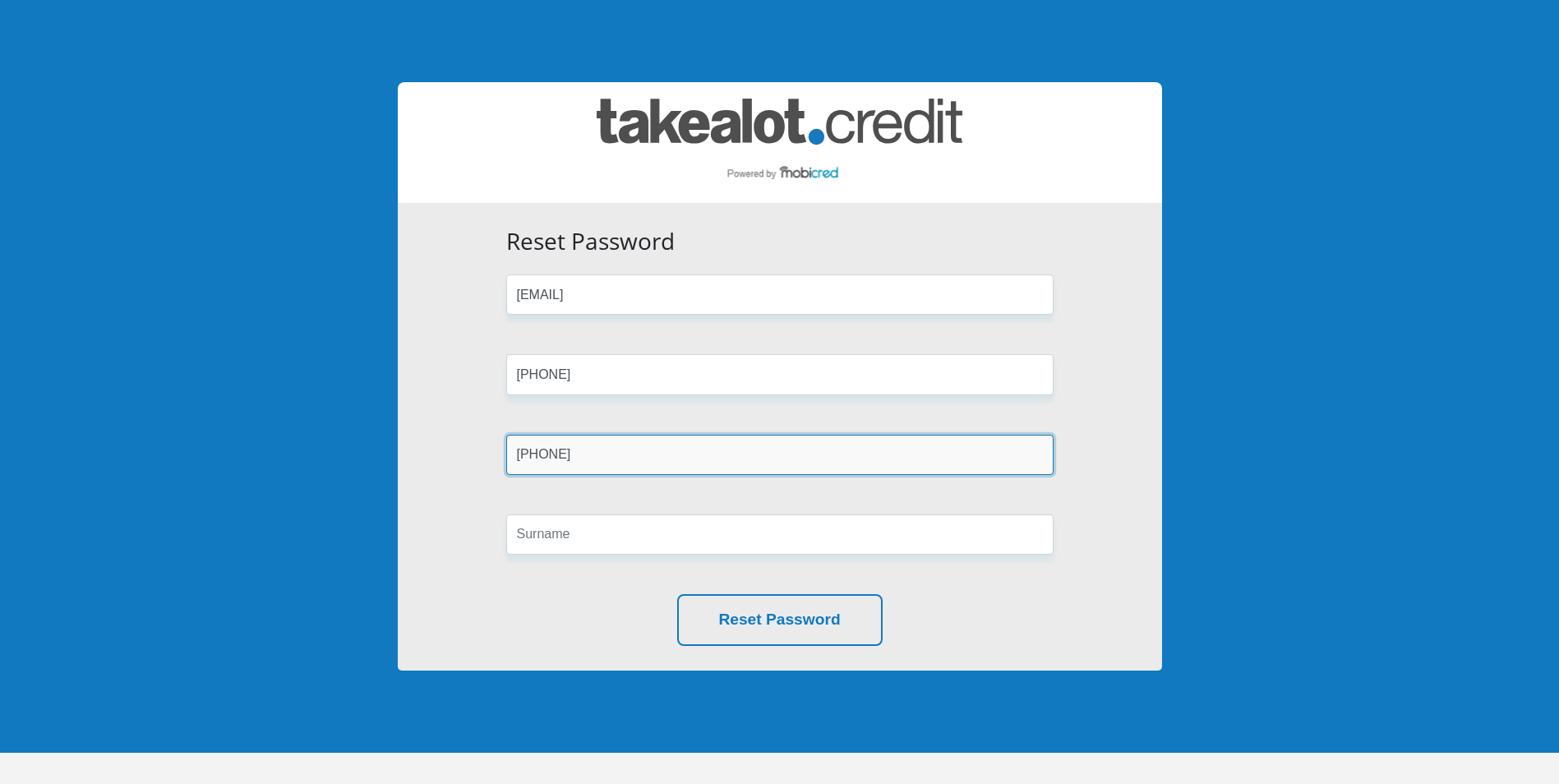 type on "[PHONE]" 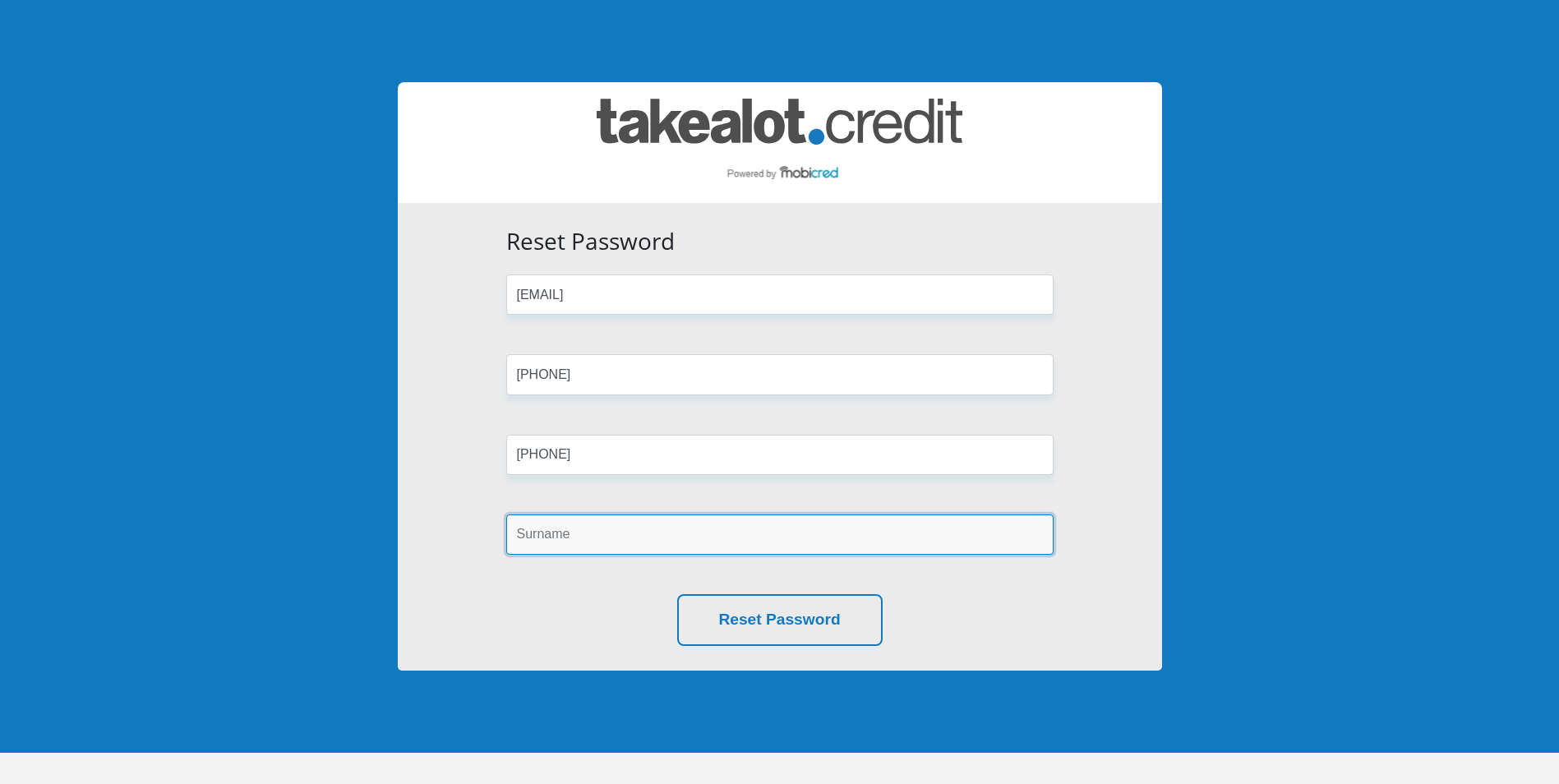 click at bounding box center [780, 534] 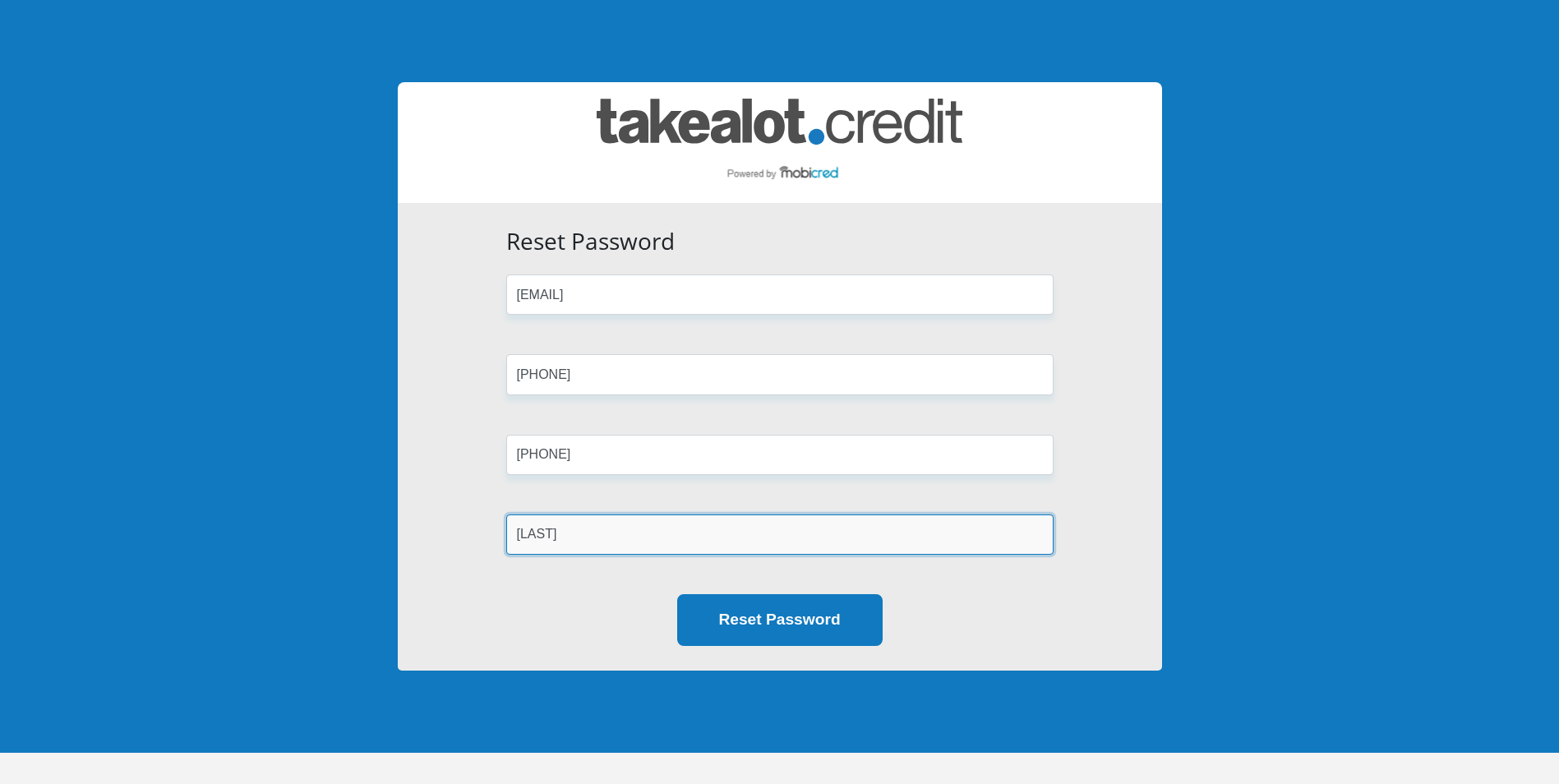 type on "Le grange" 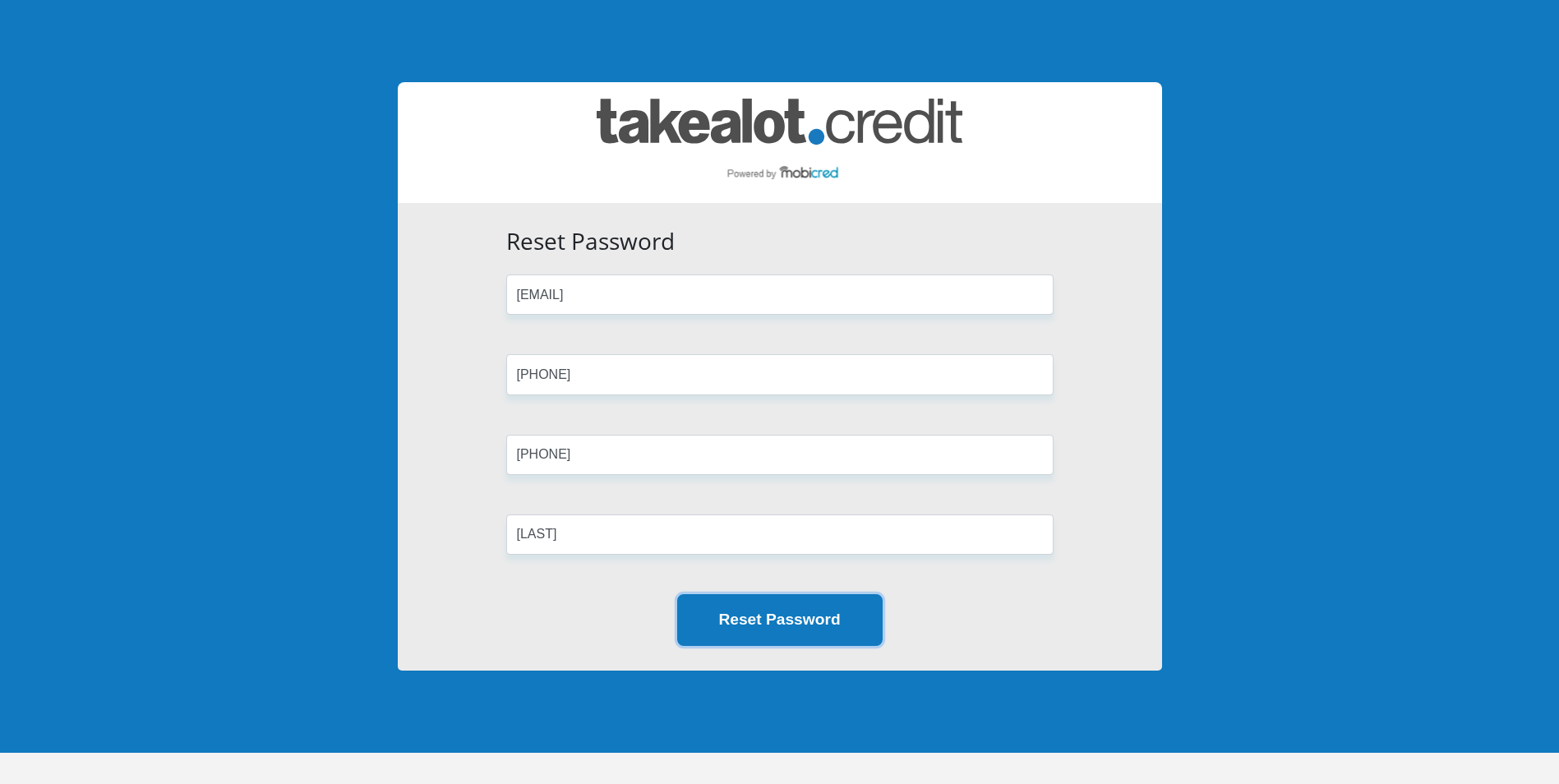 click on "Reset Password" at bounding box center (780, 620) 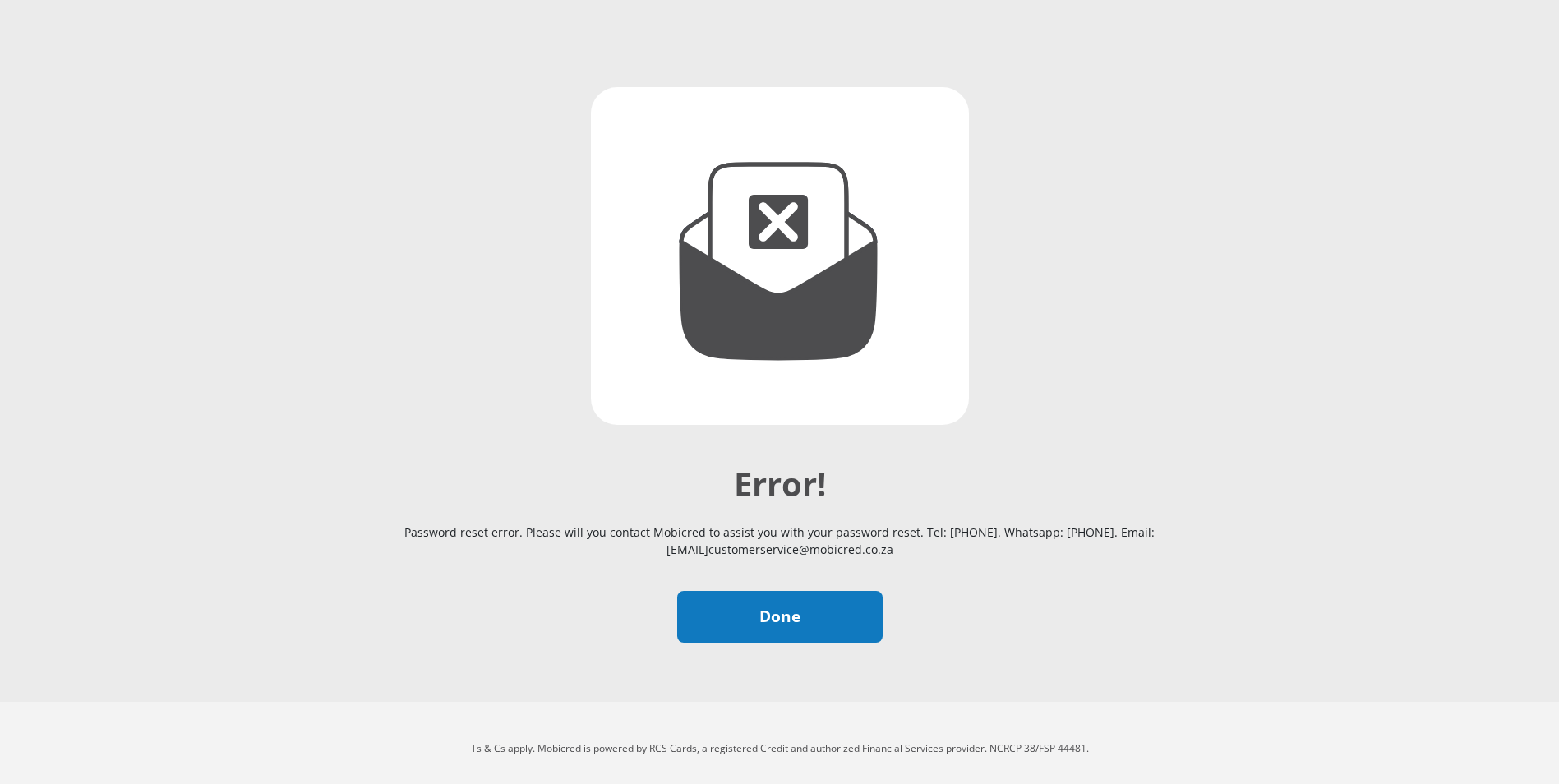 scroll, scrollTop: 115, scrollLeft: 0, axis: vertical 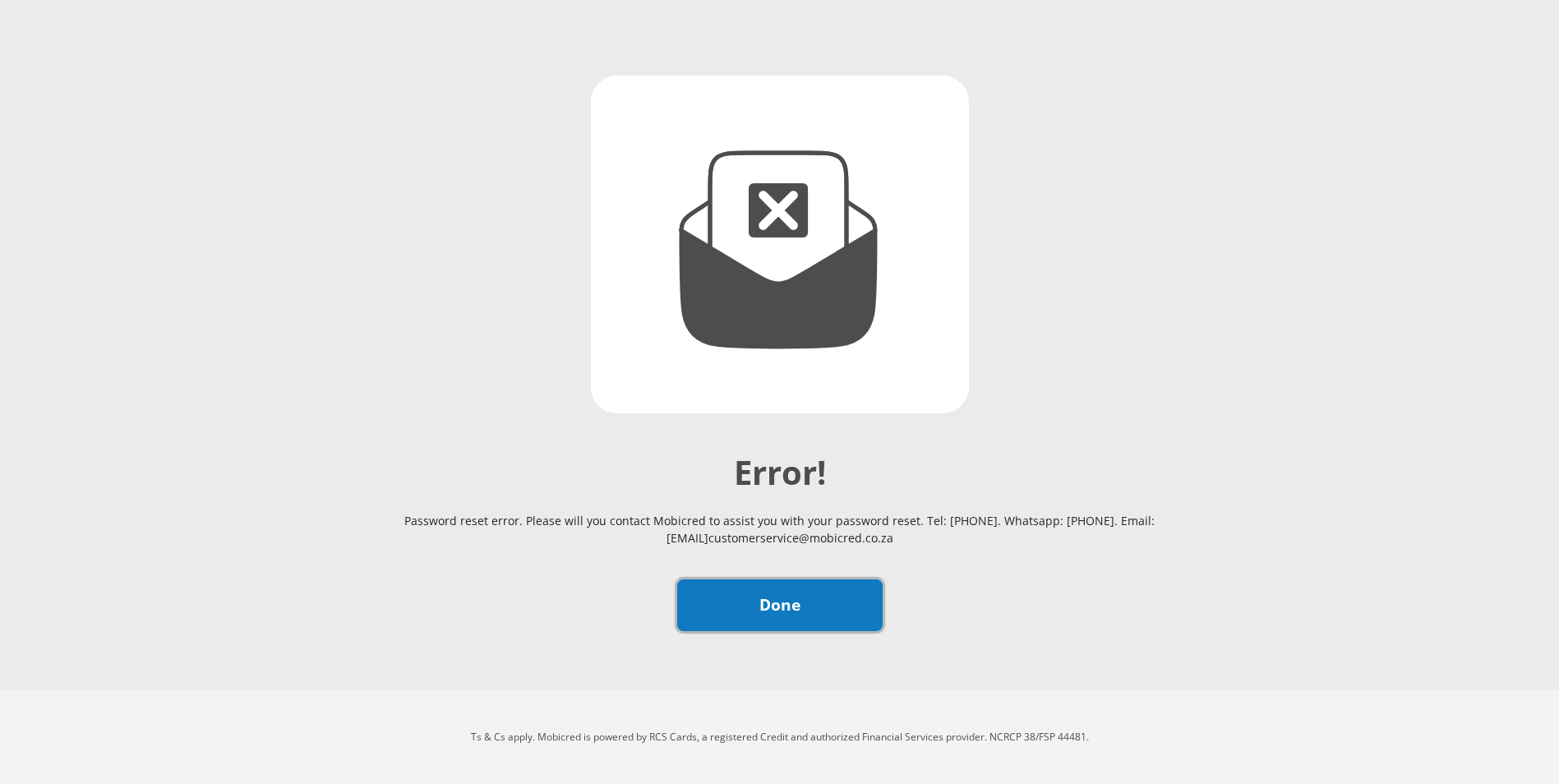 click on "Done" at bounding box center (780, 605) 